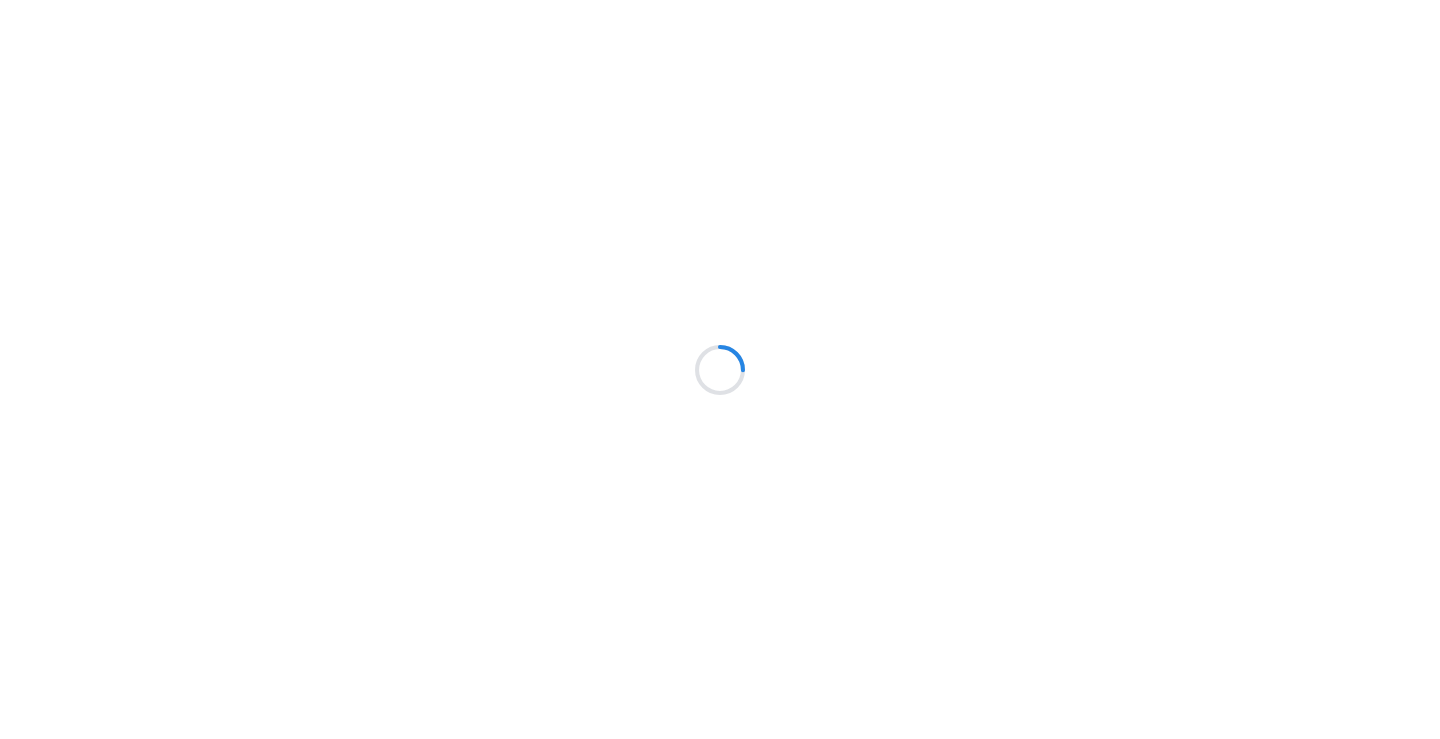 scroll, scrollTop: 0, scrollLeft: 0, axis: both 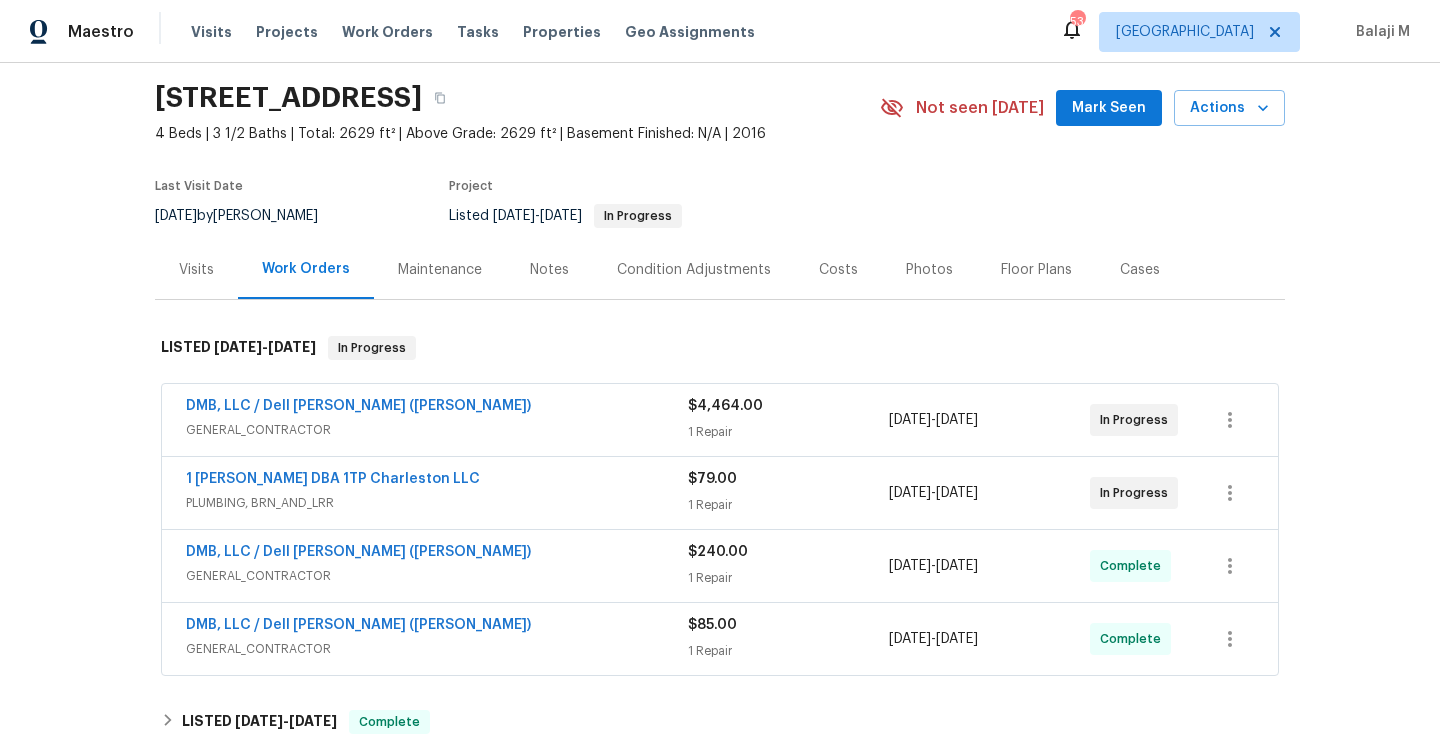 click on "Maintenance" at bounding box center [440, 270] 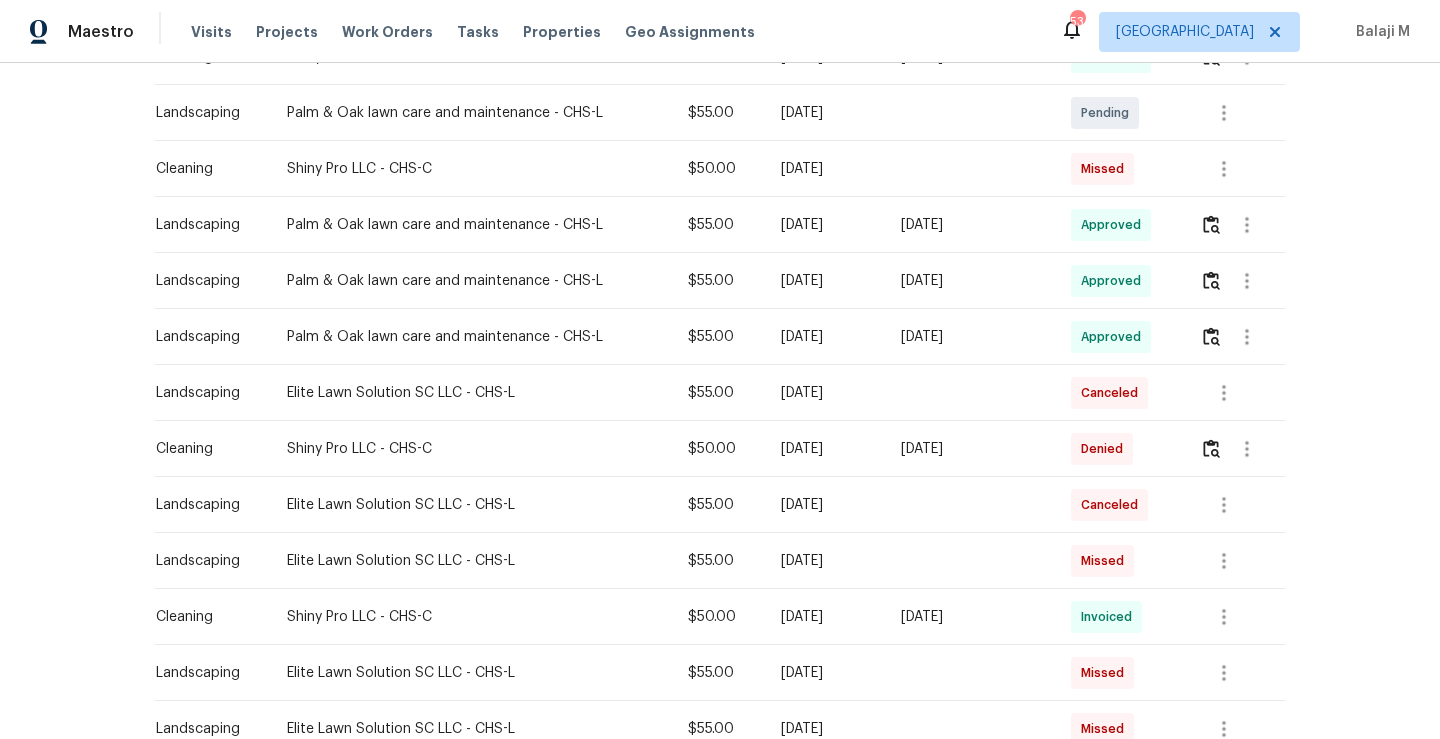 scroll, scrollTop: 558, scrollLeft: 0, axis: vertical 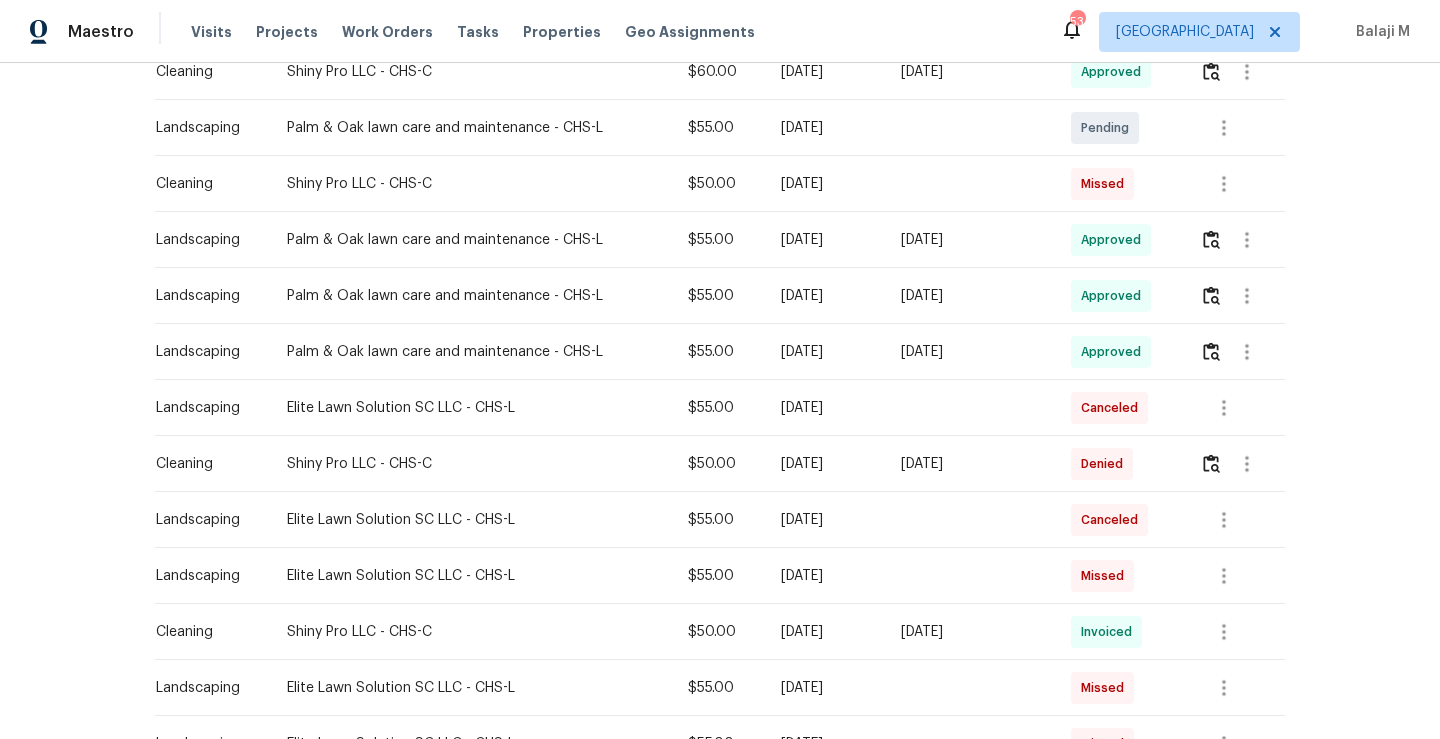 drag, startPoint x: 778, startPoint y: 476, endPoint x: 982, endPoint y: 500, distance: 205.4069 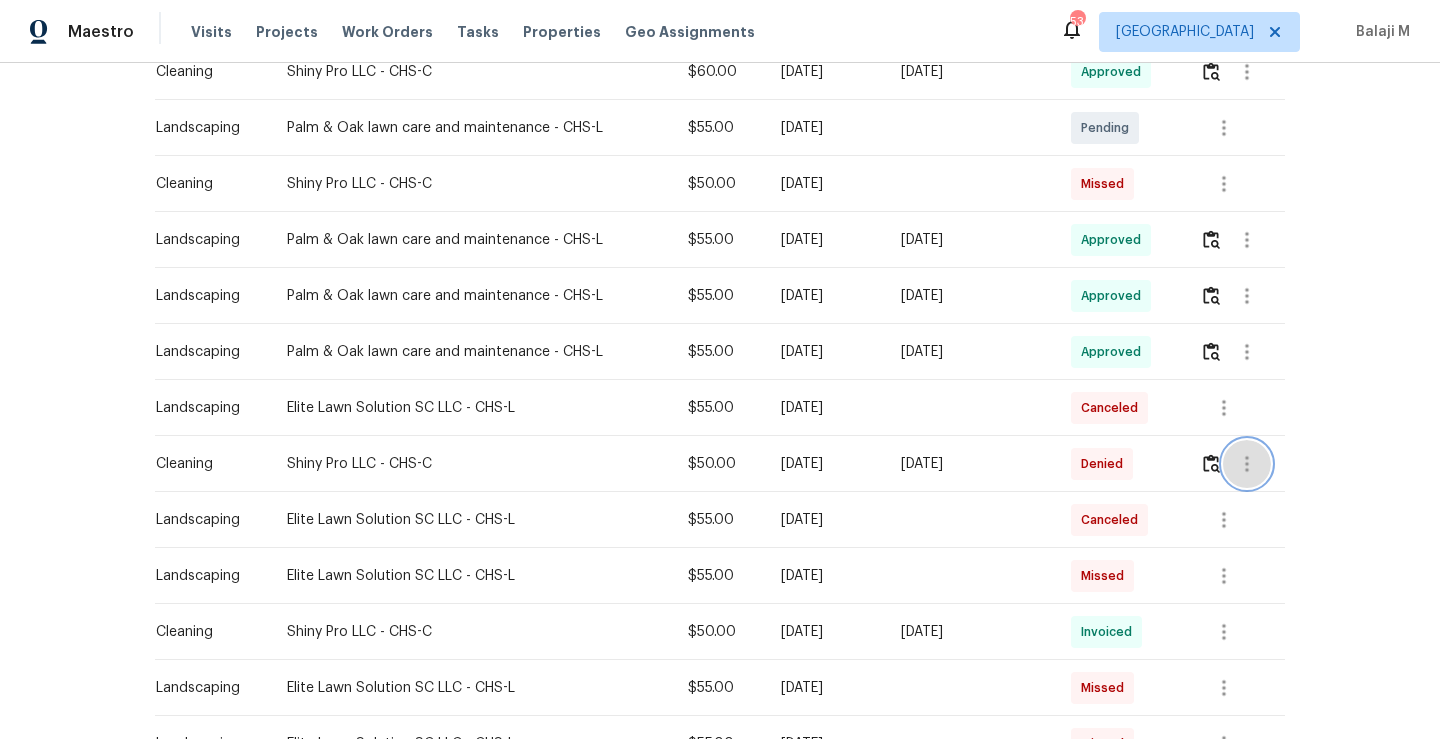 click at bounding box center [1247, 464] 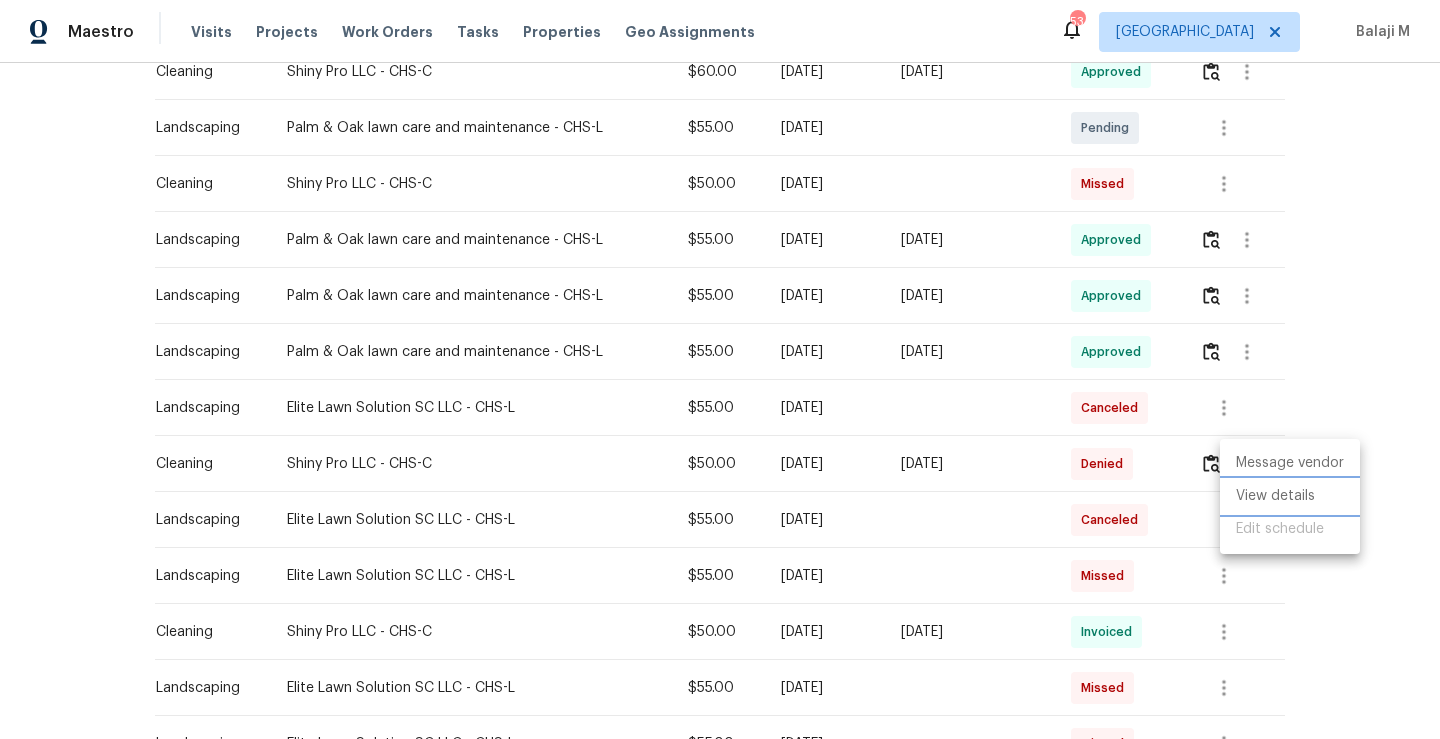 click on "View details" at bounding box center (1290, 496) 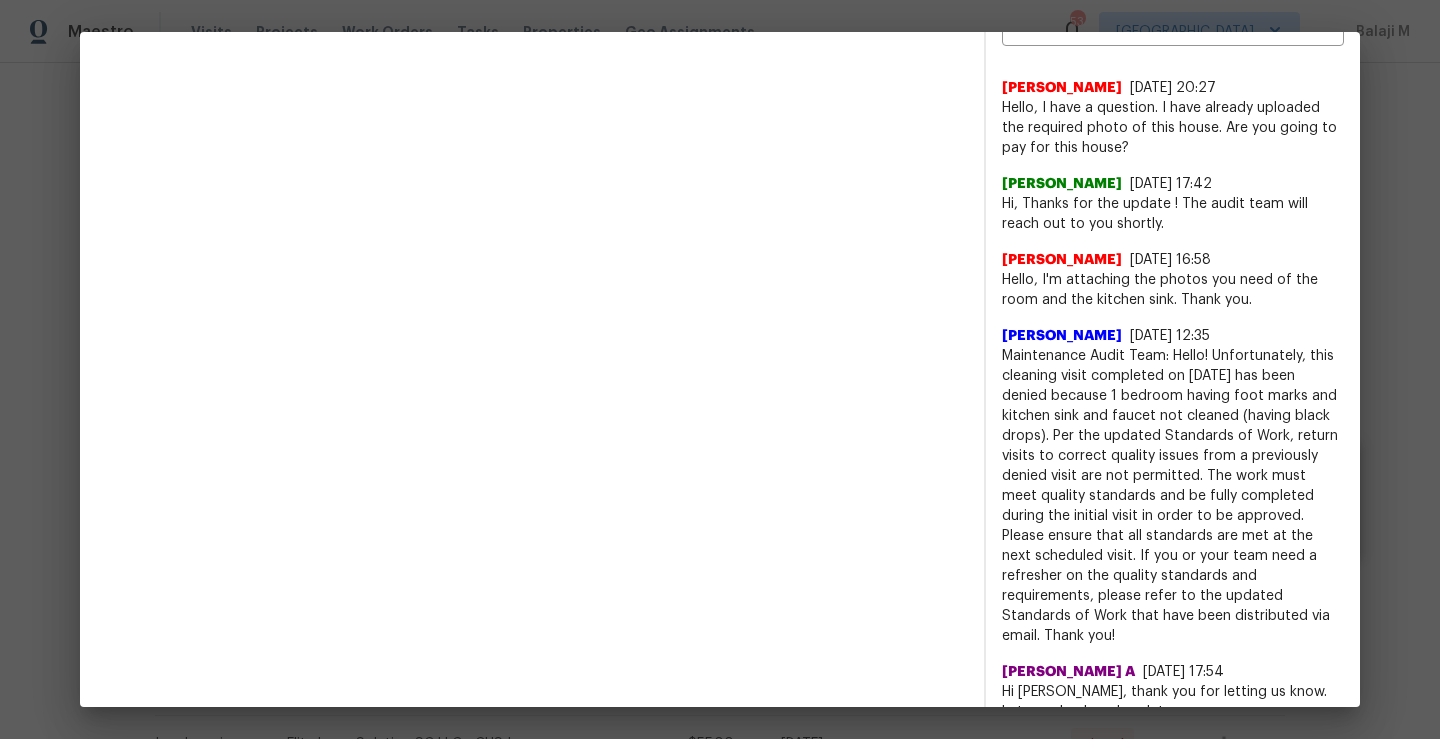 scroll, scrollTop: 619, scrollLeft: 0, axis: vertical 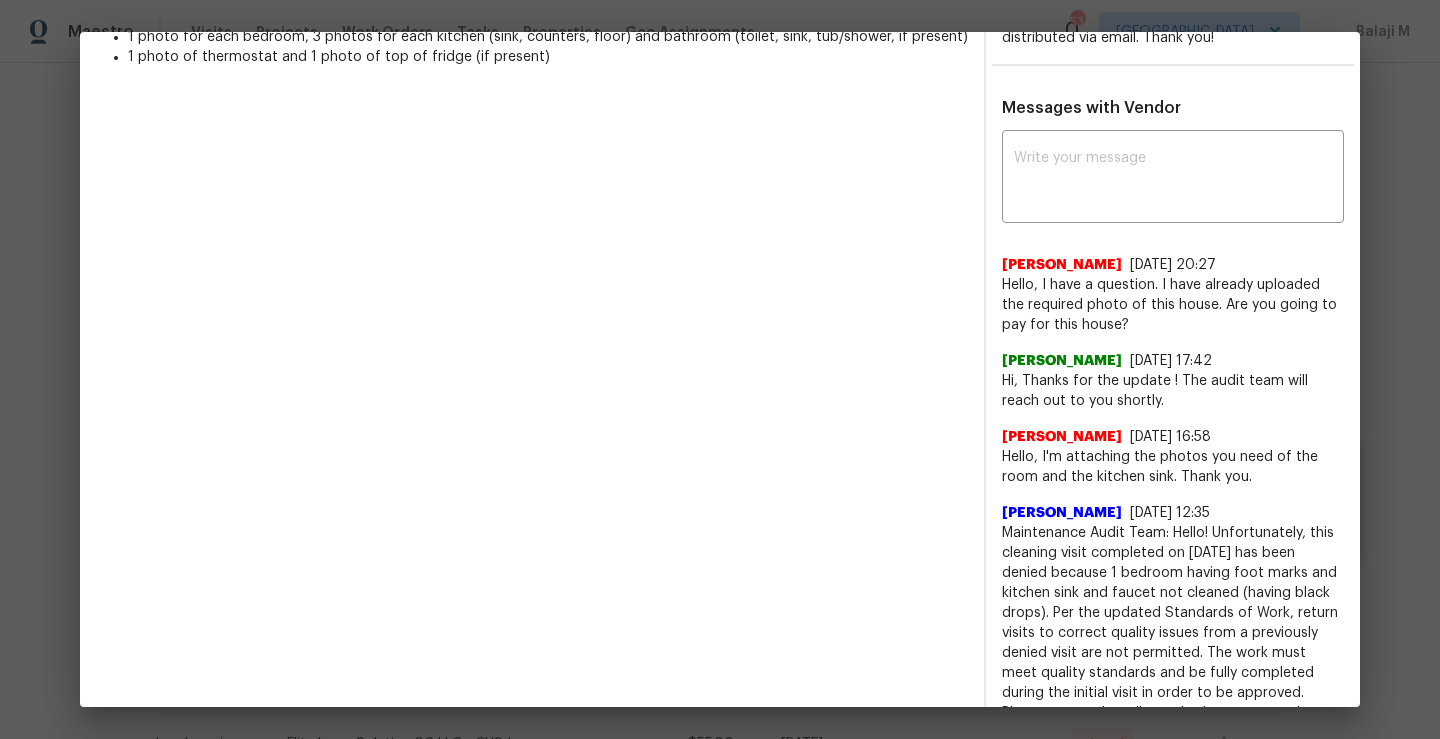 click on "Hello, I have a question. I have already uploaded the required photo of this house. Are you going to pay for this house?" at bounding box center (1173, 305) 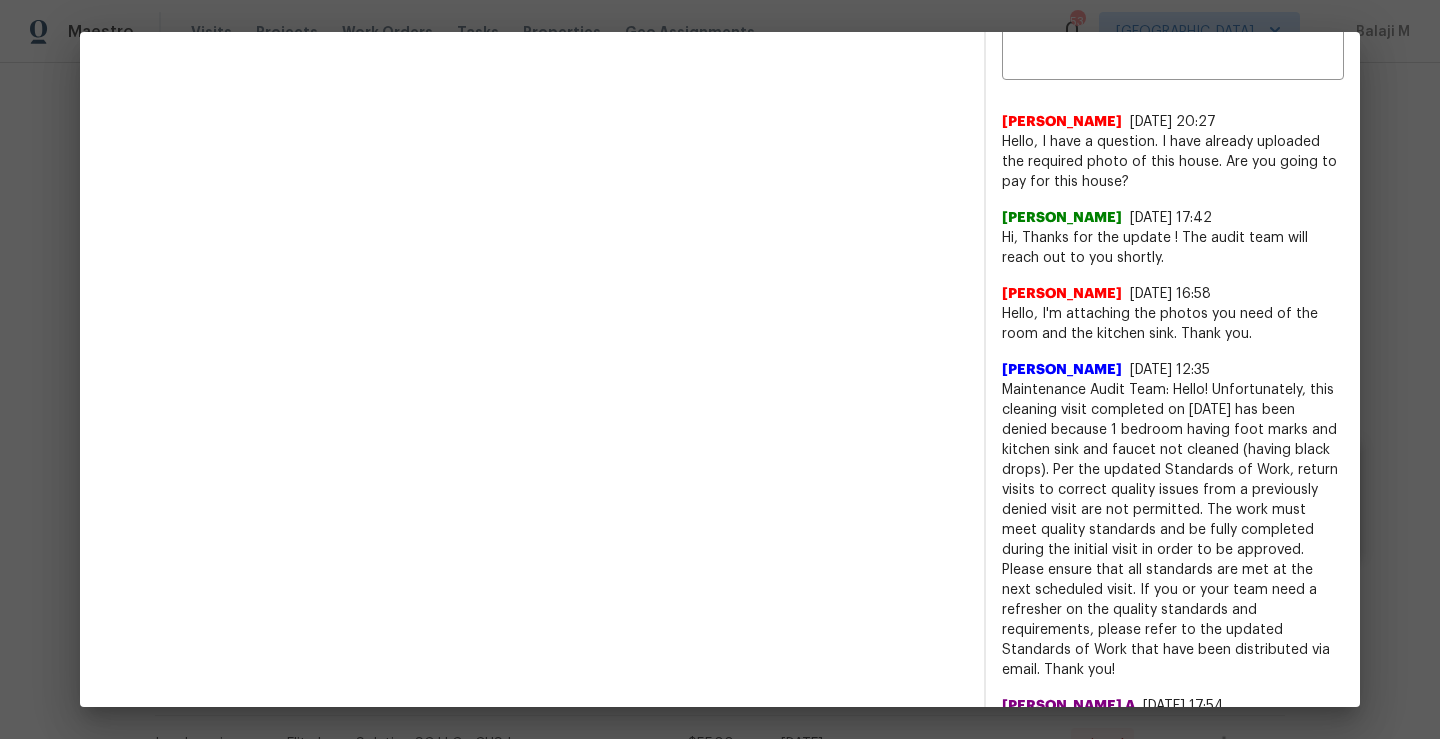 scroll, scrollTop: 1210, scrollLeft: 0, axis: vertical 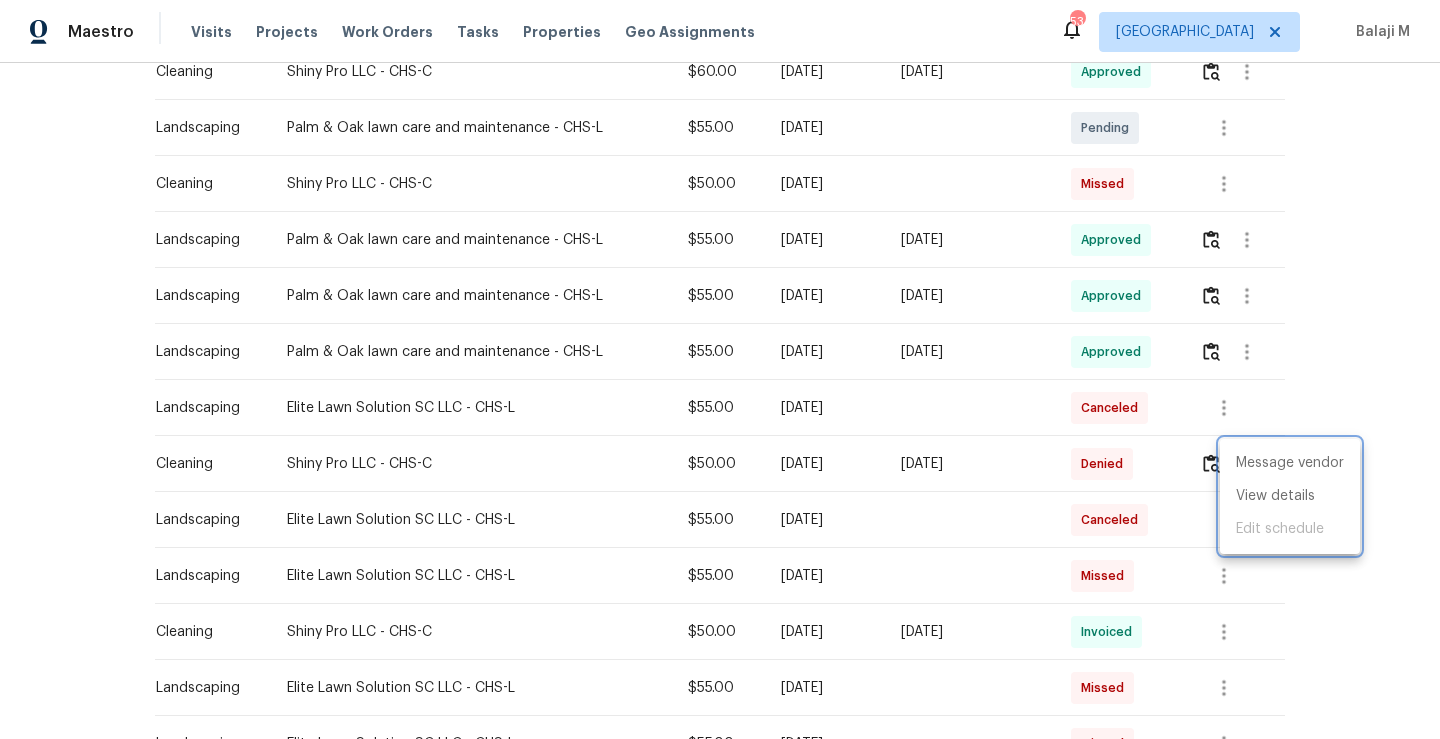 click at bounding box center [720, 369] 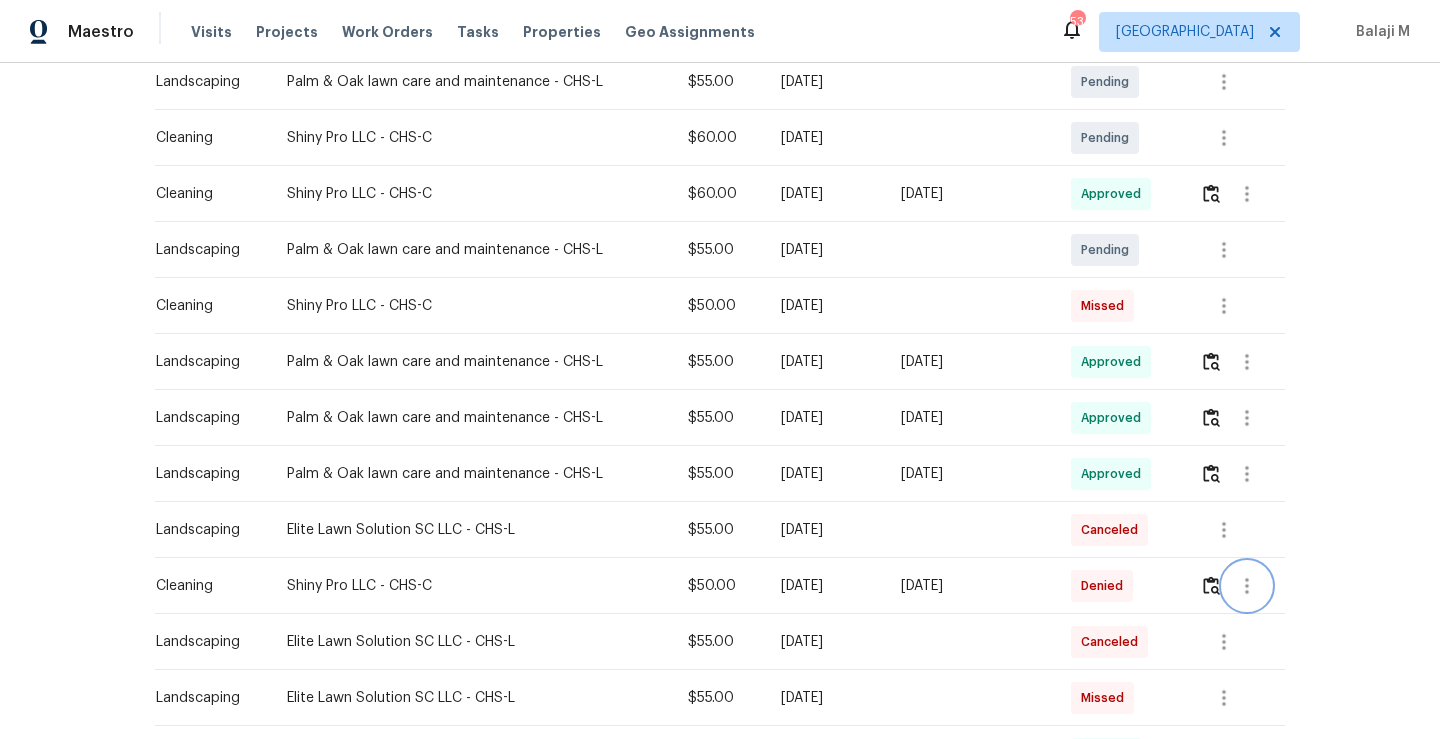 scroll, scrollTop: 433, scrollLeft: 0, axis: vertical 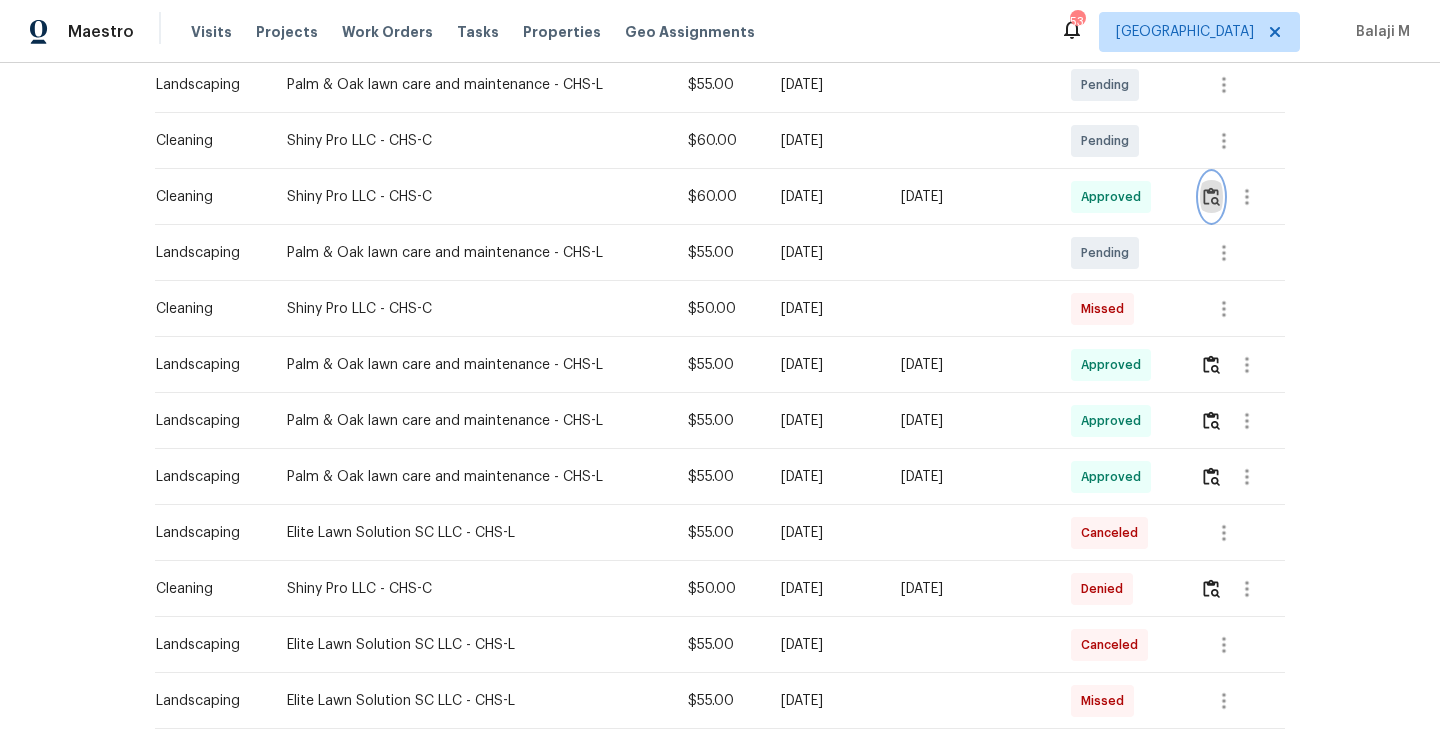 click at bounding box center (1211, 196) 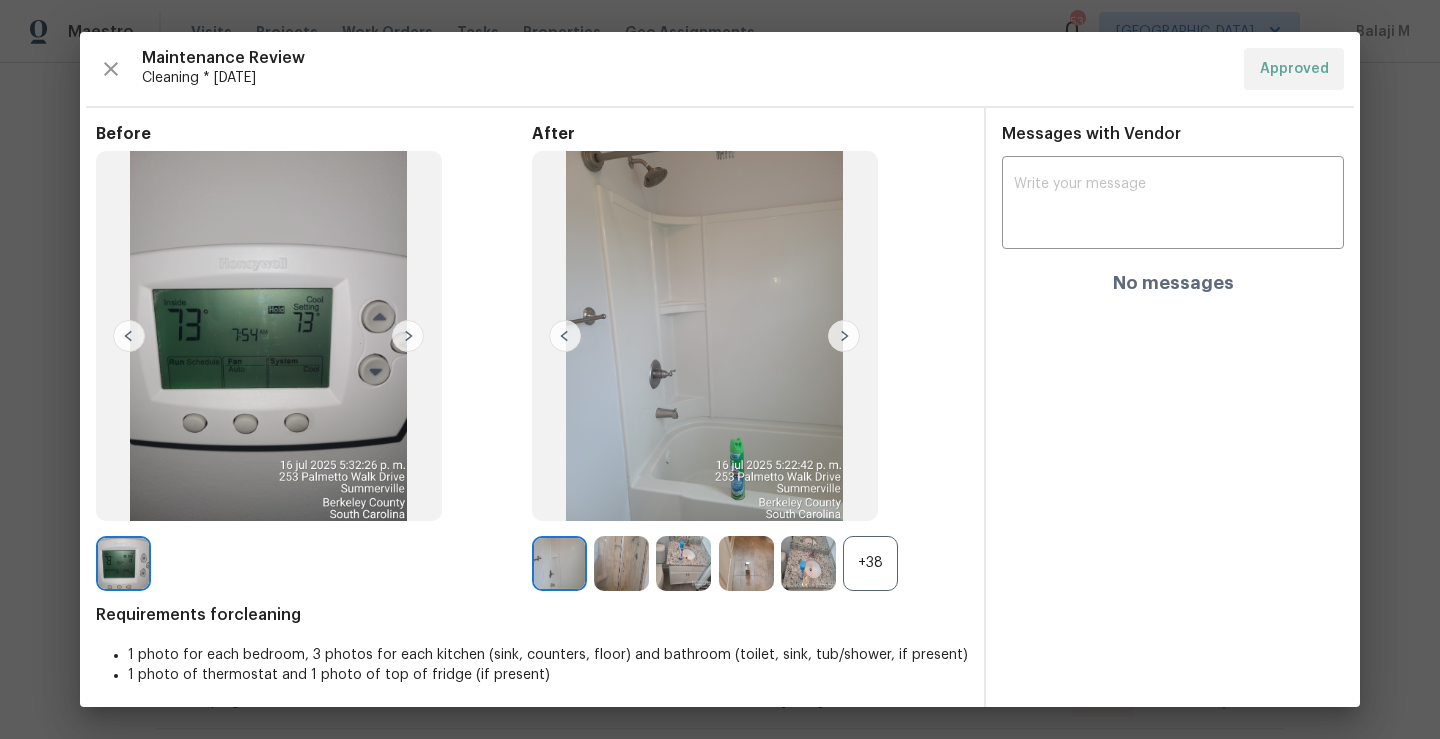 scroll, scrollTop: 7, scrollLeft: 0, axis: vertical 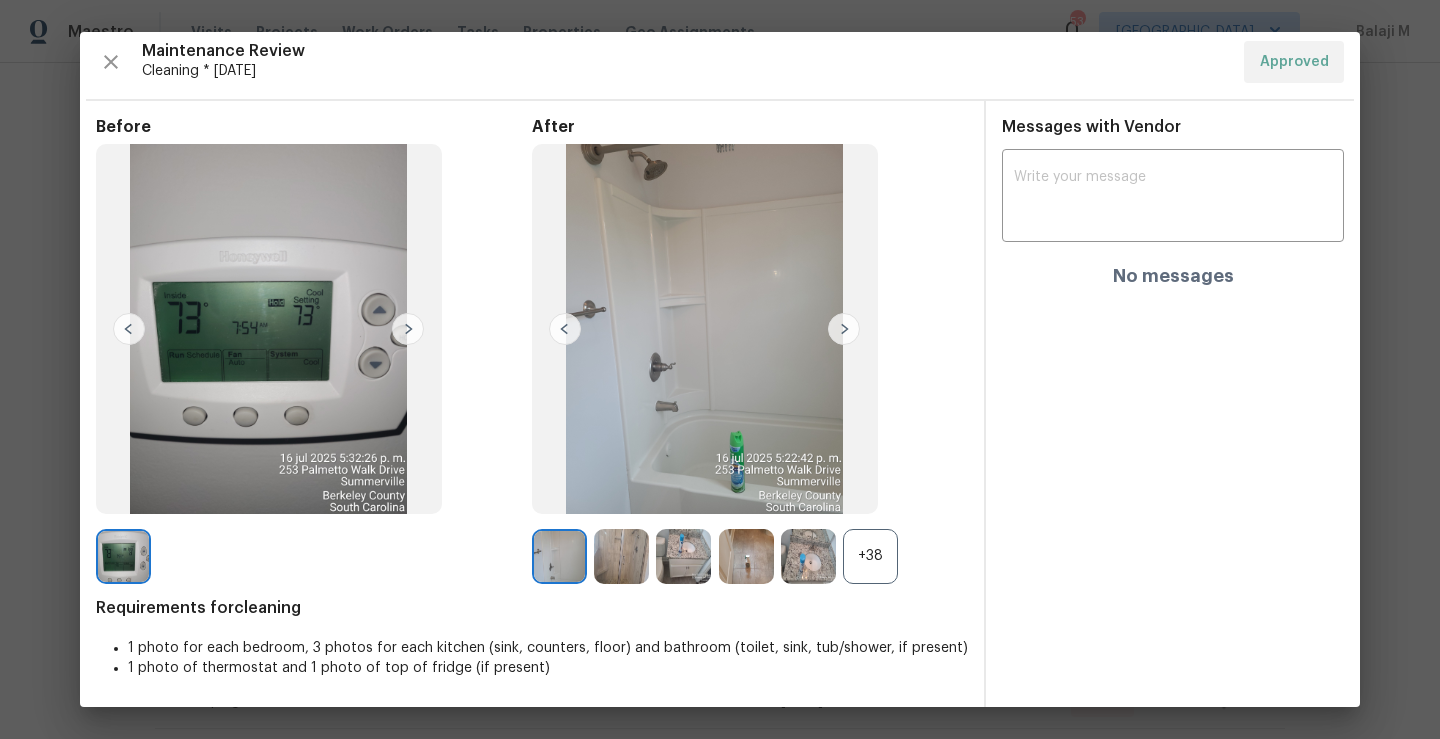 click on "+38" at bounding box center [870, 556] 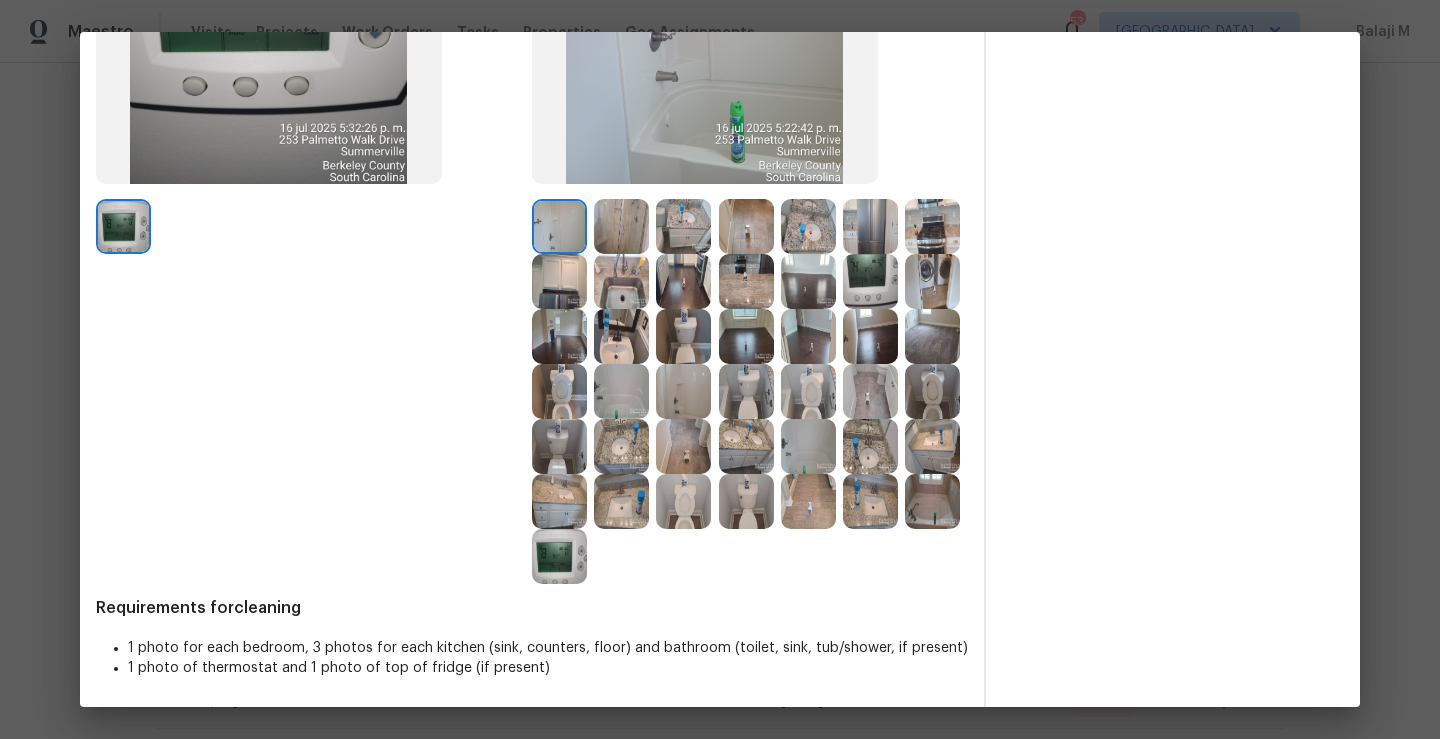 scroll, scrollTop: 0, scrollLeft: 0, axis: both 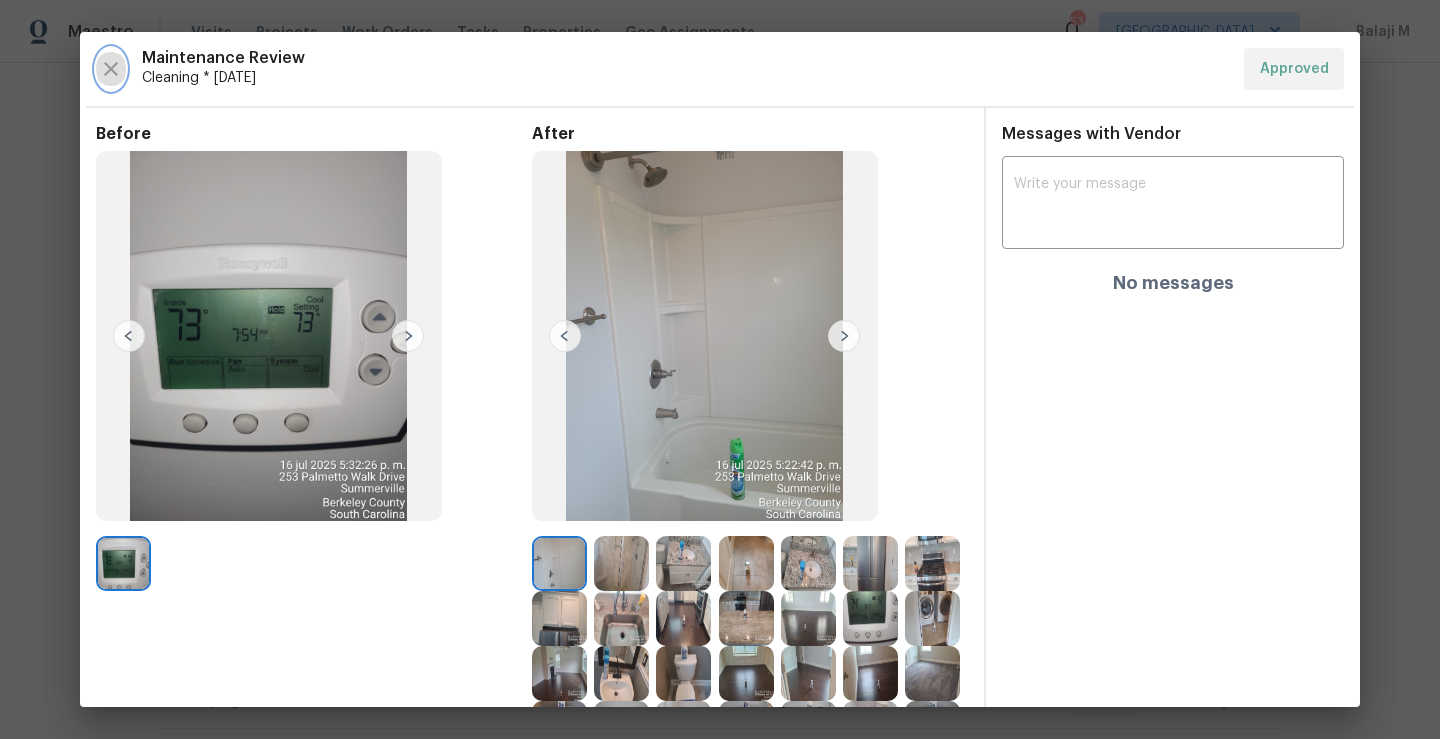 click 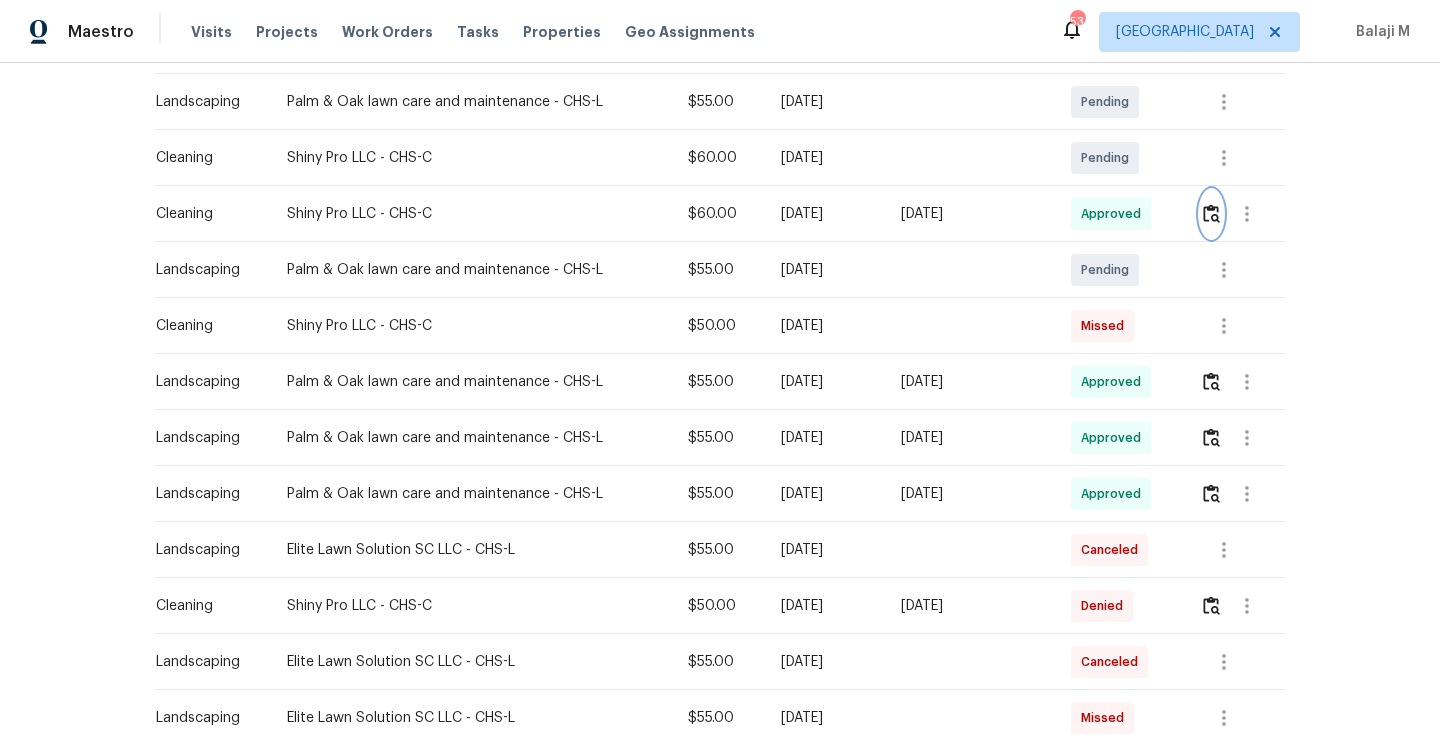 scroll, scrollTop: 424, scrollLeft: 0, axis: vertical 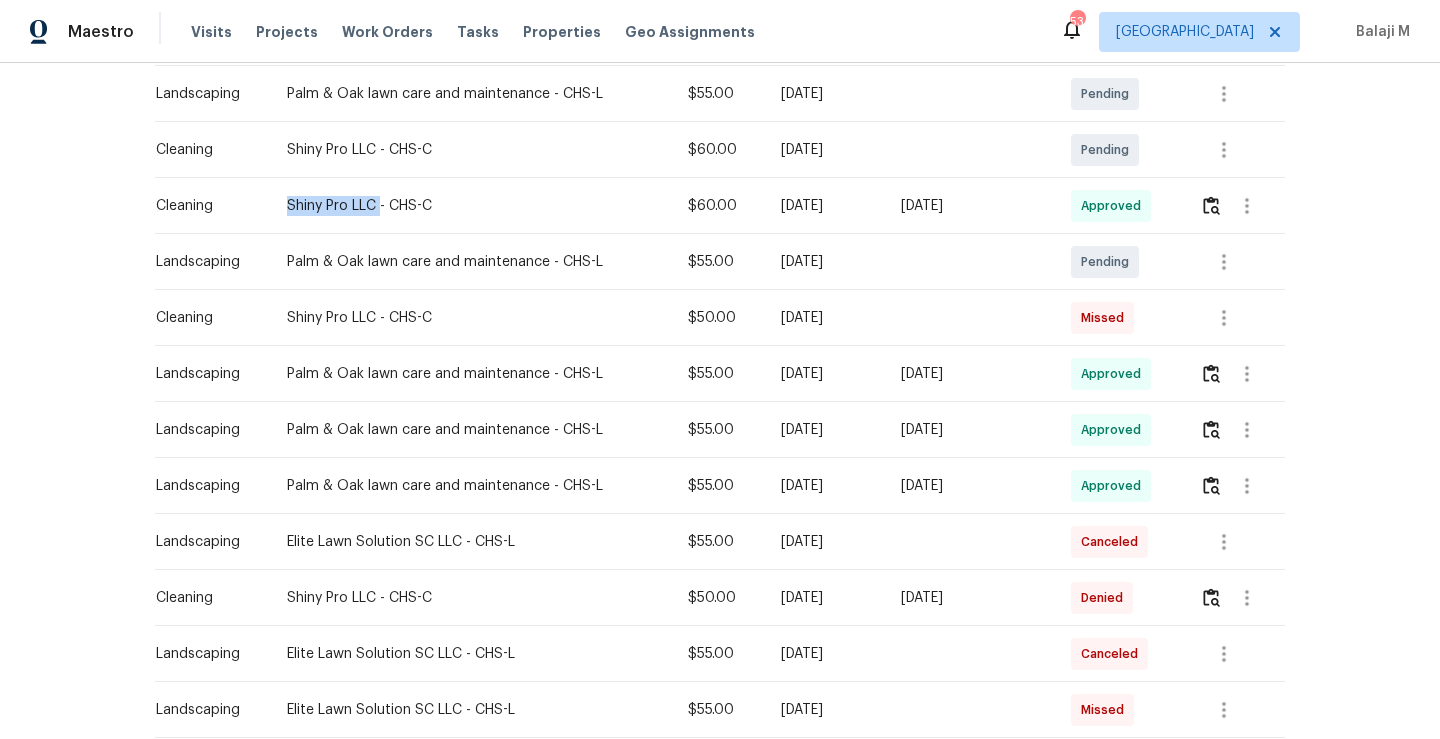 drag, startPoint x: 270, startPoint y: 207, endPoint x: 367, endPoint y: 211, distance: 97.082436 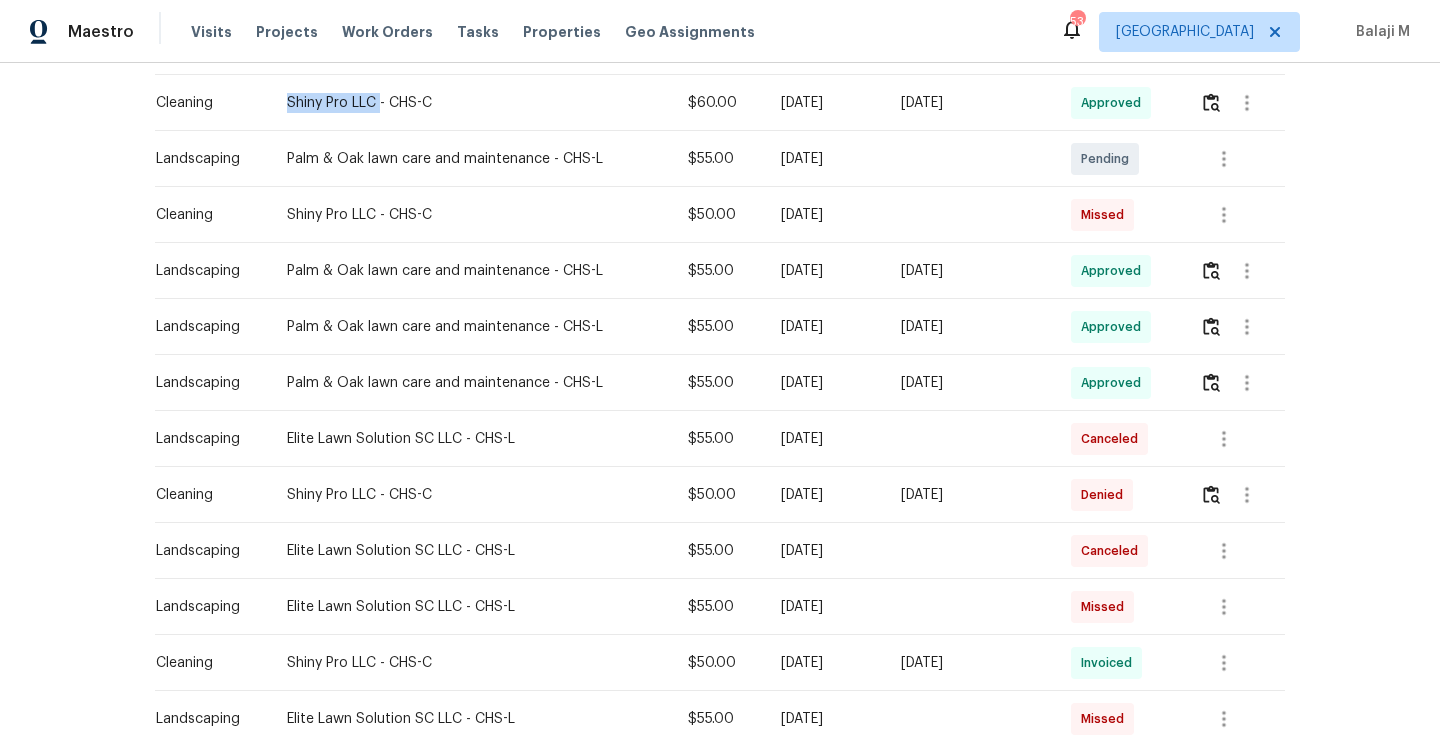scroll, scrollTop: 548, scrollLeft: 0, axis: vertical 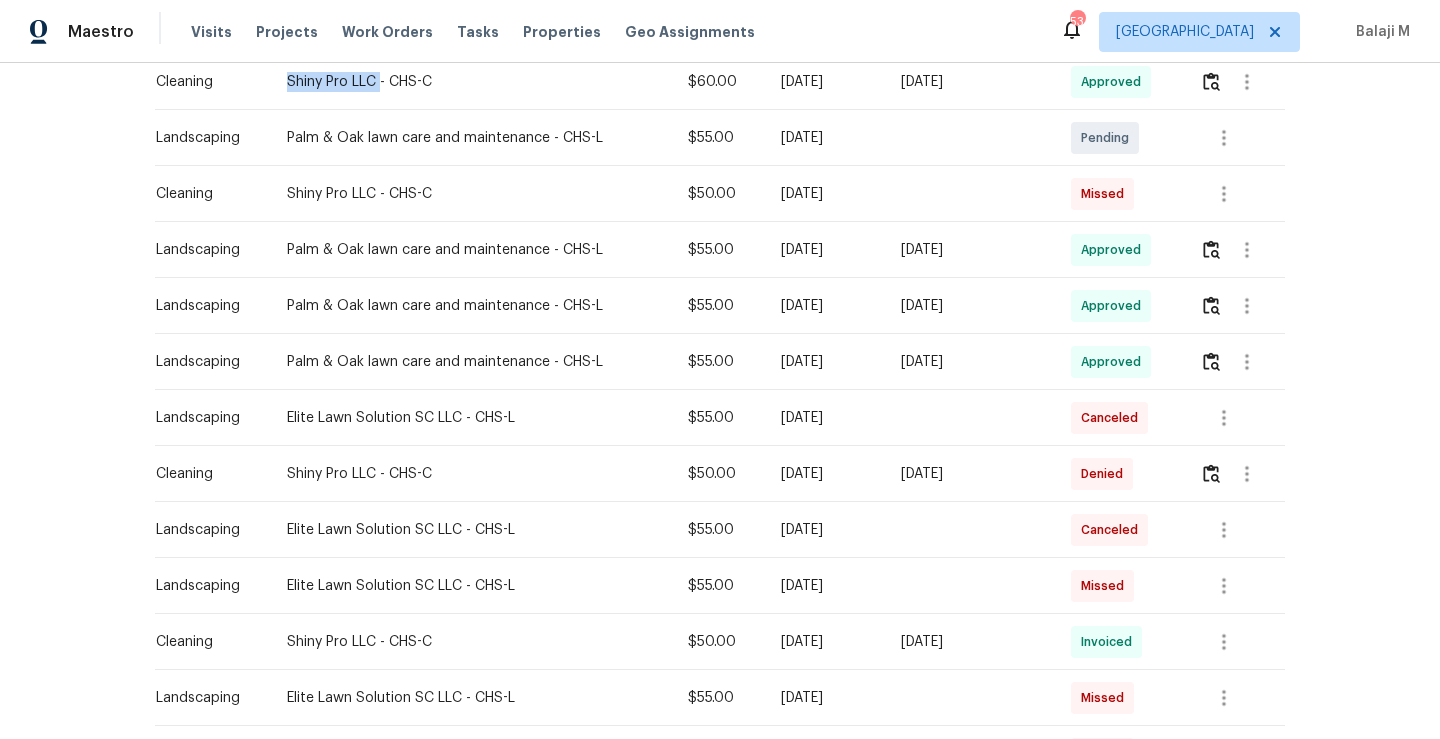 drag, startPoint x: 699, startPoint y: 485, endPoint x: 810, endPoint y: 486, distance: 111.0045 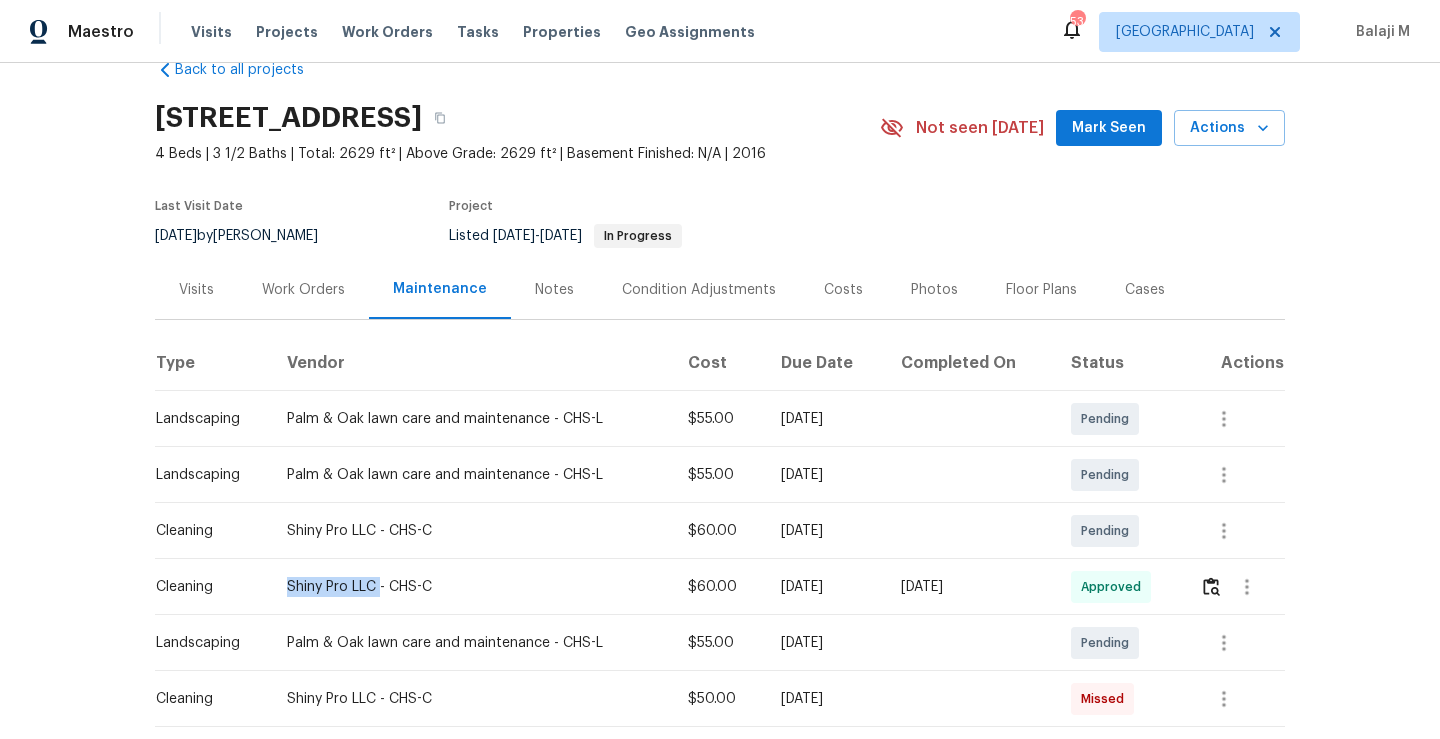 scroll, scrollTop: 41, scrollLeft: 0, axis: vertical 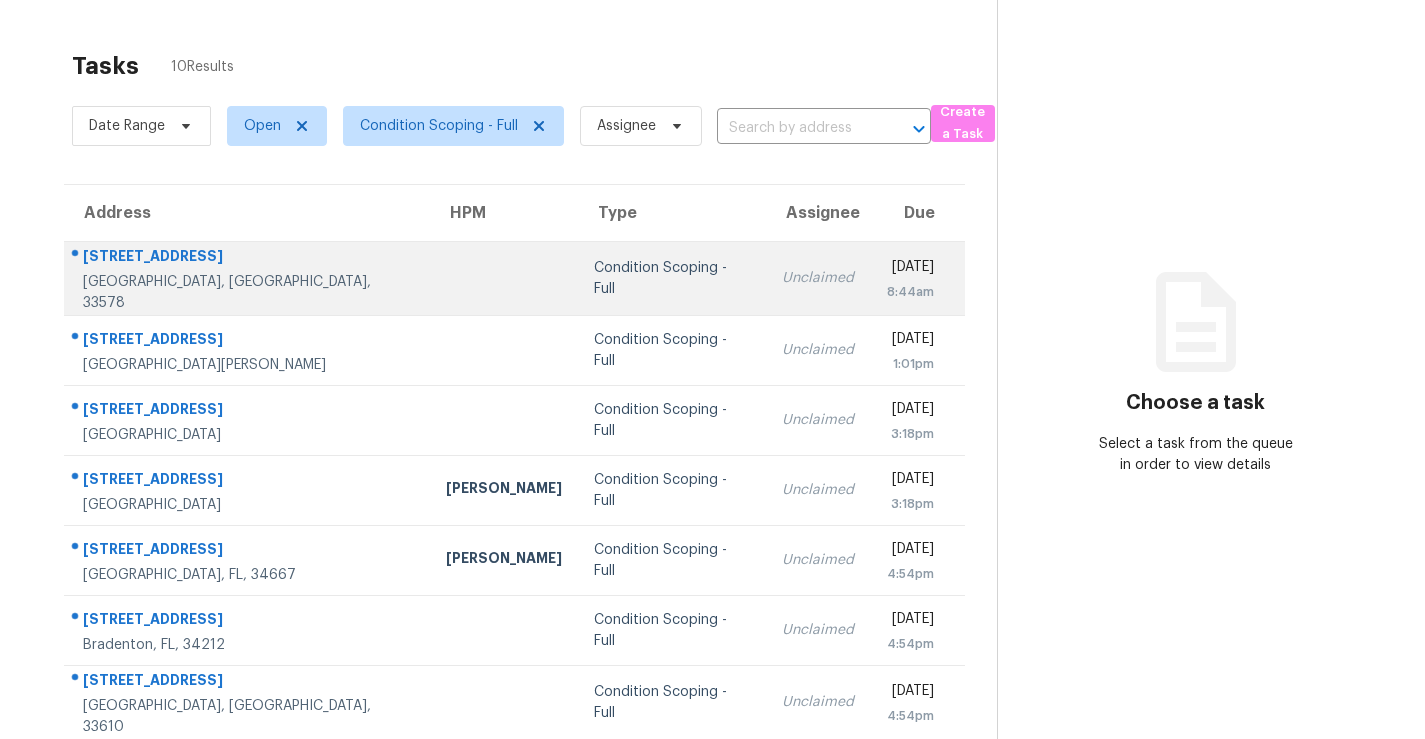click on "[STREET_ADDRESS][PERSON_NAME]" at bounding box center [247, 279] 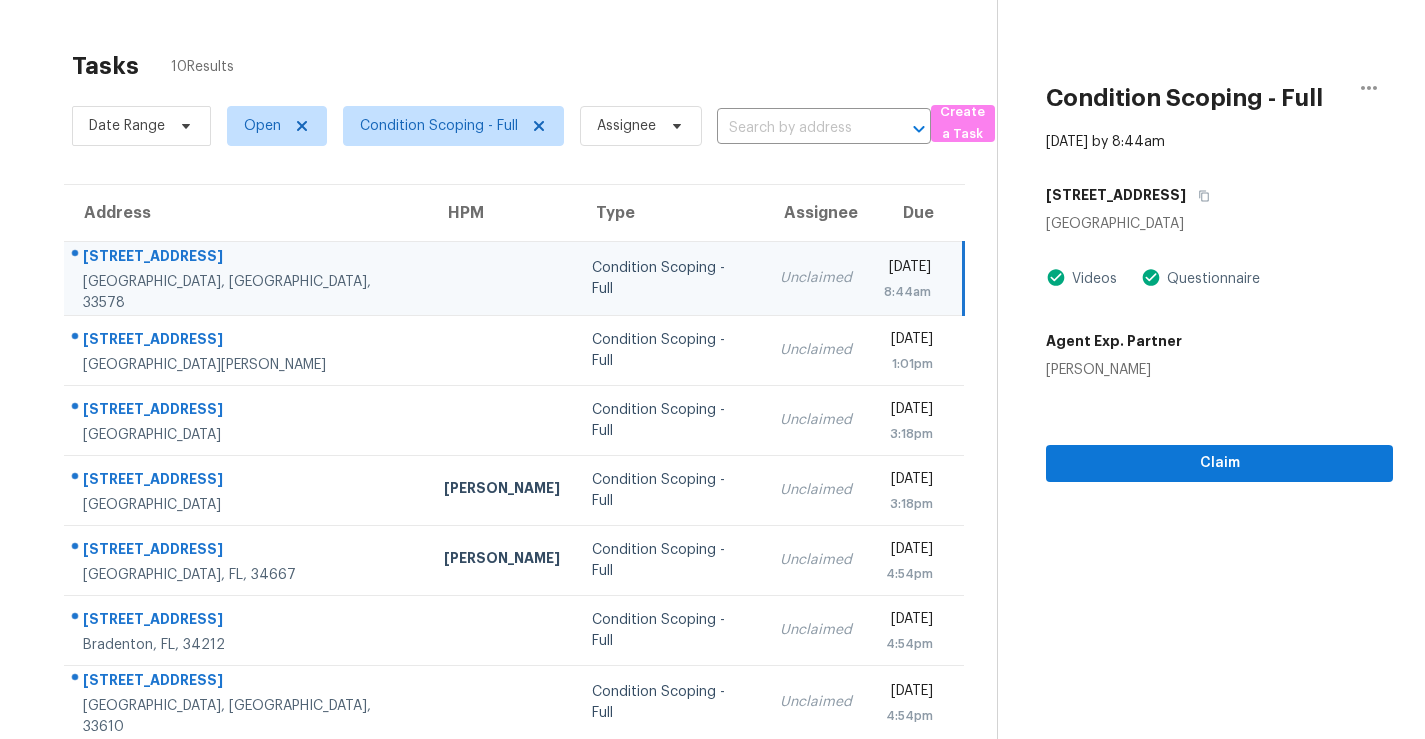 click on "Tasks" at bounding box center [105, 66] 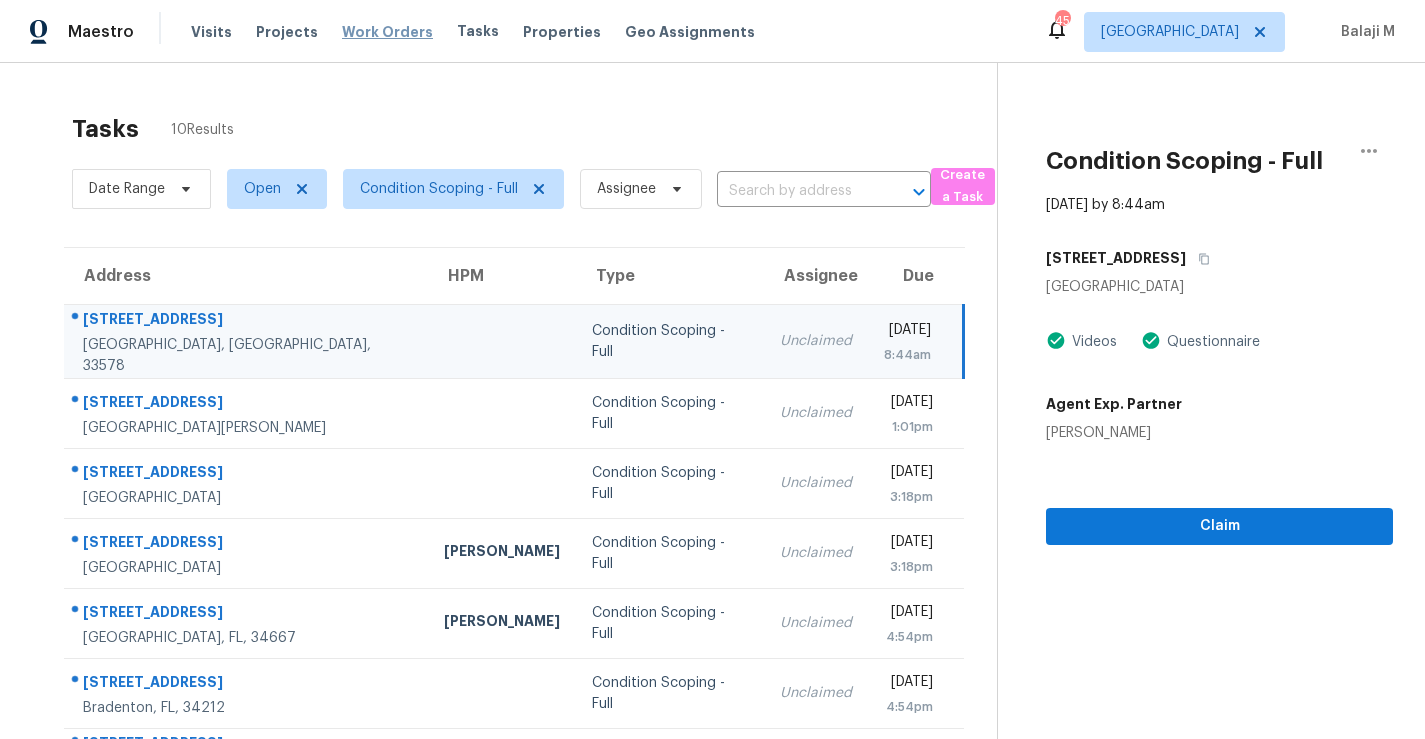 click on "Work Orders" at bounding box center [387, 32] 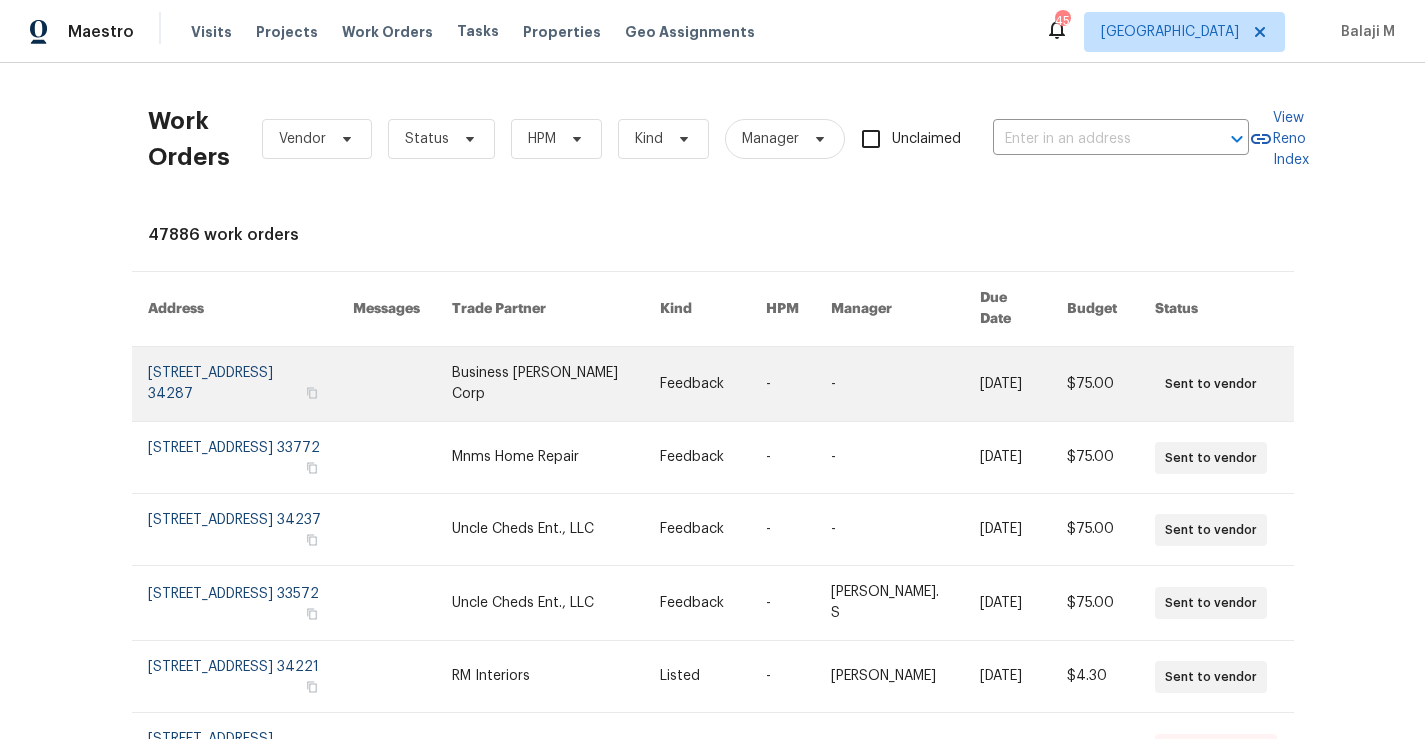 click at bounding box center [251, 384] 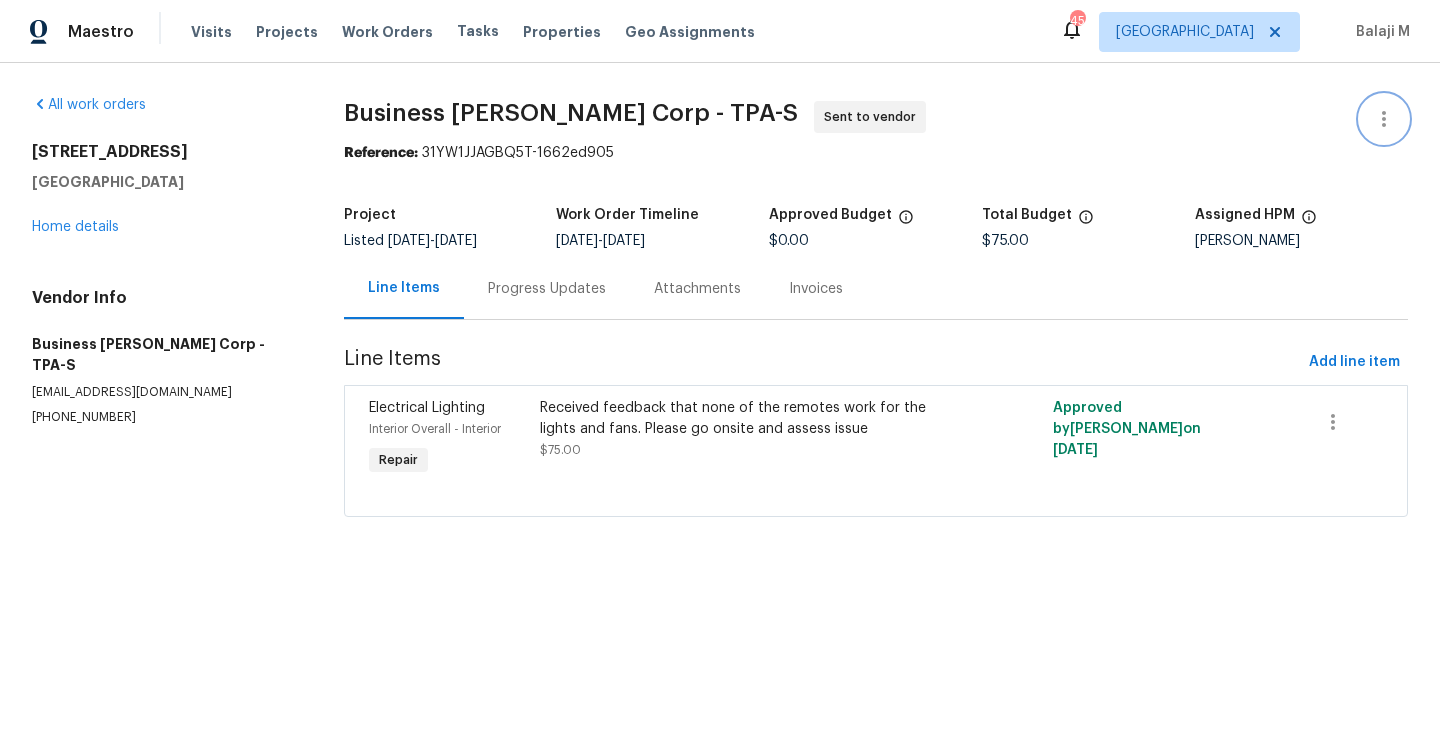 click 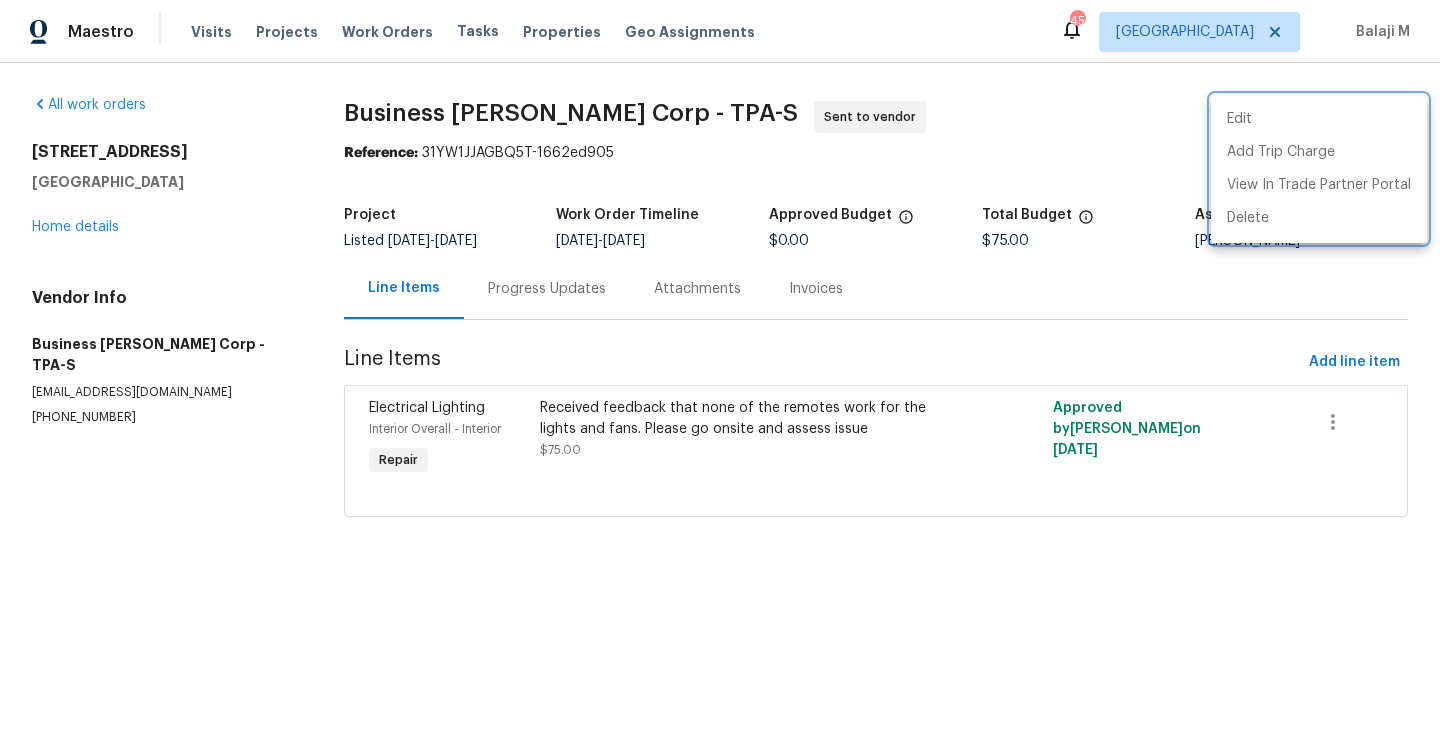 click at bounding box center (720, 369) 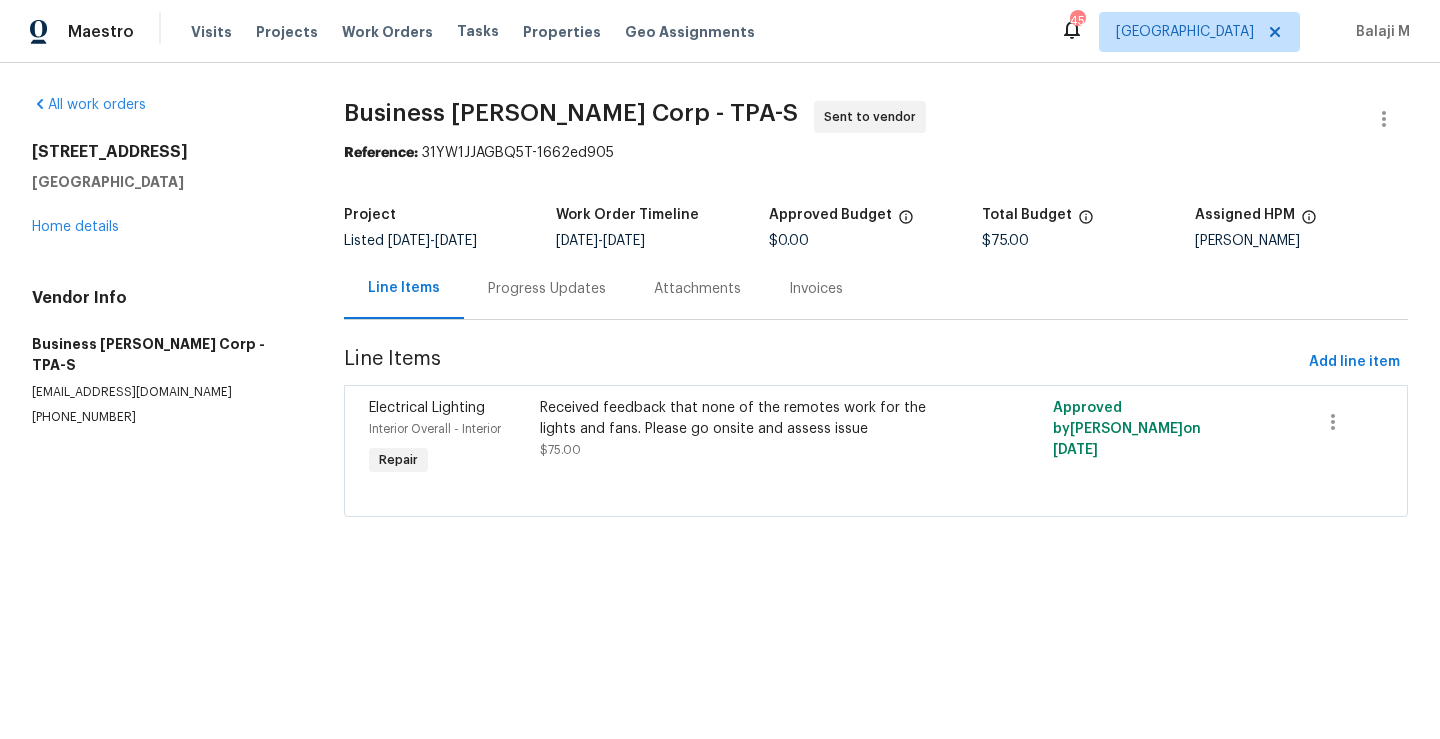 click on "Electrical Lighting Interior Overall - Interior Repair Received feedback that none of the remotes work for the lights and fans. Please go onsite and assess issue $75.00 Approved by  [PERSON_NAME]  on   [DATE]" at bounding box center (876, 451) 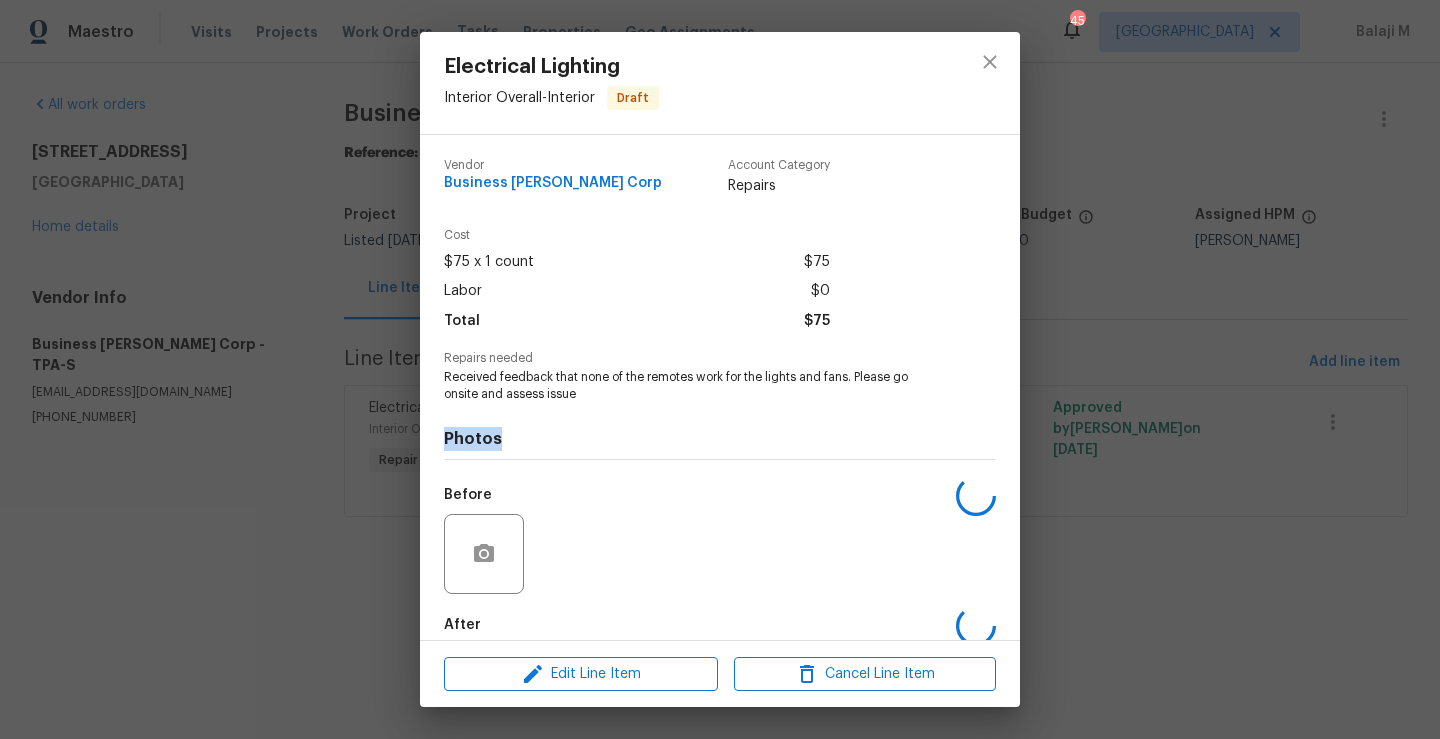 click on "Photos Before After" at bounding box center [720, 569] 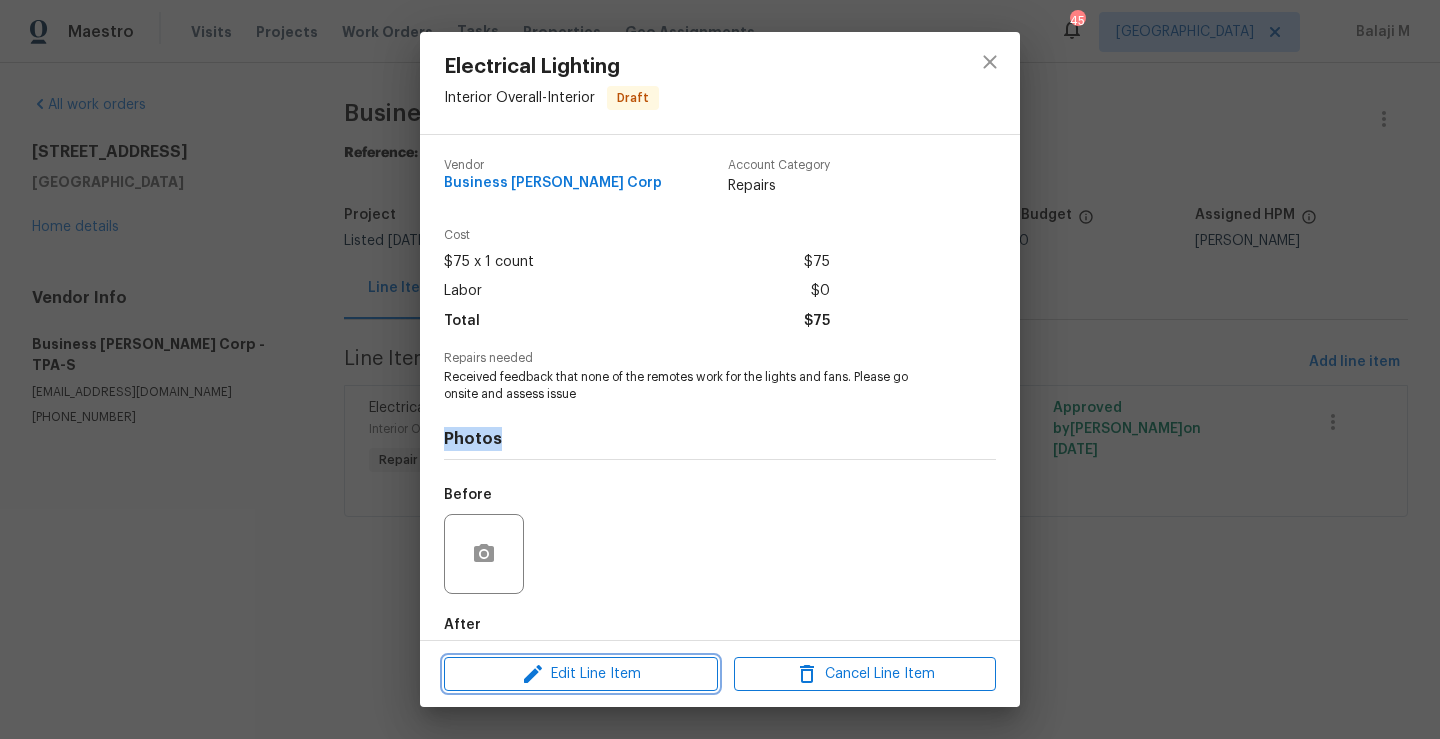 click on "Edit Line Item" at bounding box center [581, 674] 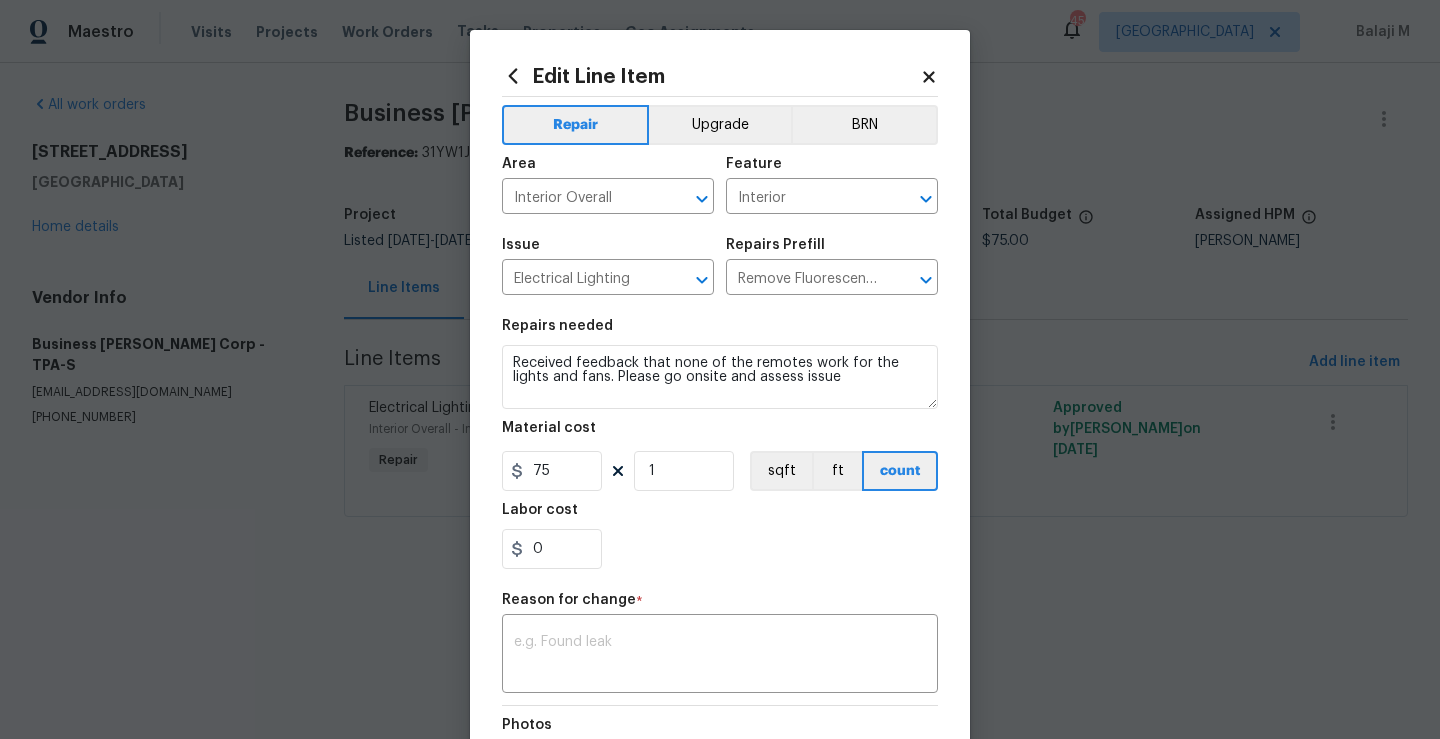 click 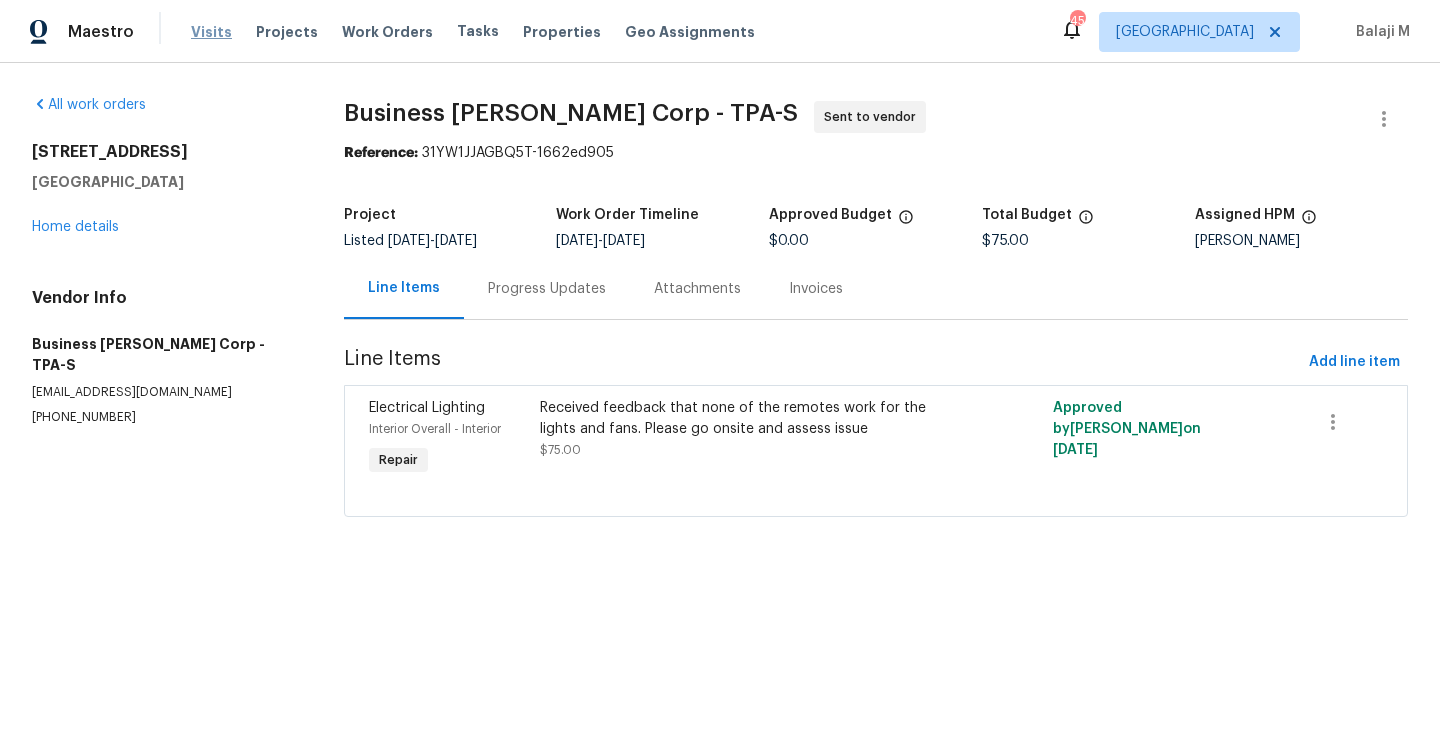 click on "Visits" at bounding box center (211, 32) 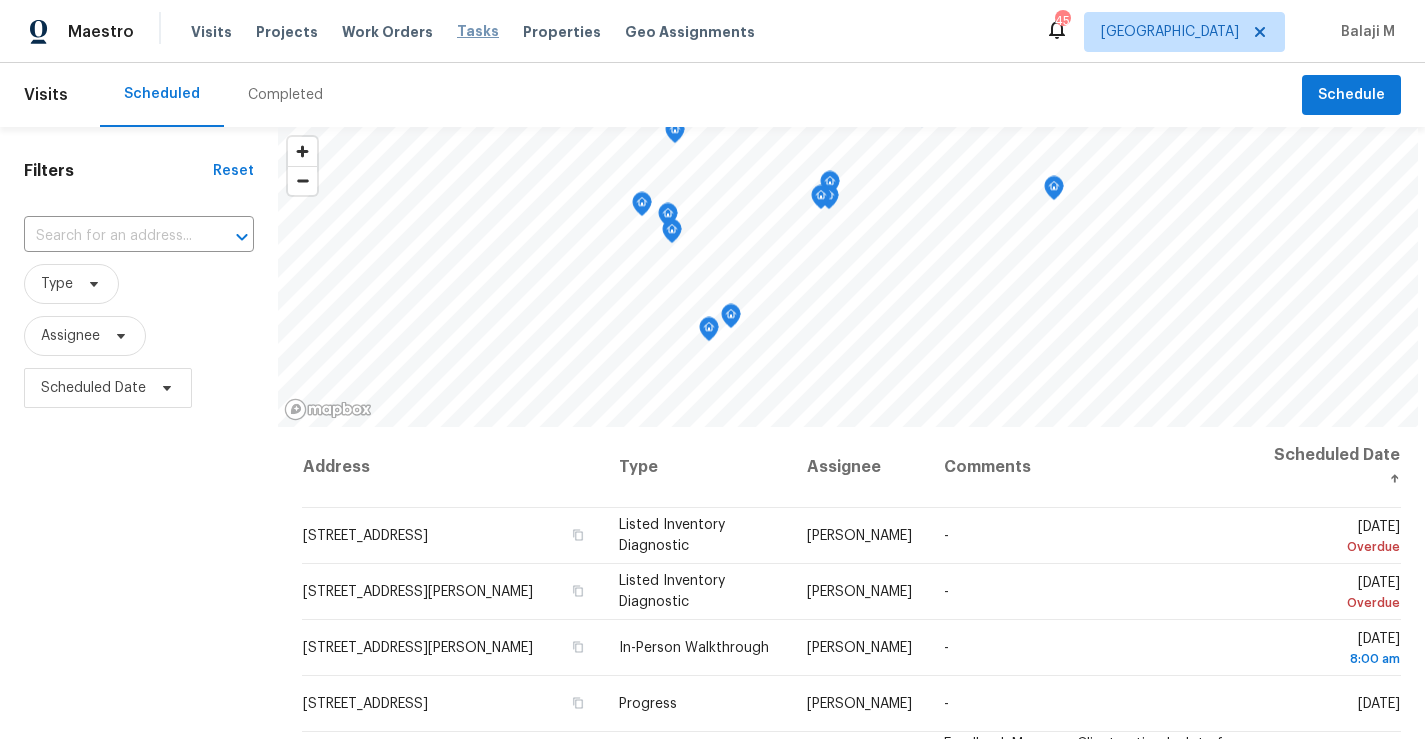 click on "Tasks" at bounding box center (478, 31) 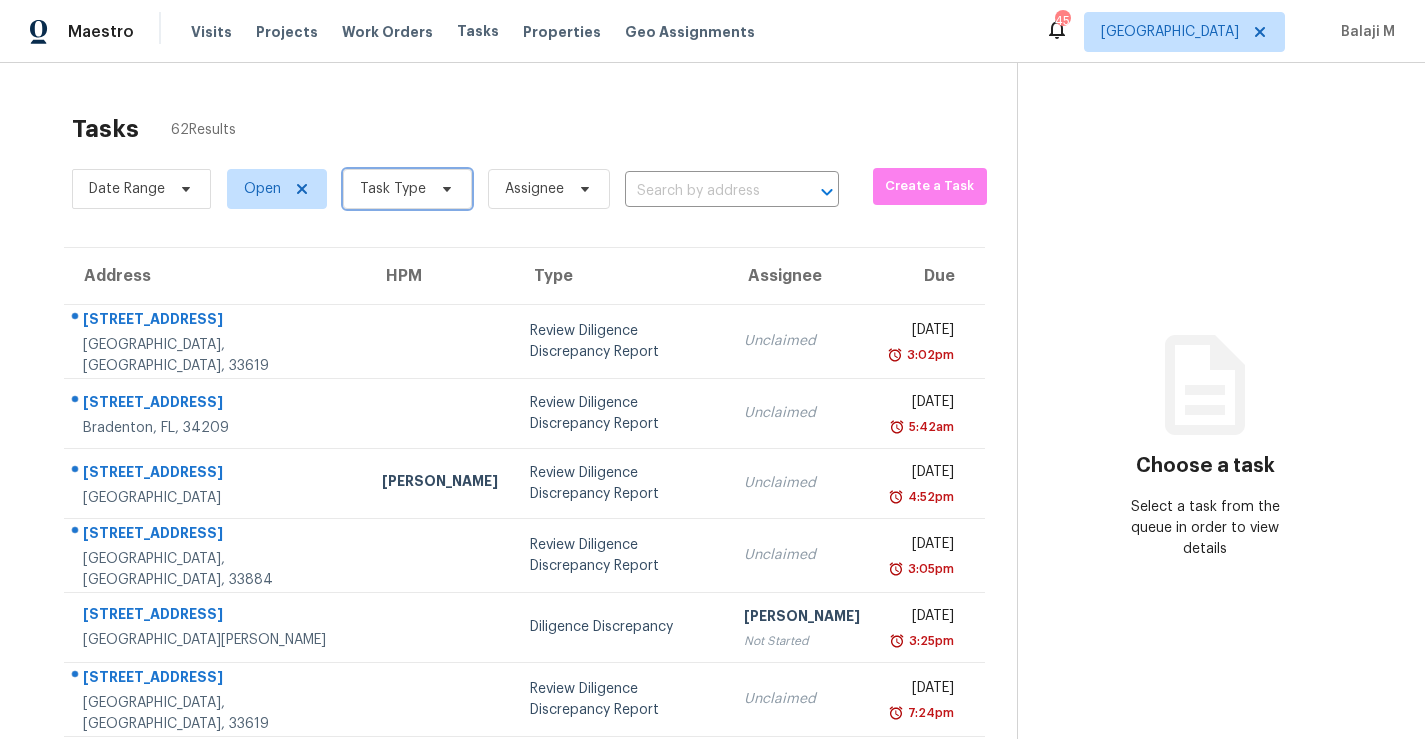click on "Task Type" at bounding box center [393, 189] 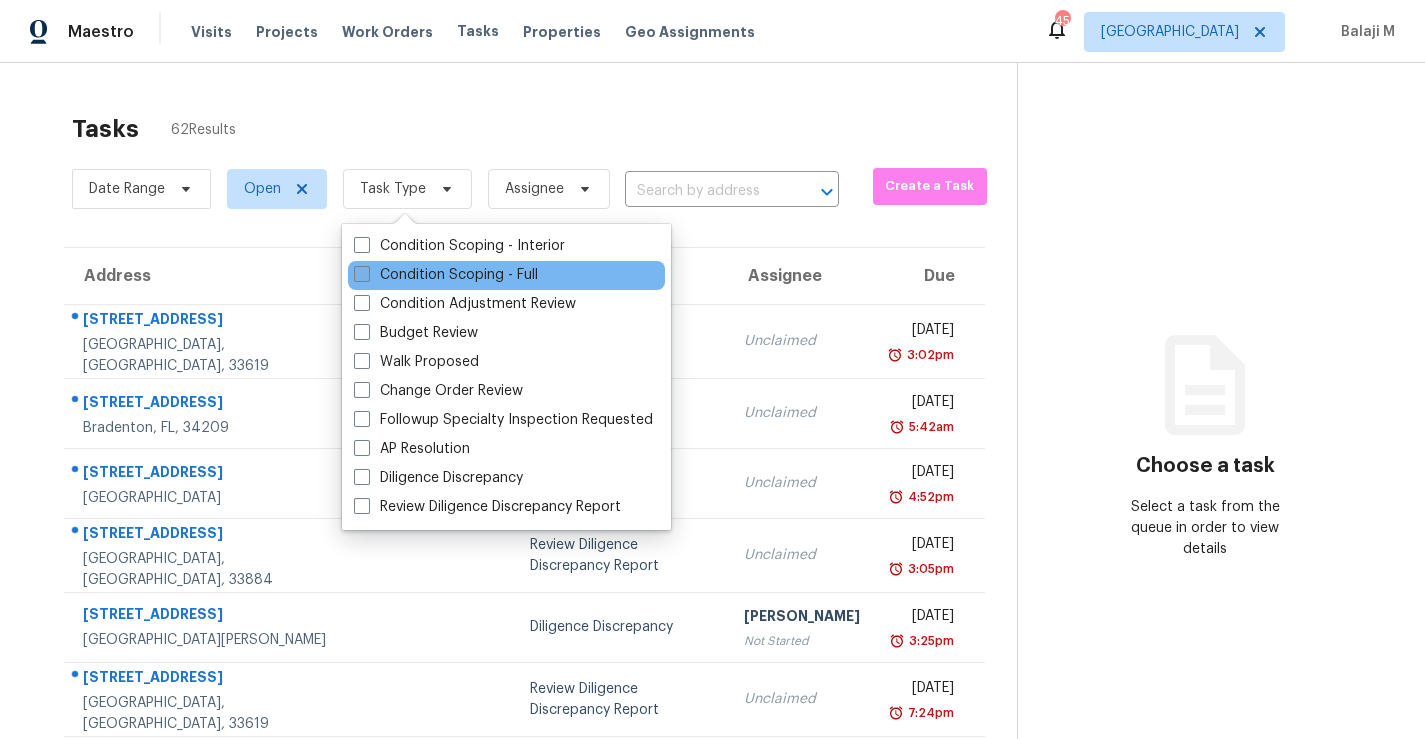 click on "Condition Scoping - Full" at bounding box center [446, 275] 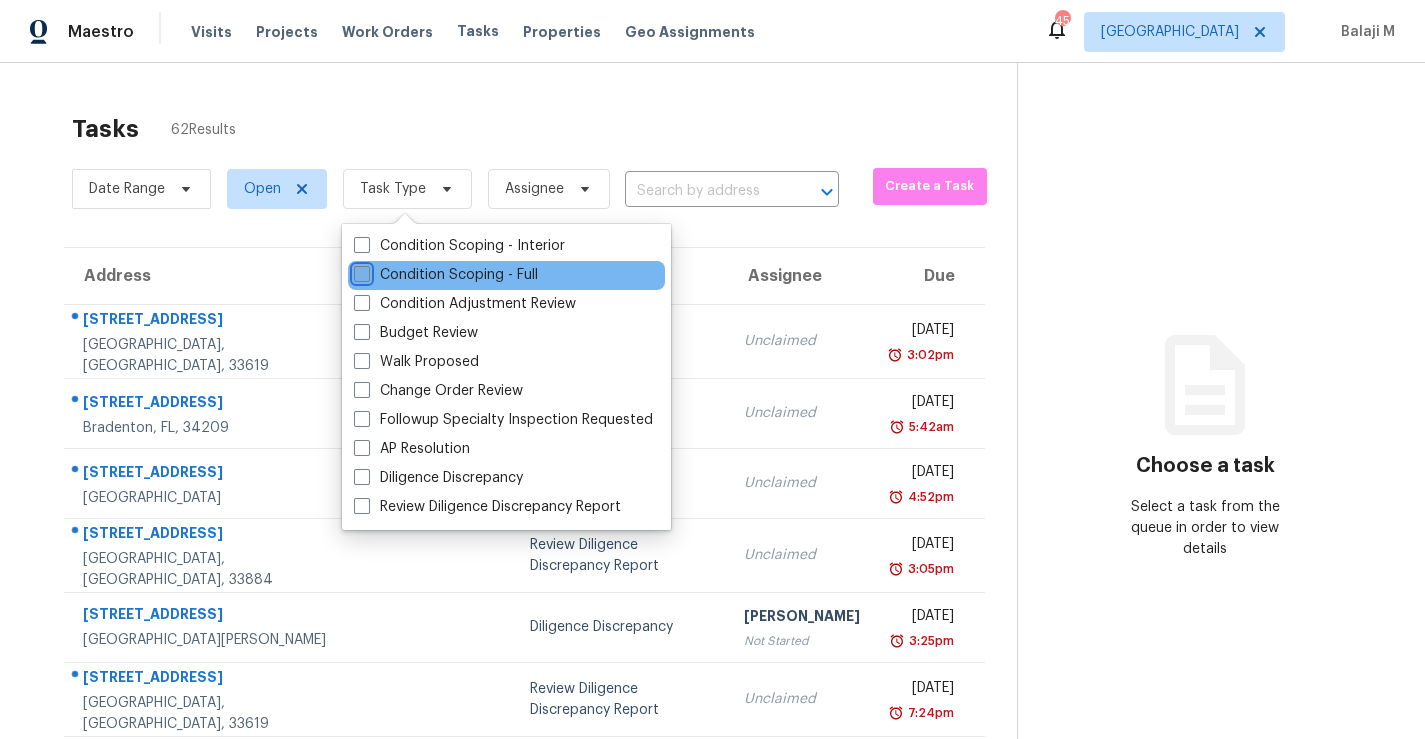 click on "Condition Scoping - Full" at bounding box center (360, 271) 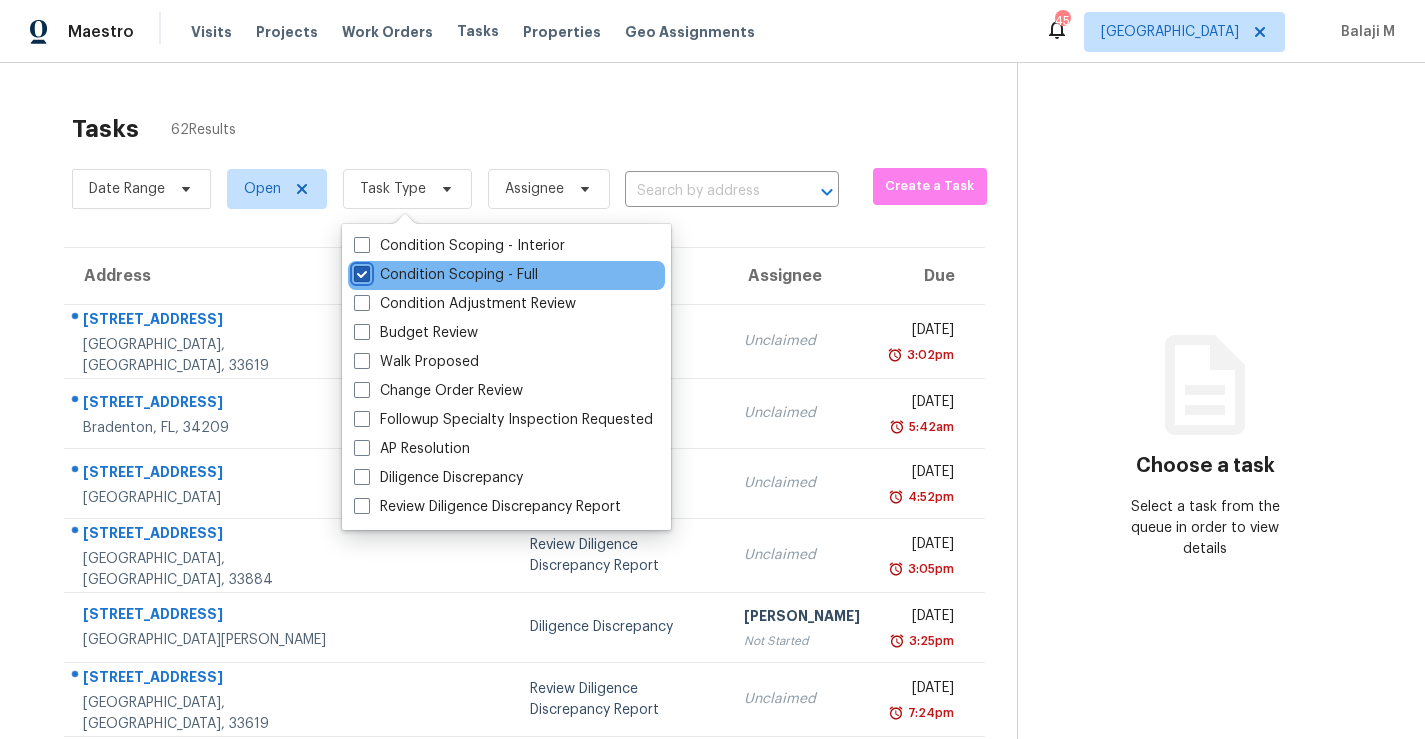 checkbox on "true" 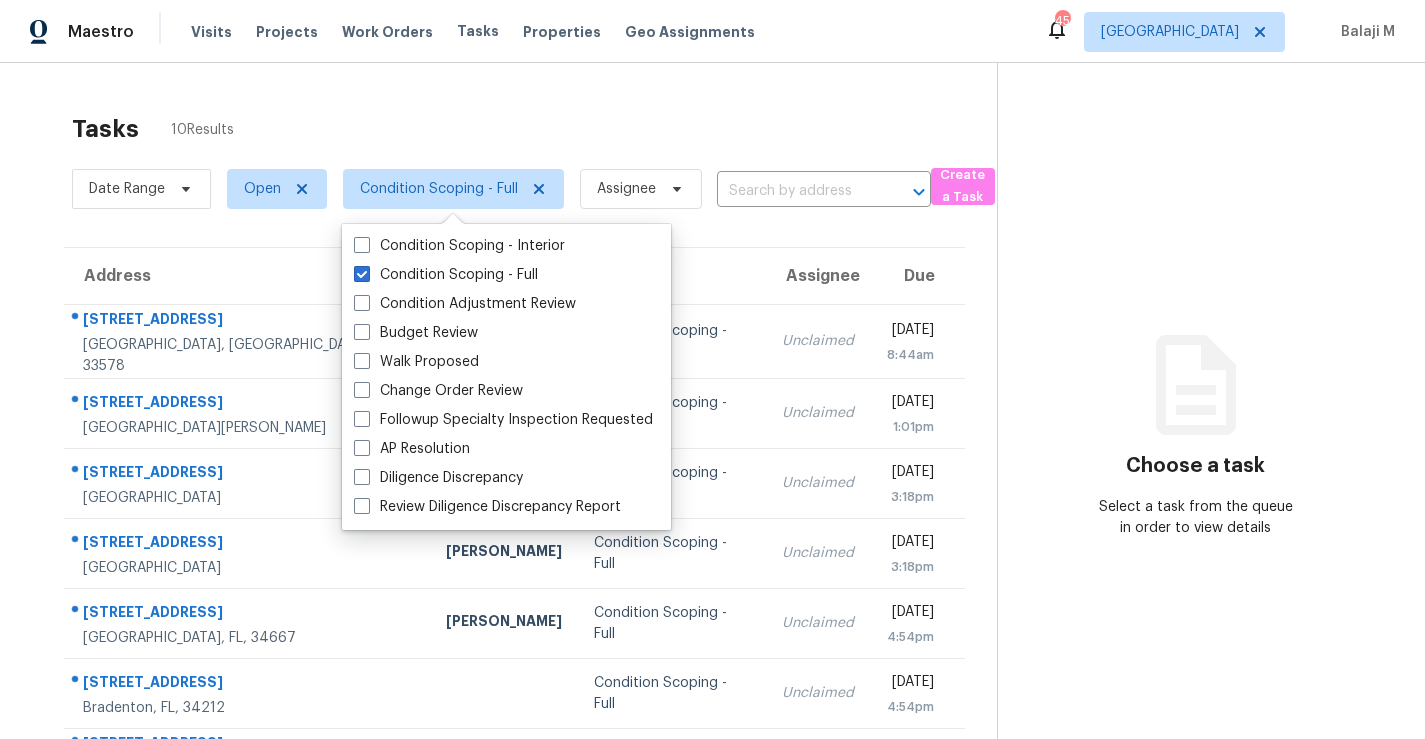 click on "Tasks 10  Results" at bounding box center [534, 129] 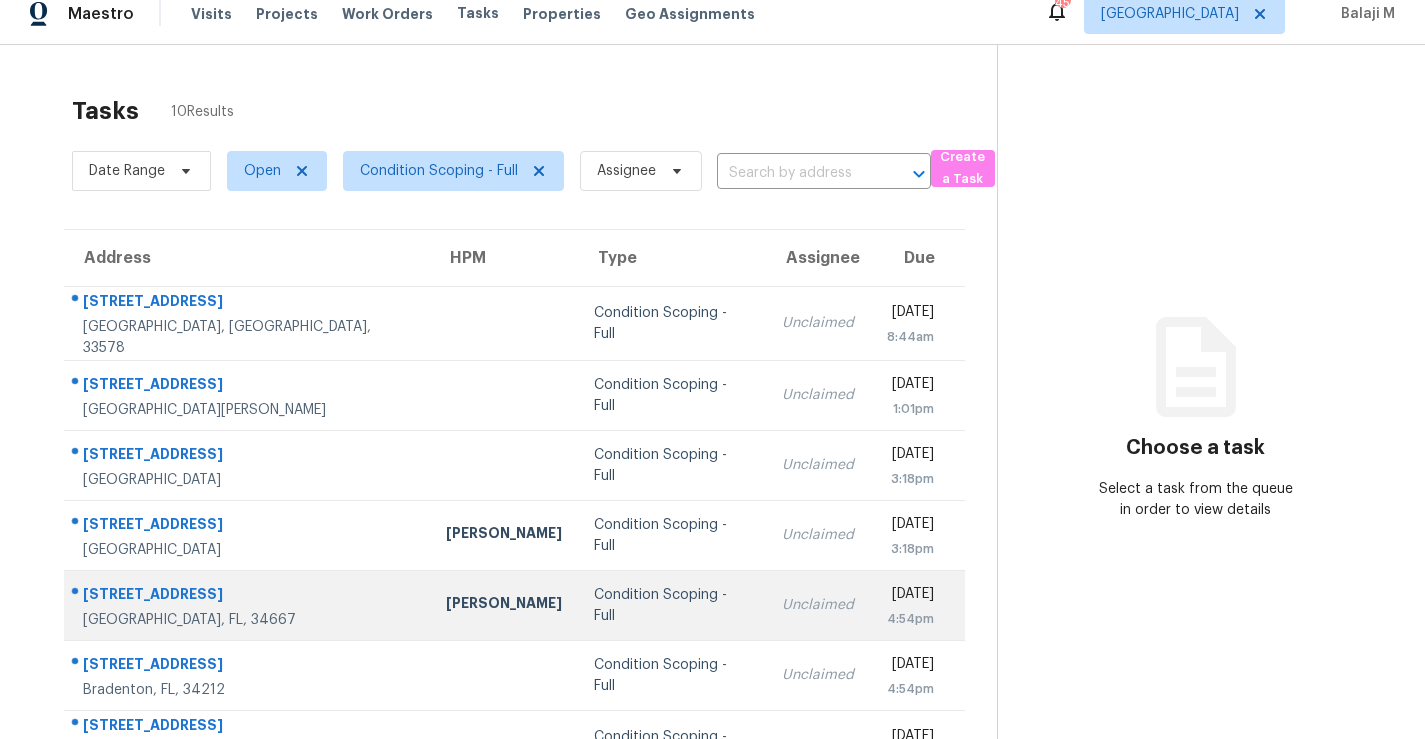 scroll, scrollTop: 0, scrollLeft: 0, axis: both 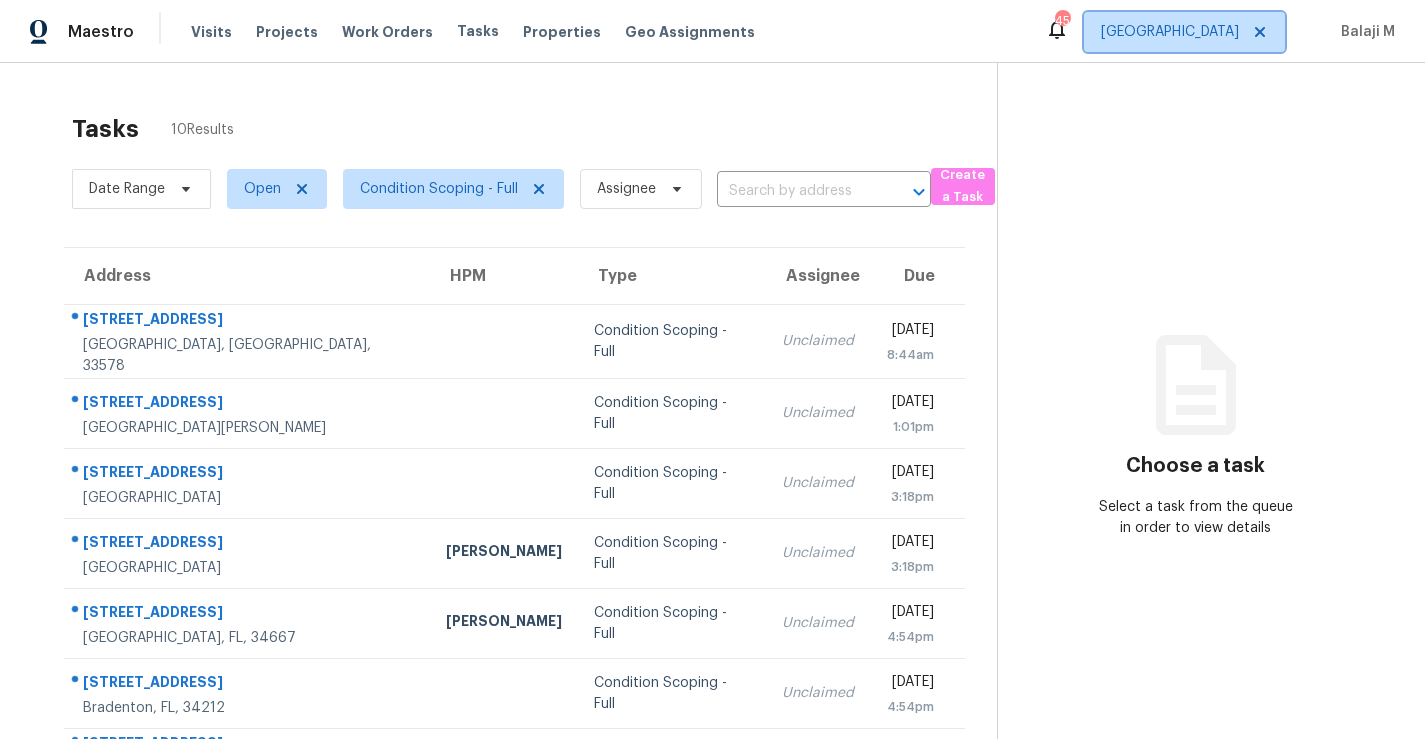 click on "[GEOGRAPHIC_DATA]" at bounding box center [1170, 32] 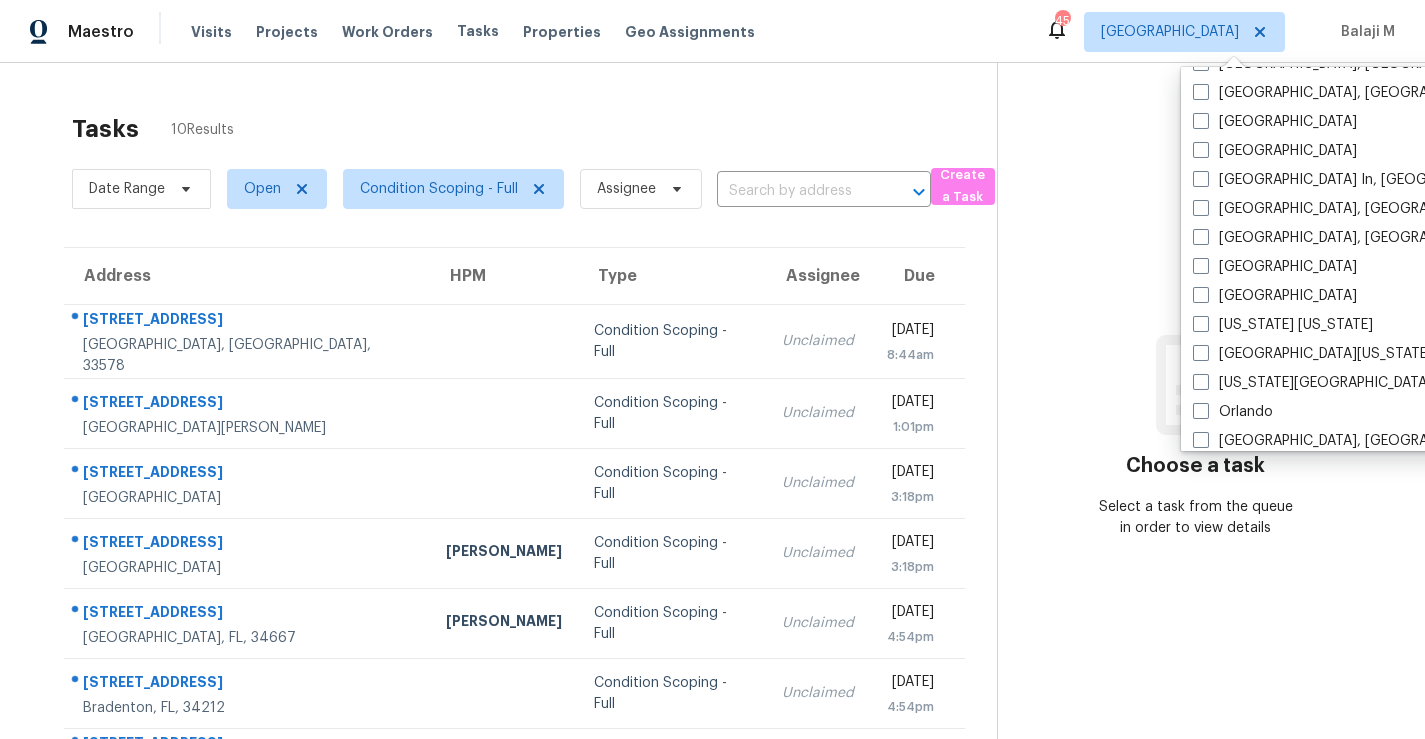 scroll, scrollTop: 1401, scrollLeft: 0, axis: vertical 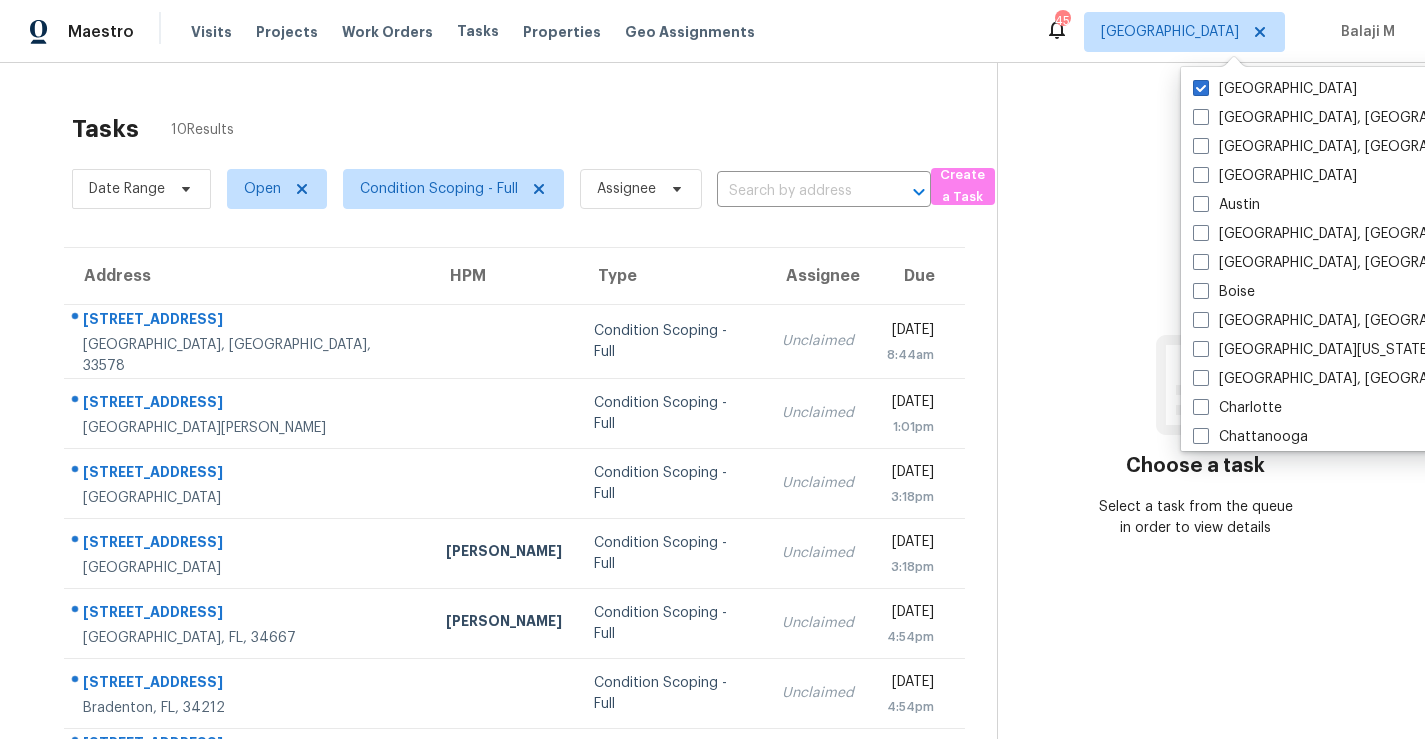 click on "Tasks 10  Results" at bounding box center (534, 129) 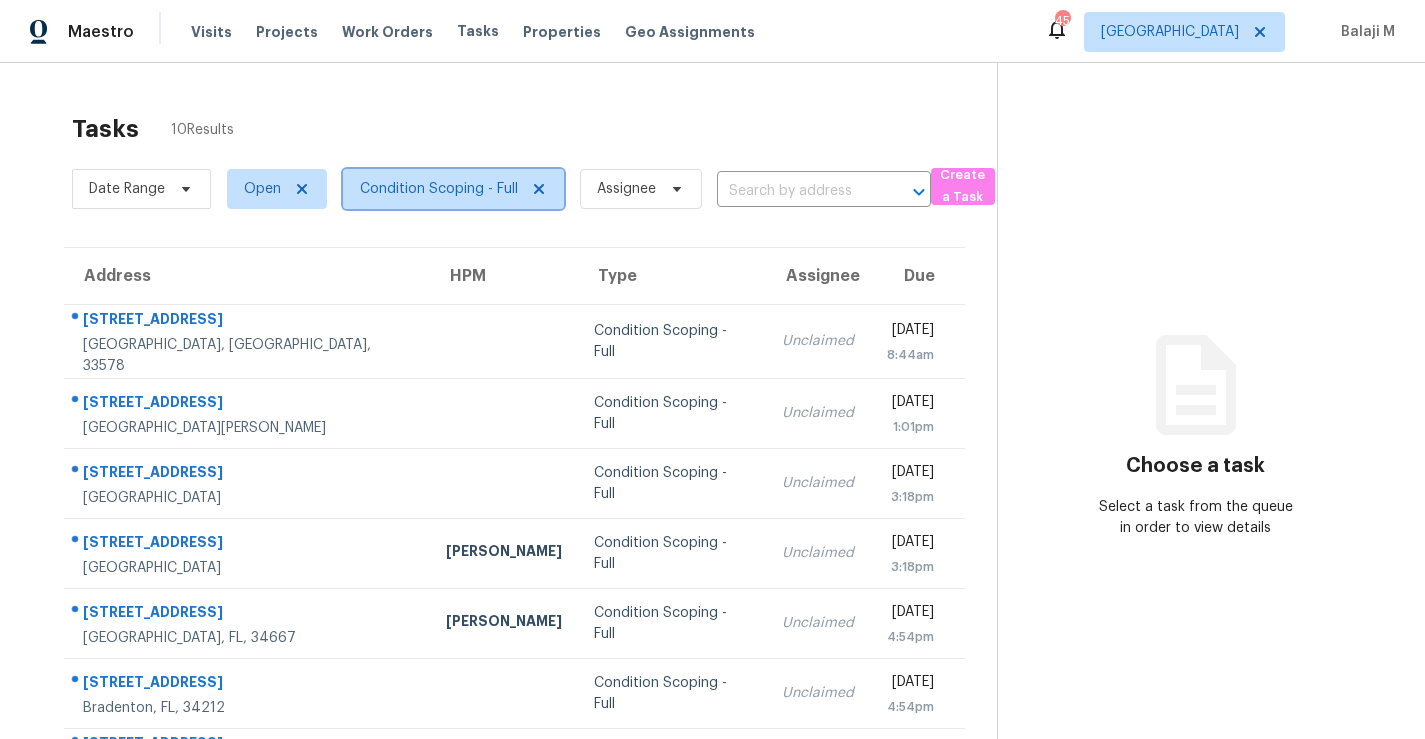 click on "Condition Scoping - Full" at bounding box center [439, 189] 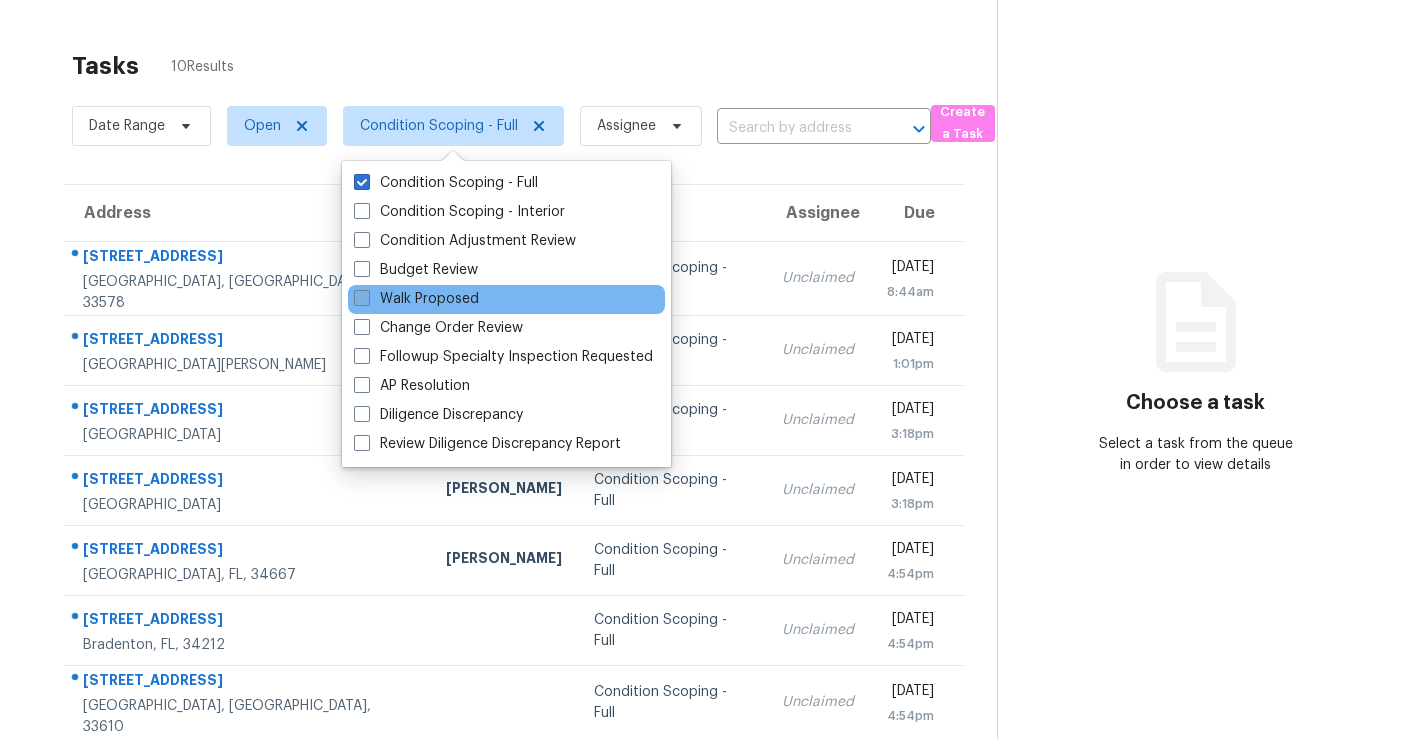 scroll, scrollTop: 0, scrollLeft: 0, axis: both 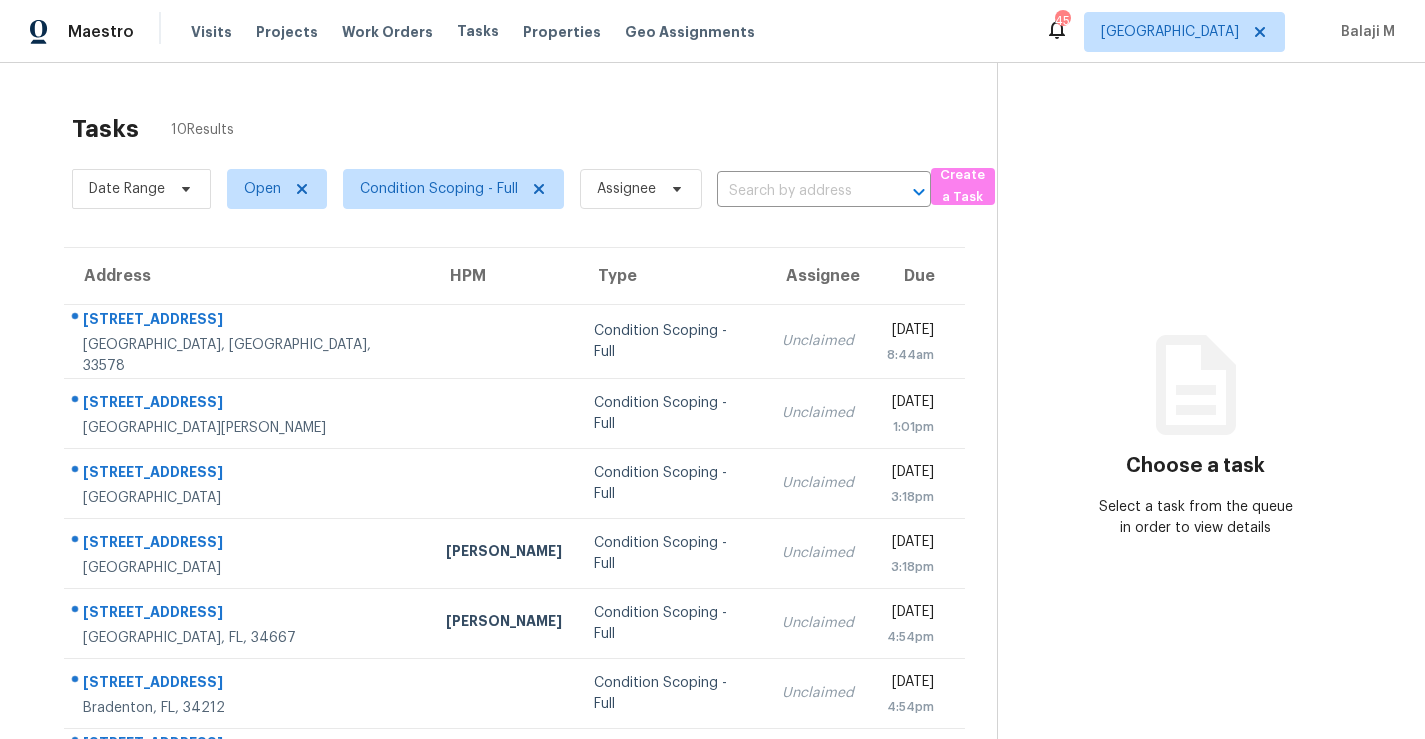 click on "Tasks 10  Results" at bounding box center (534, 129) 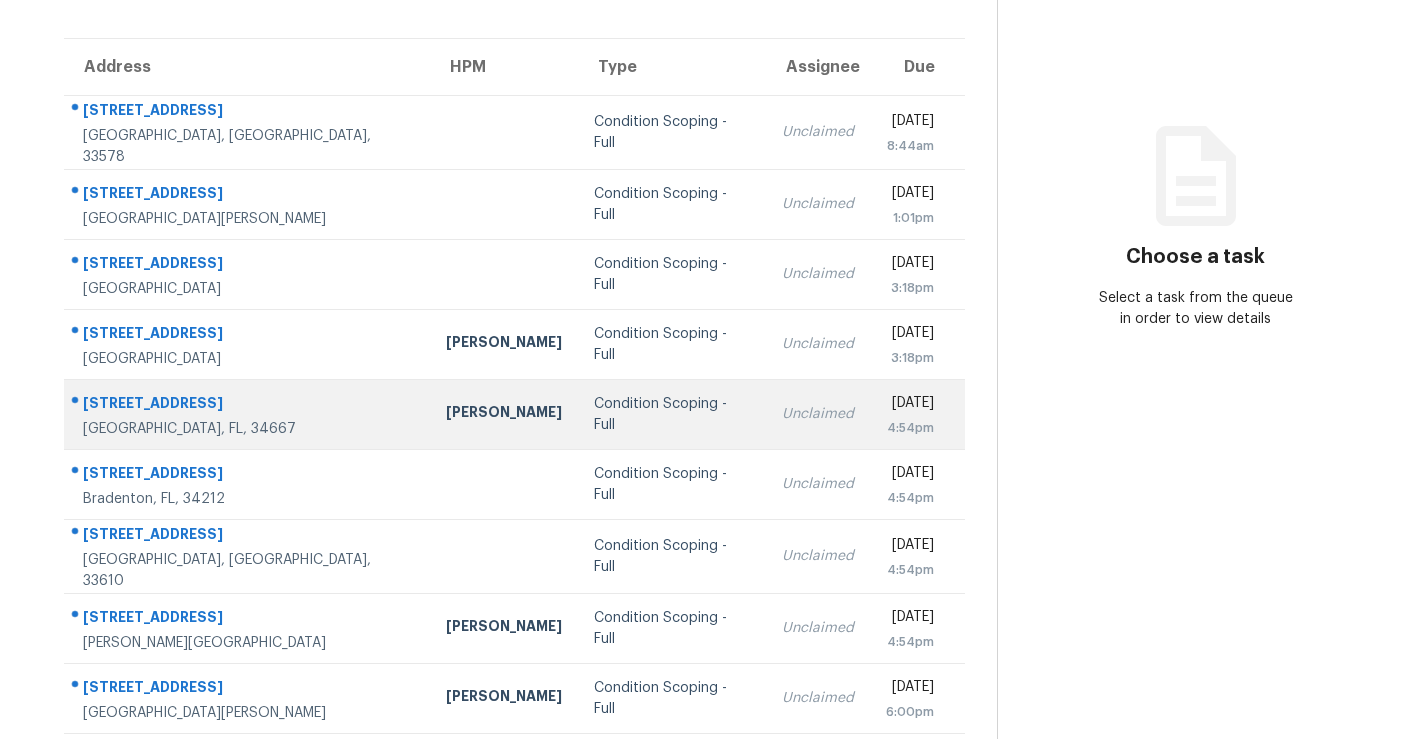 scroll, scrollTop: 240, scrollLeft: 0, axis: vertical 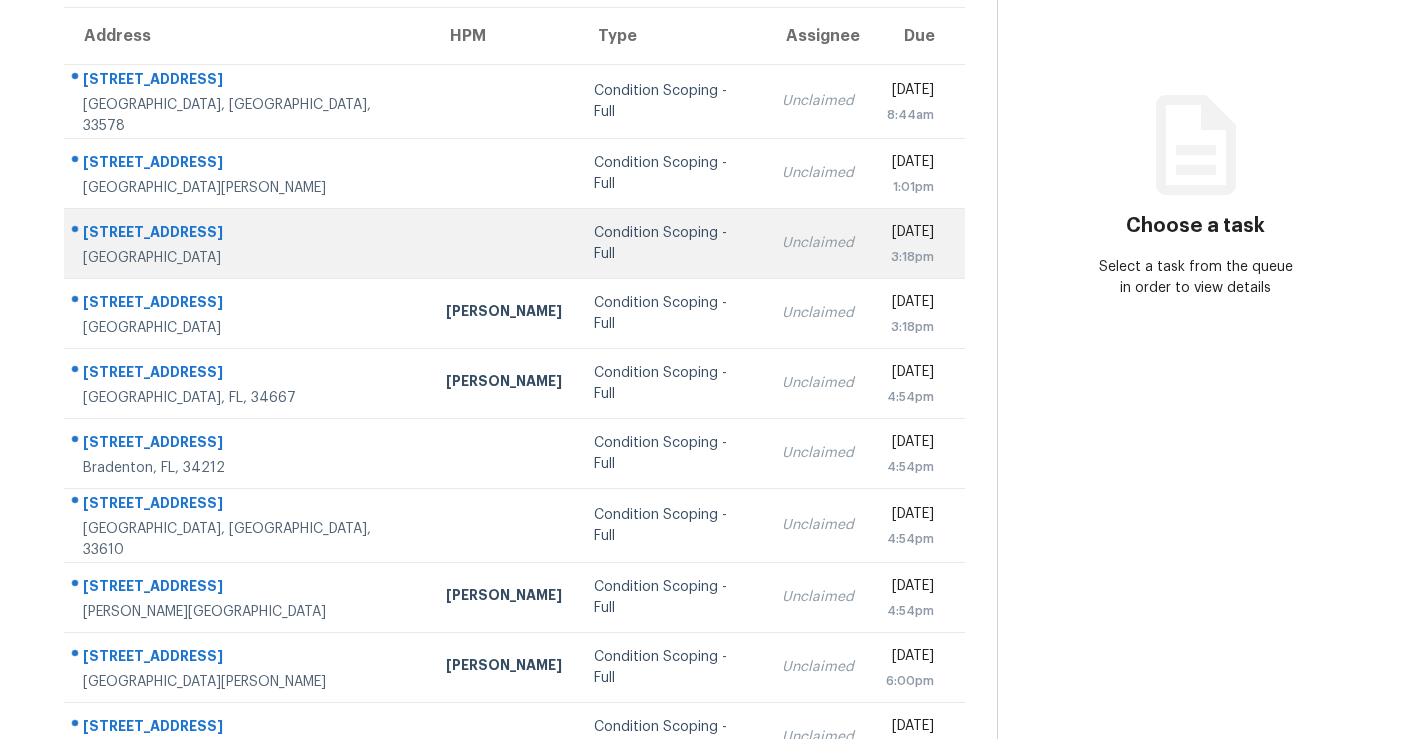 click at bounding box center [504, 244] 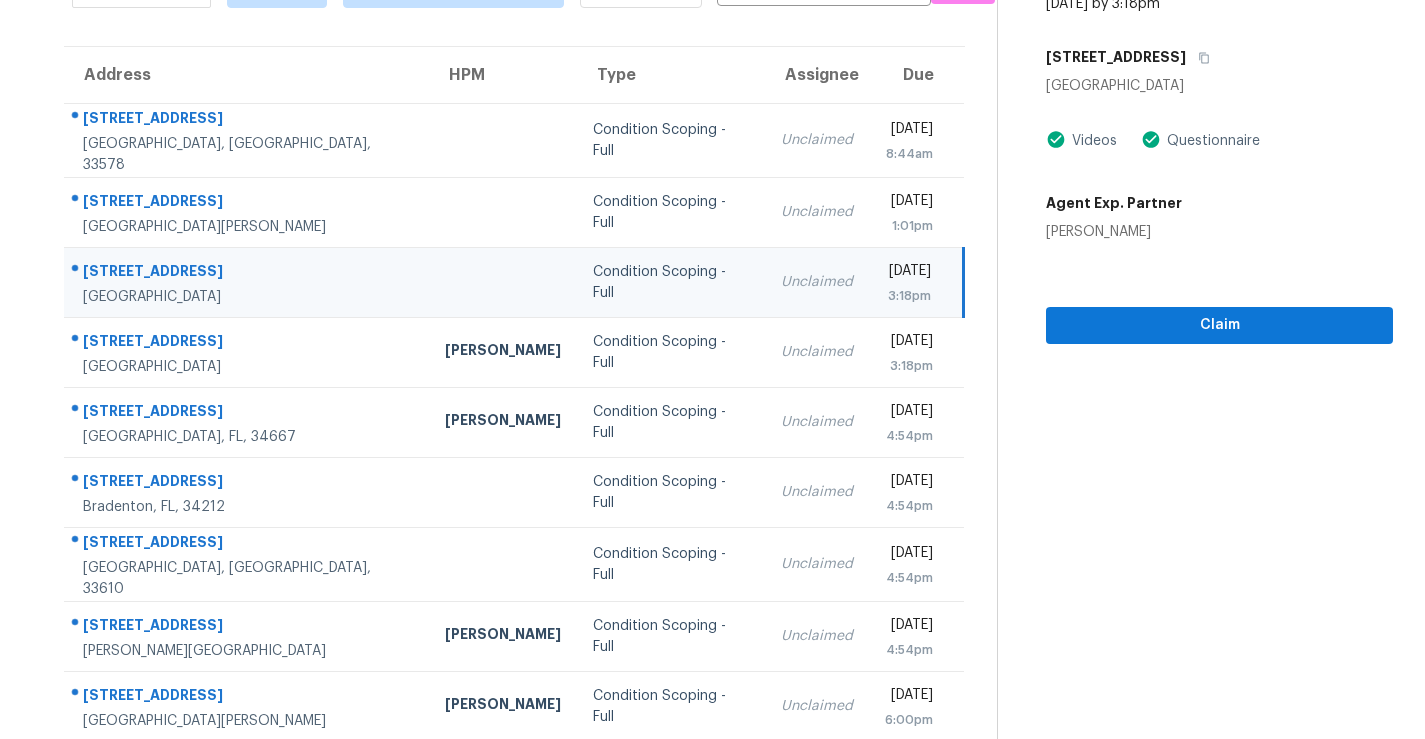 scroll, scrollTop: 194, scrollLeft: 0, axis: vertical 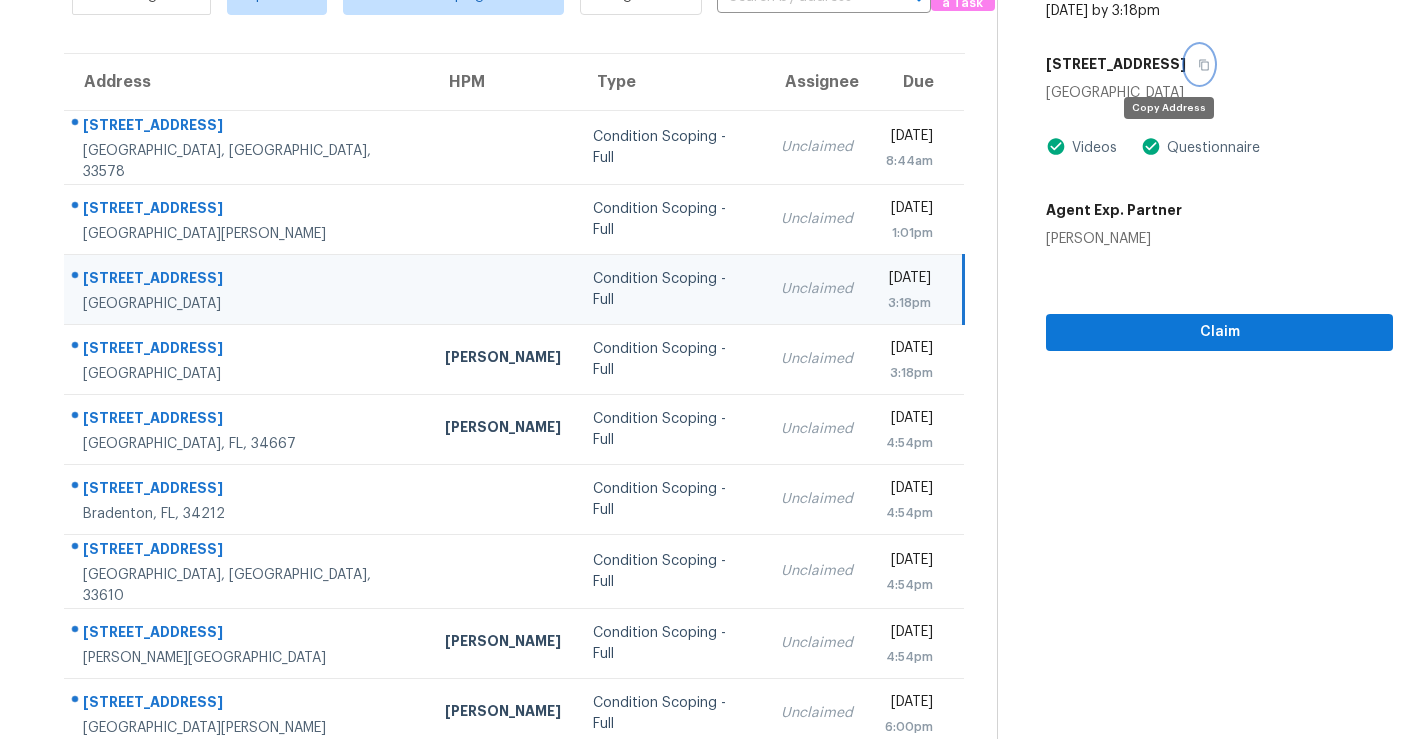click 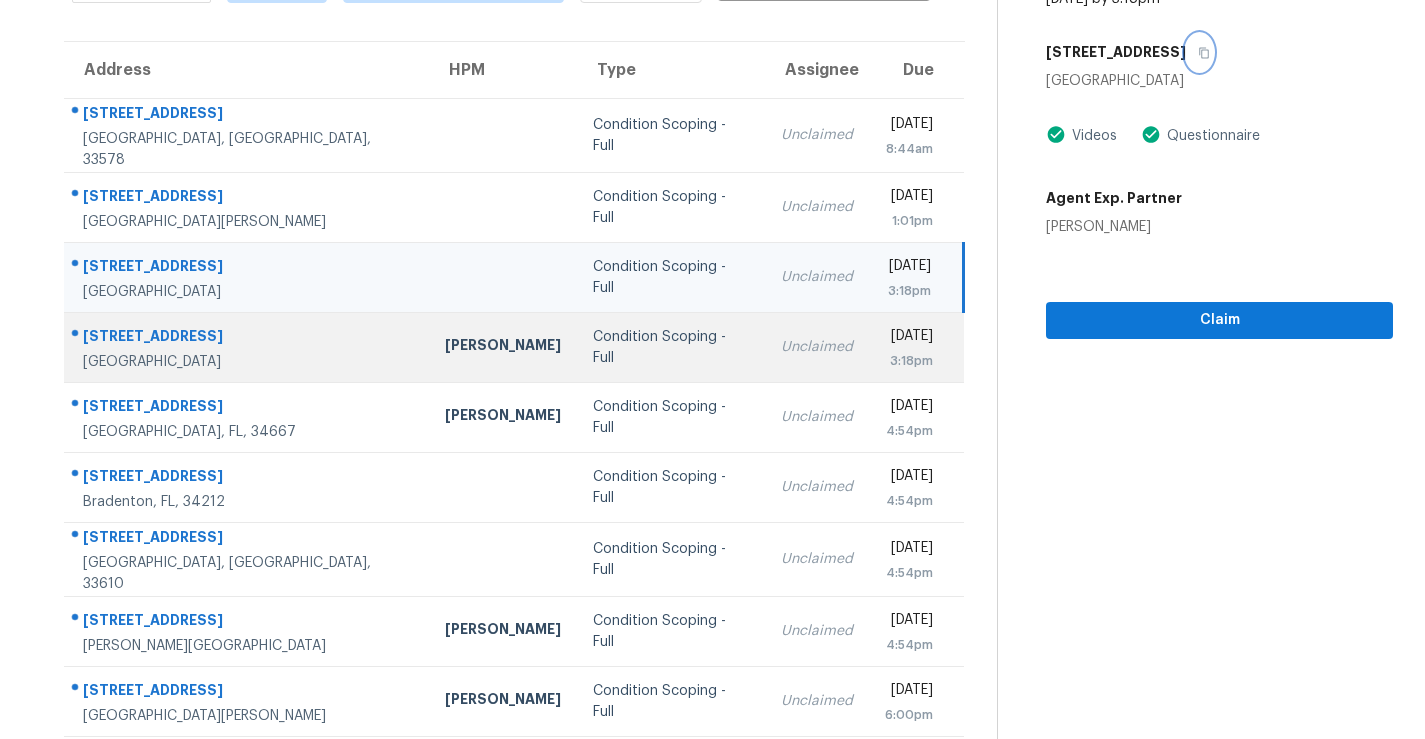 scroll, scrollTop: 212, scrollLeft: 0, axis: vertical 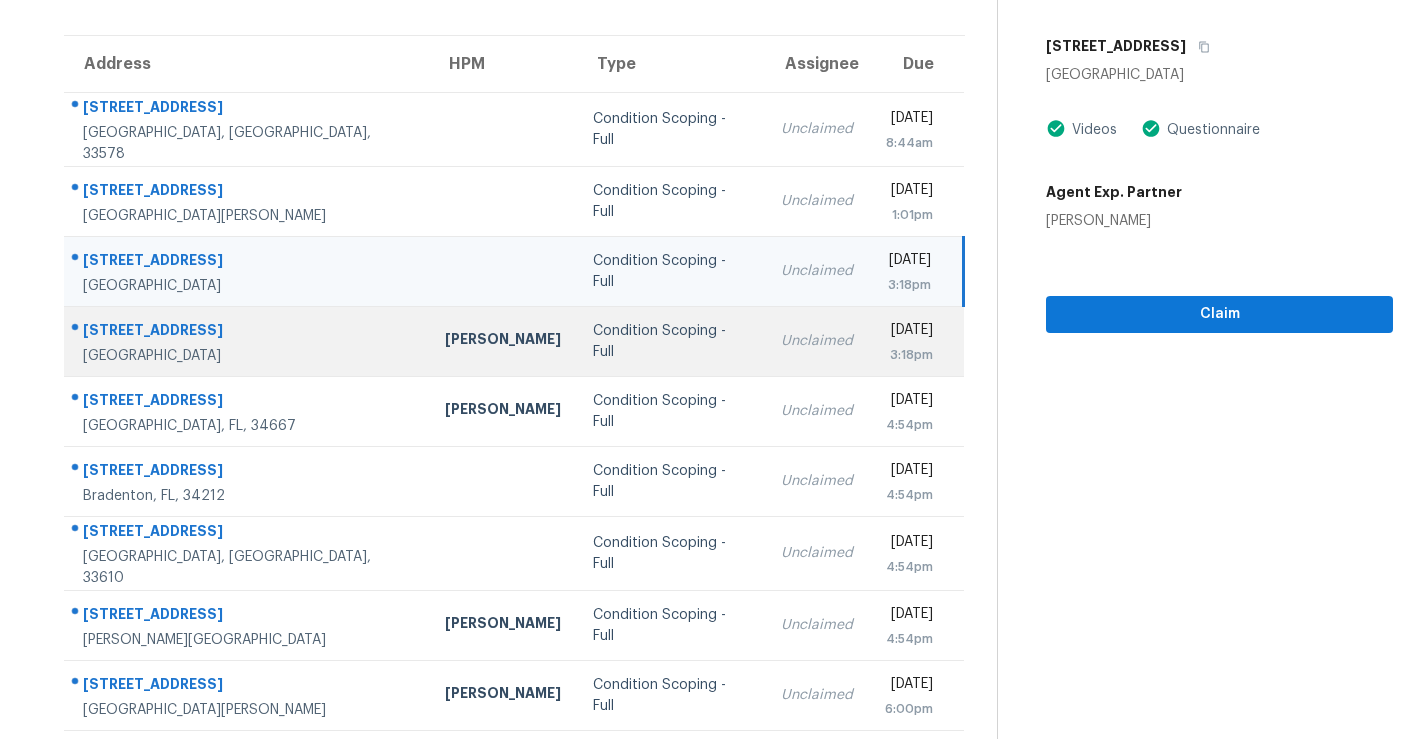 click on "Unclaimed" at bounding box center [817, 341] 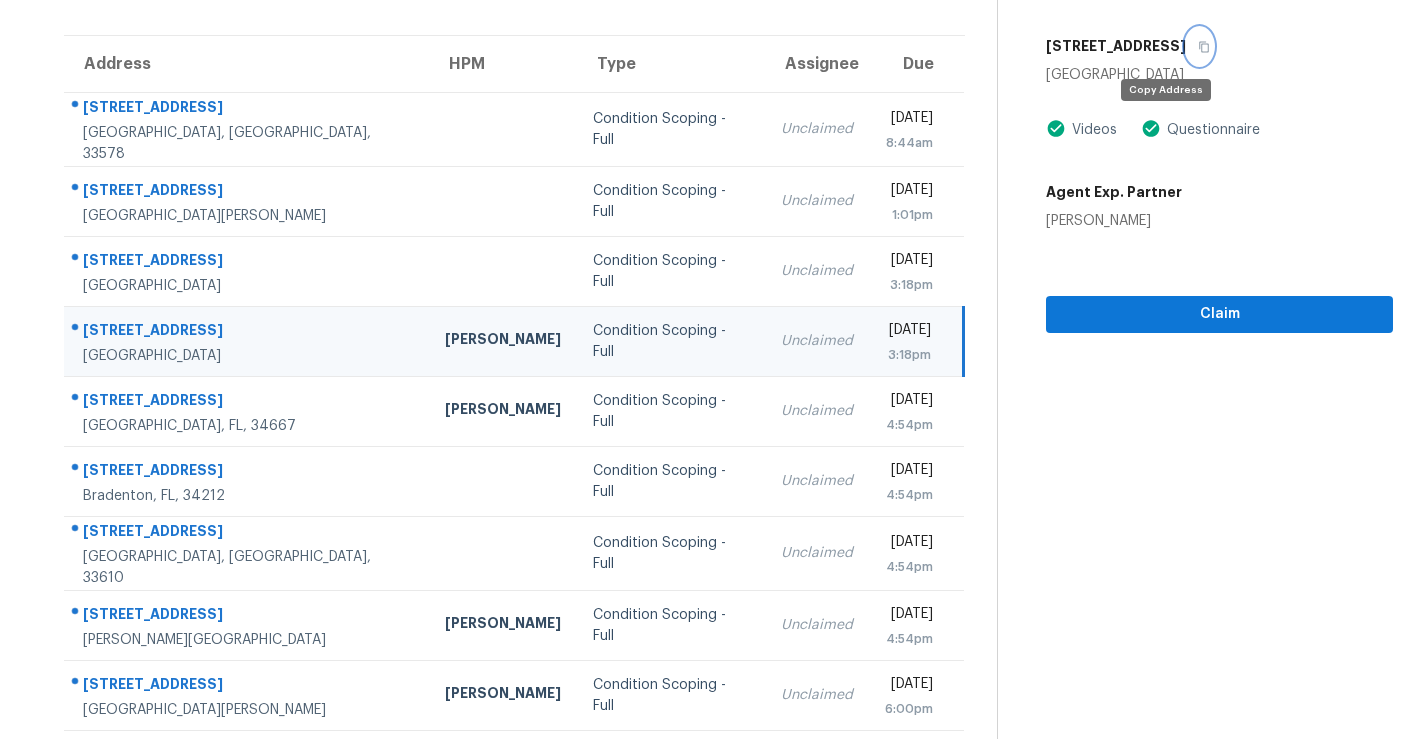 click 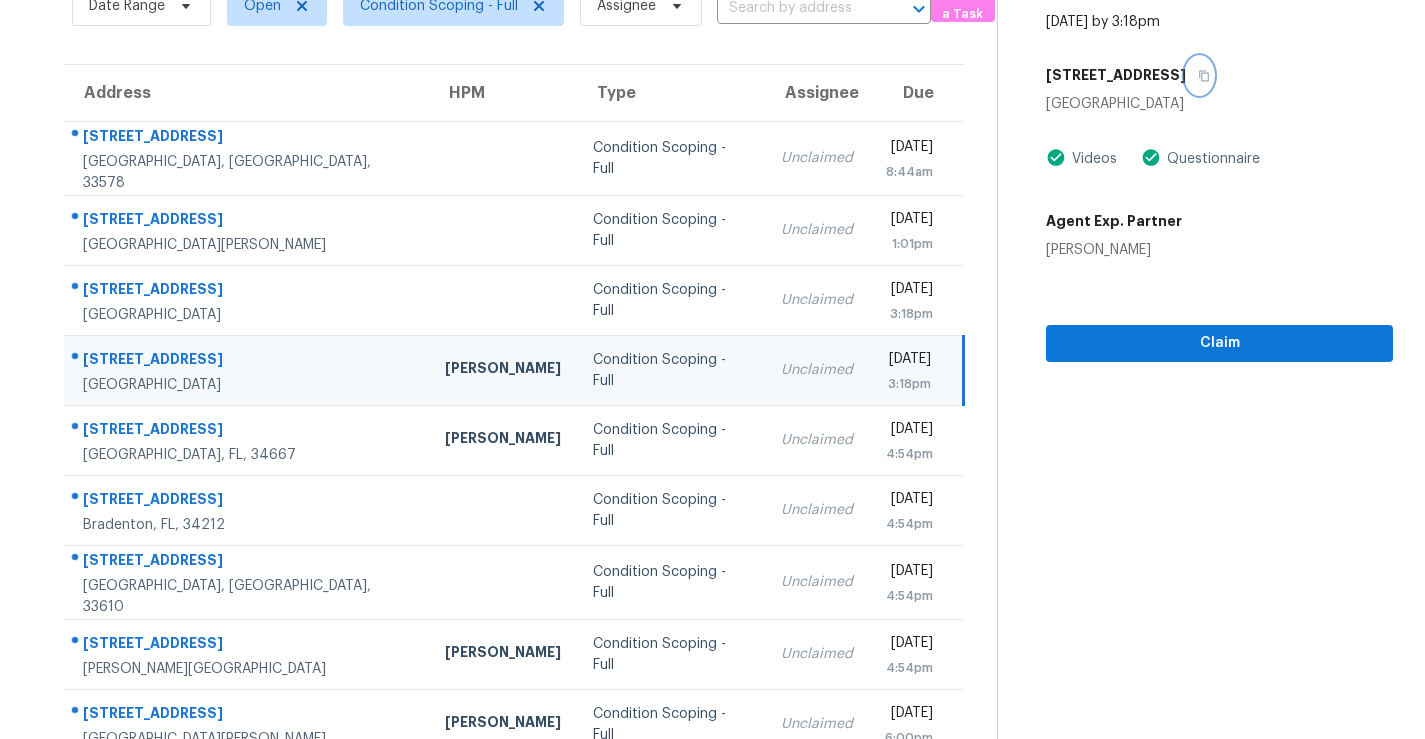 scroll, scrollTop: 180, scrollLeft: 0, axis: vertical 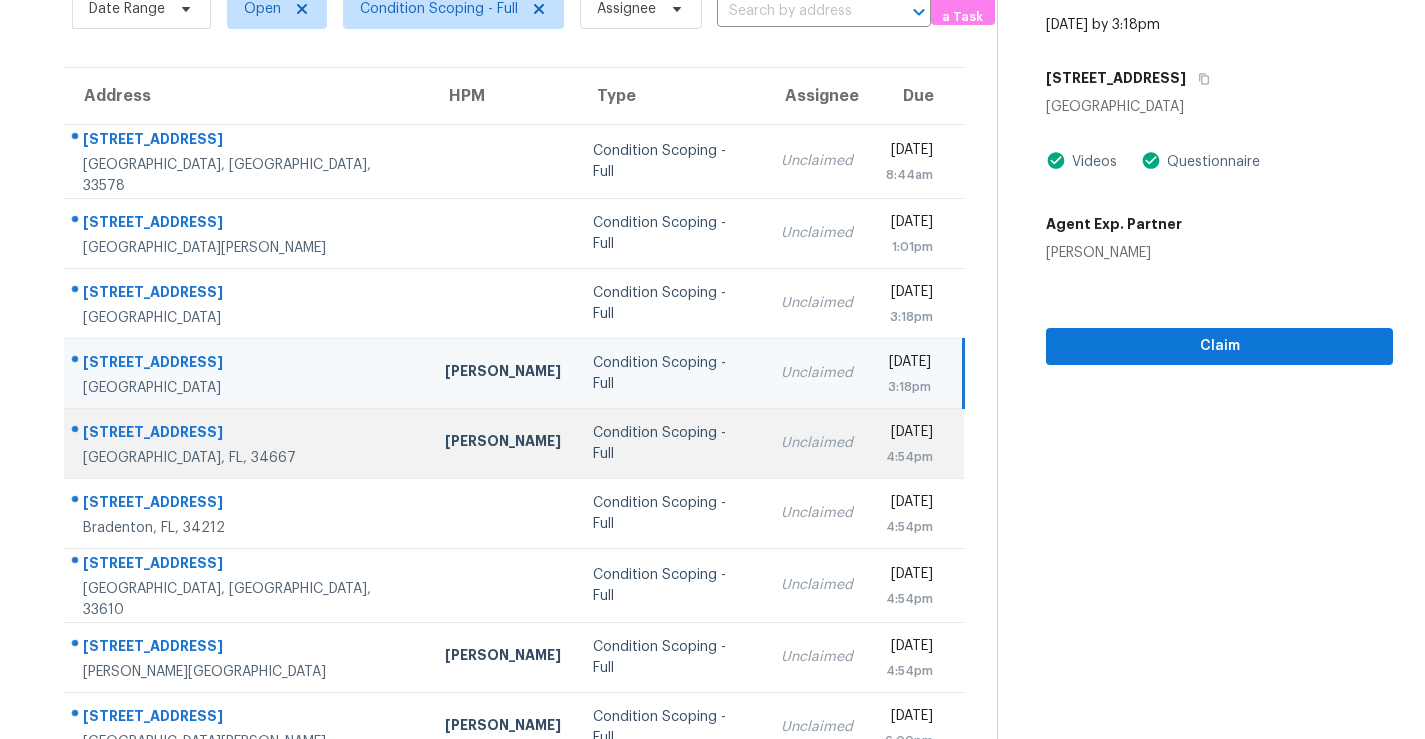 click on "Condition Scoping - Full" at bounding box center (671, 444) 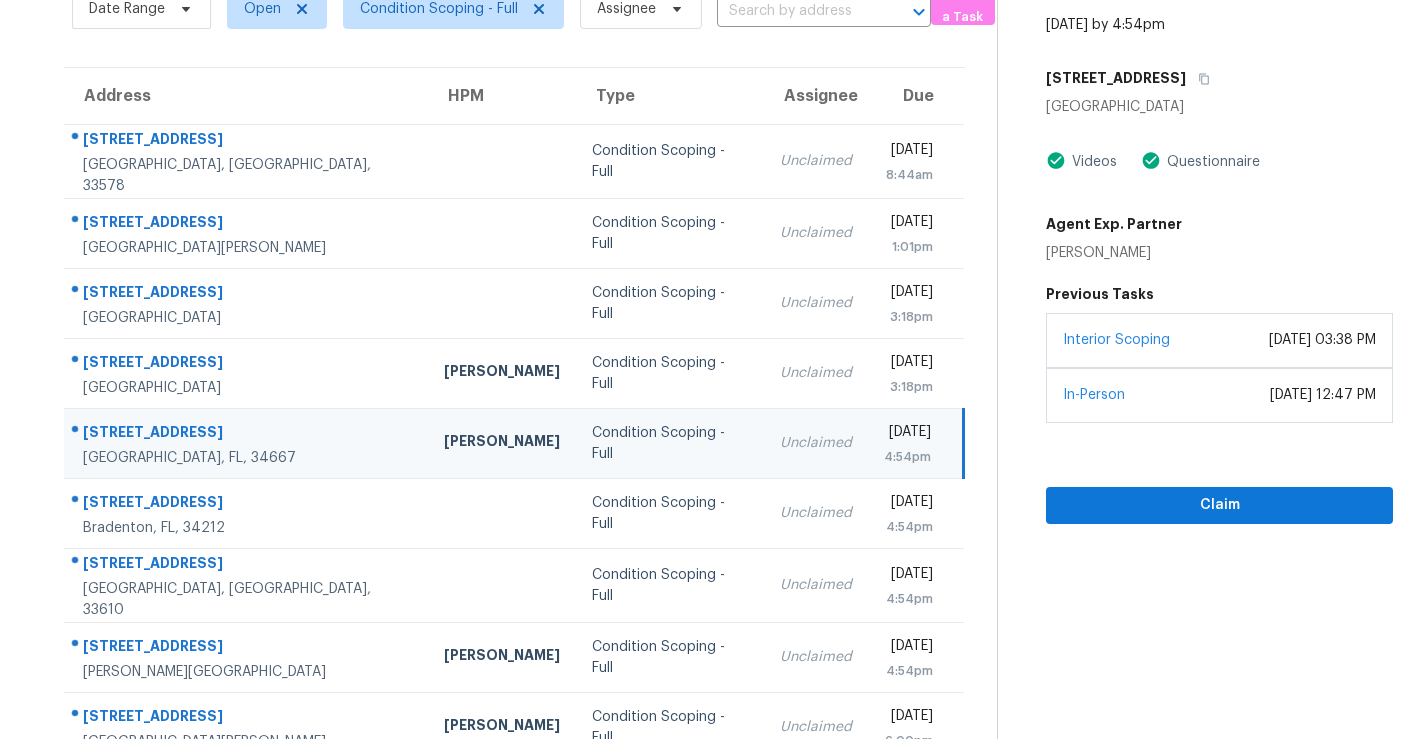 click on "Condition Scoping - Full" at bounding box center [670, 444] 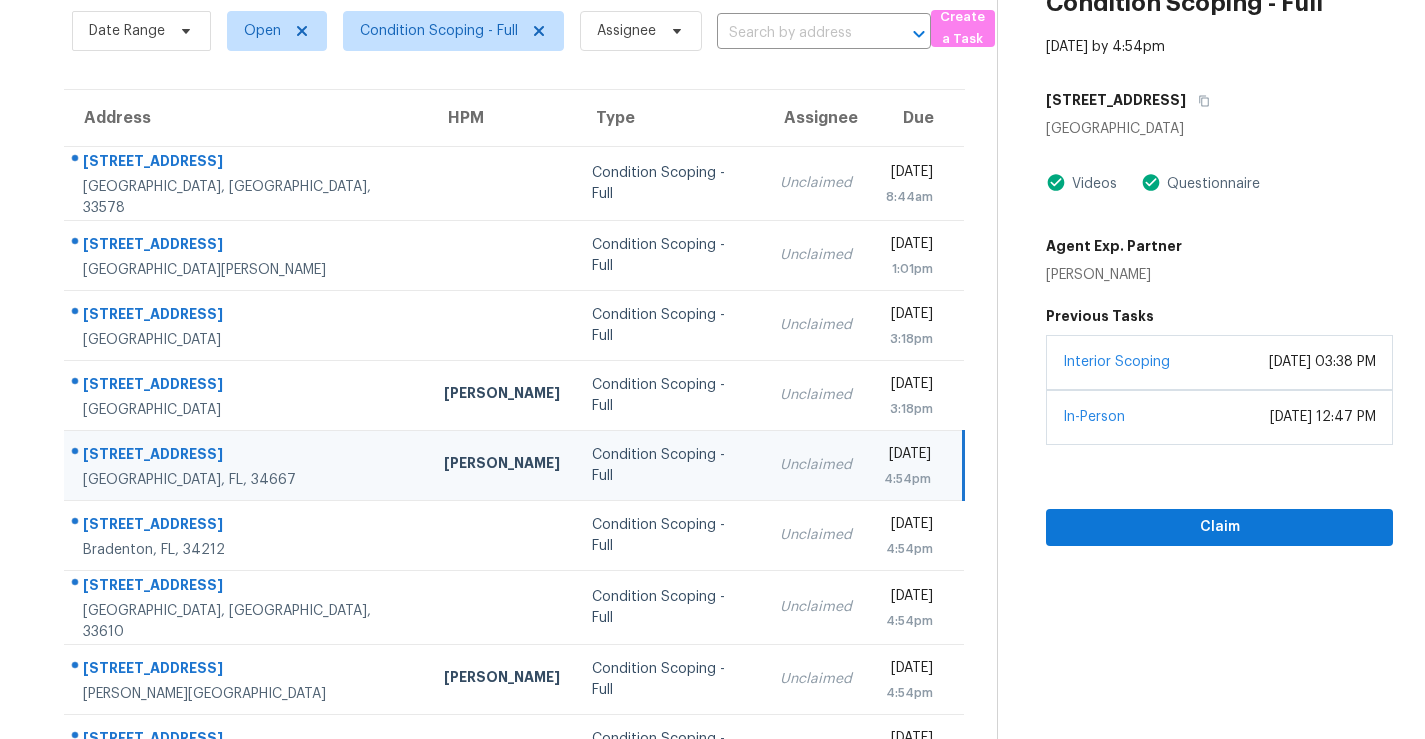 scroll, scrollTop: 151, scrollLeft: 0, axis: vertical 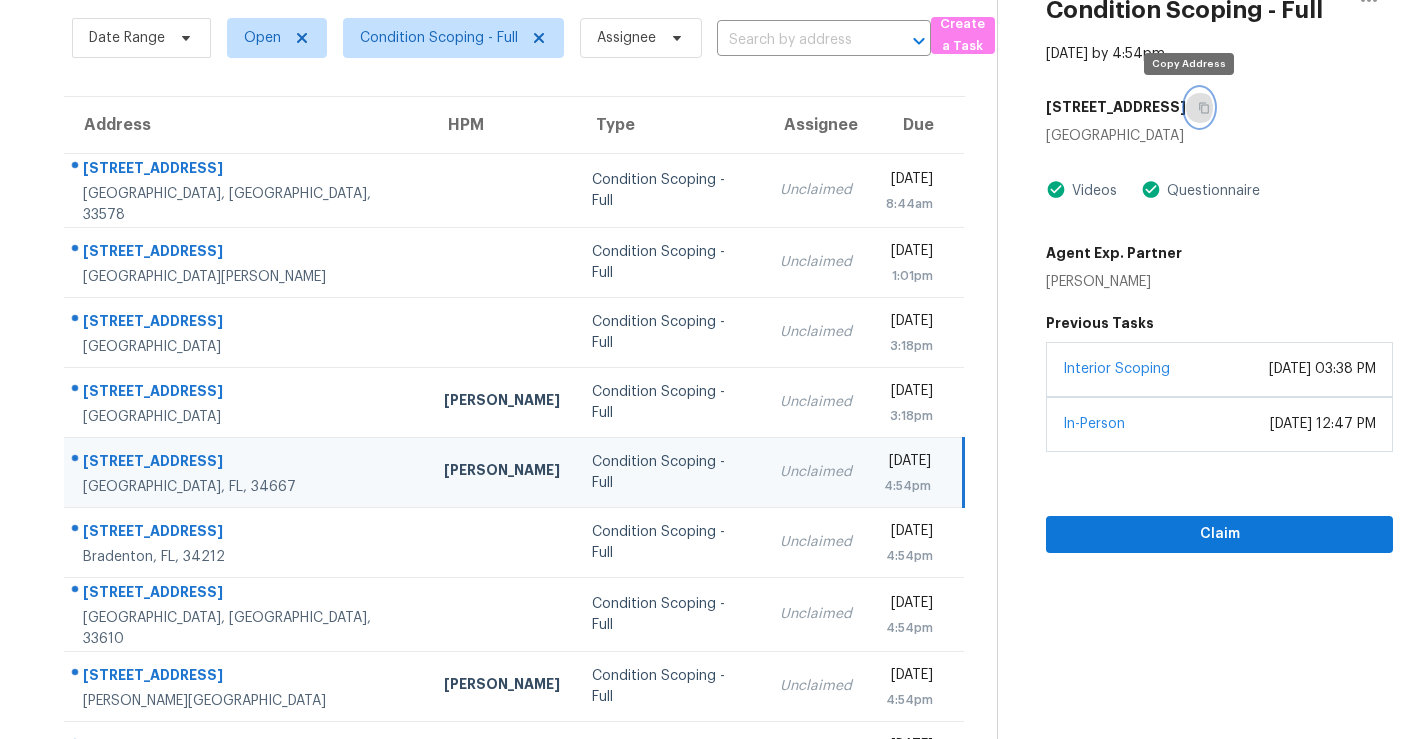 click 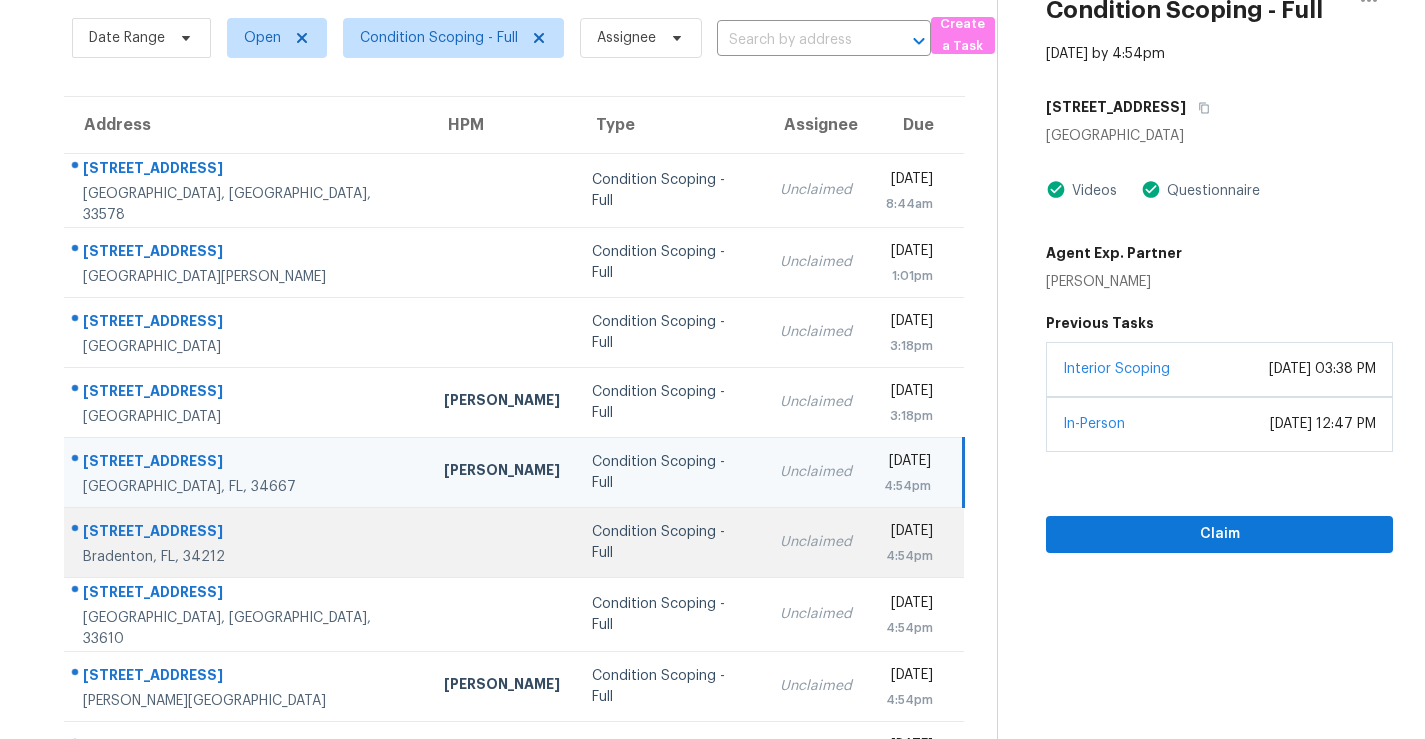 click at bounding box center (502, 543) 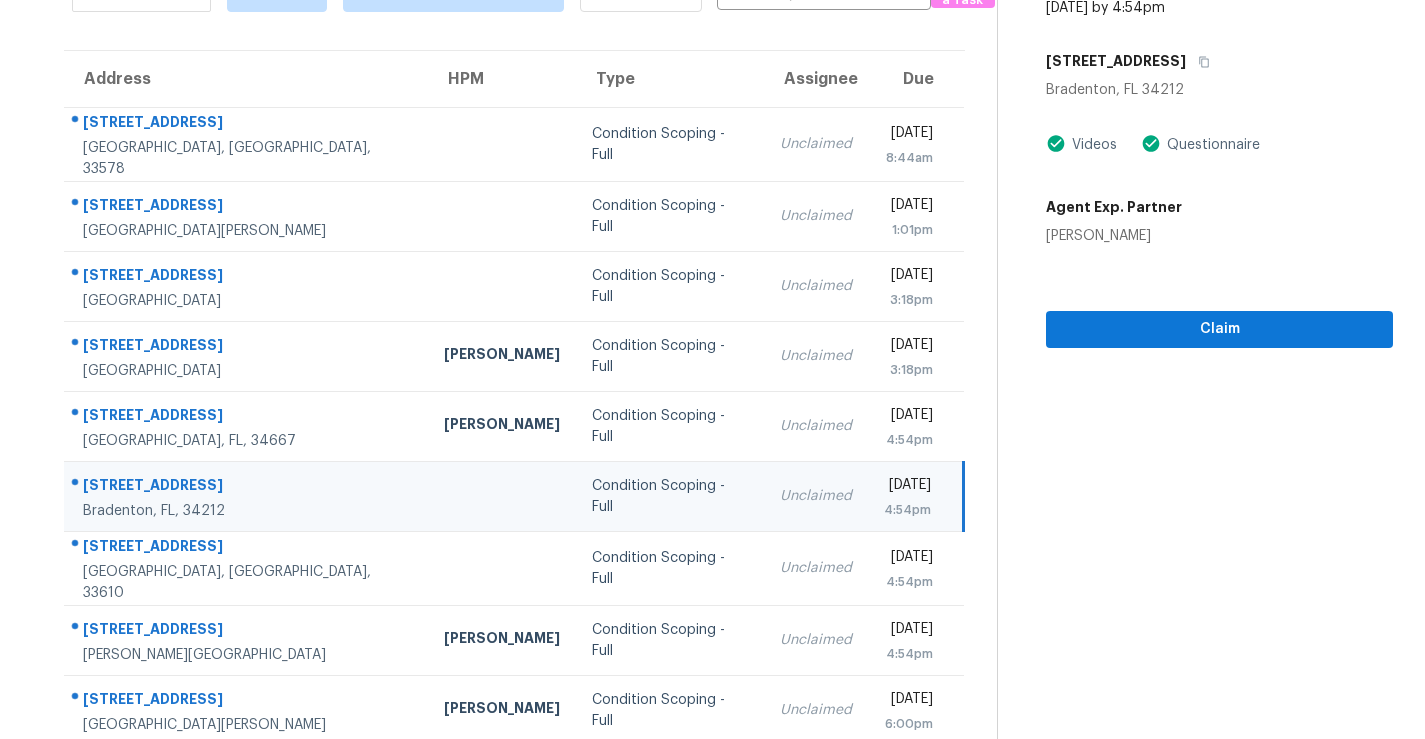 scroll, scrollTop: 196, scrollLeft: 0, axis: vertical 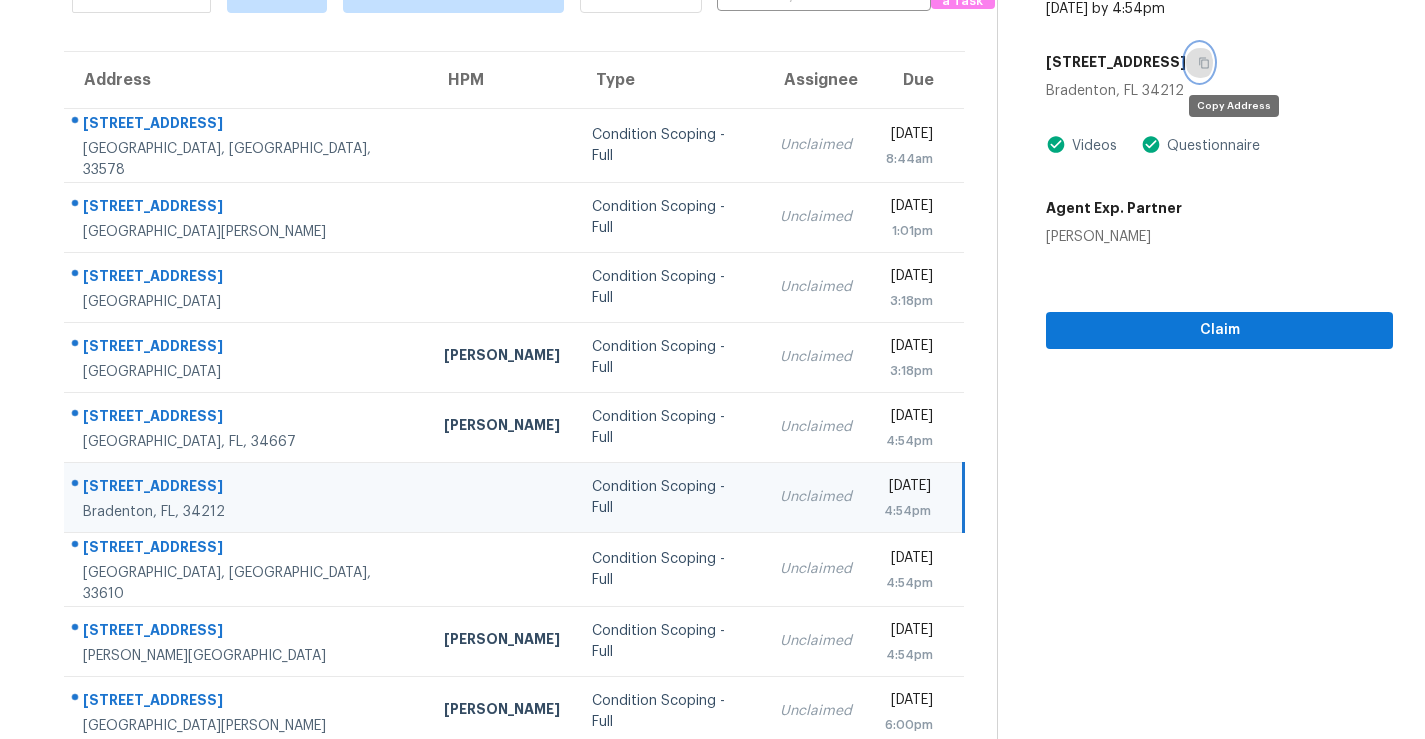 click 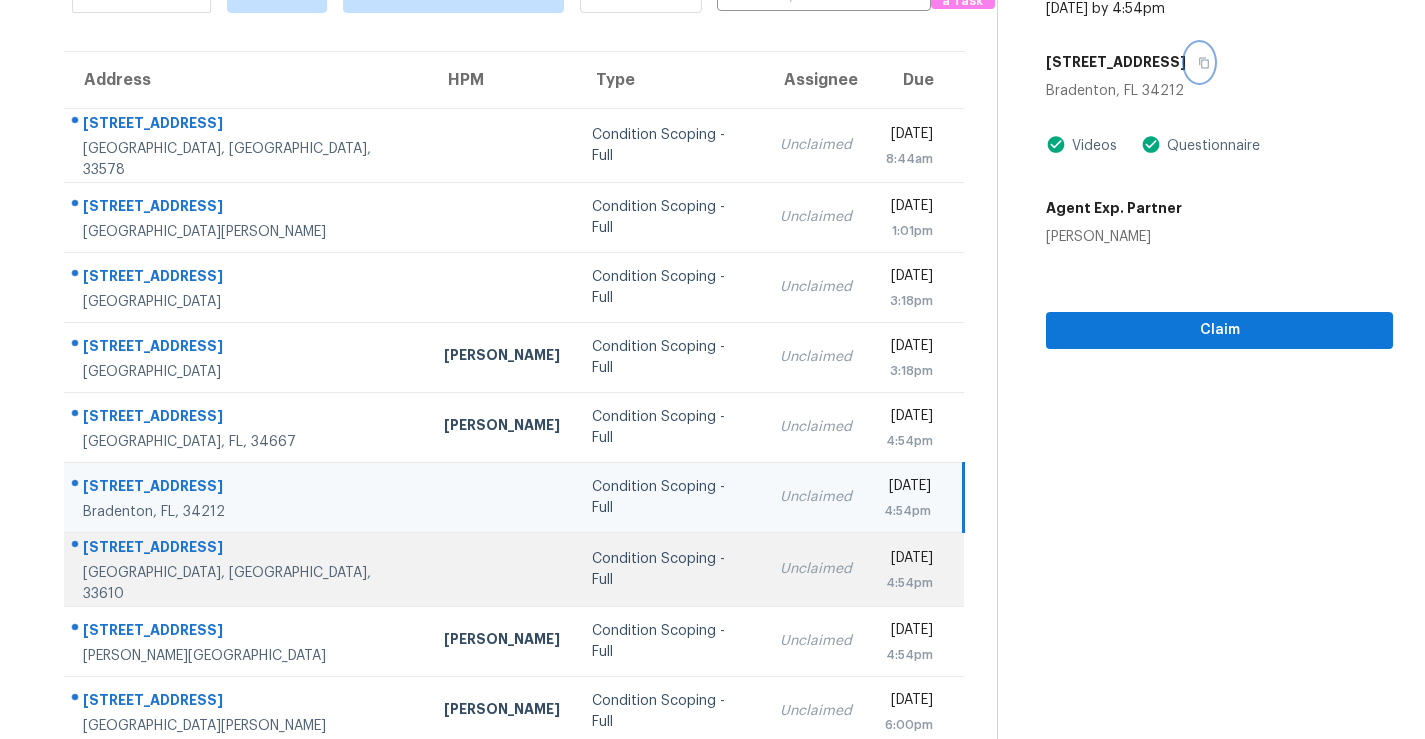scroll, scrollTop: 282, scrollLeft: 0, axis: vertical 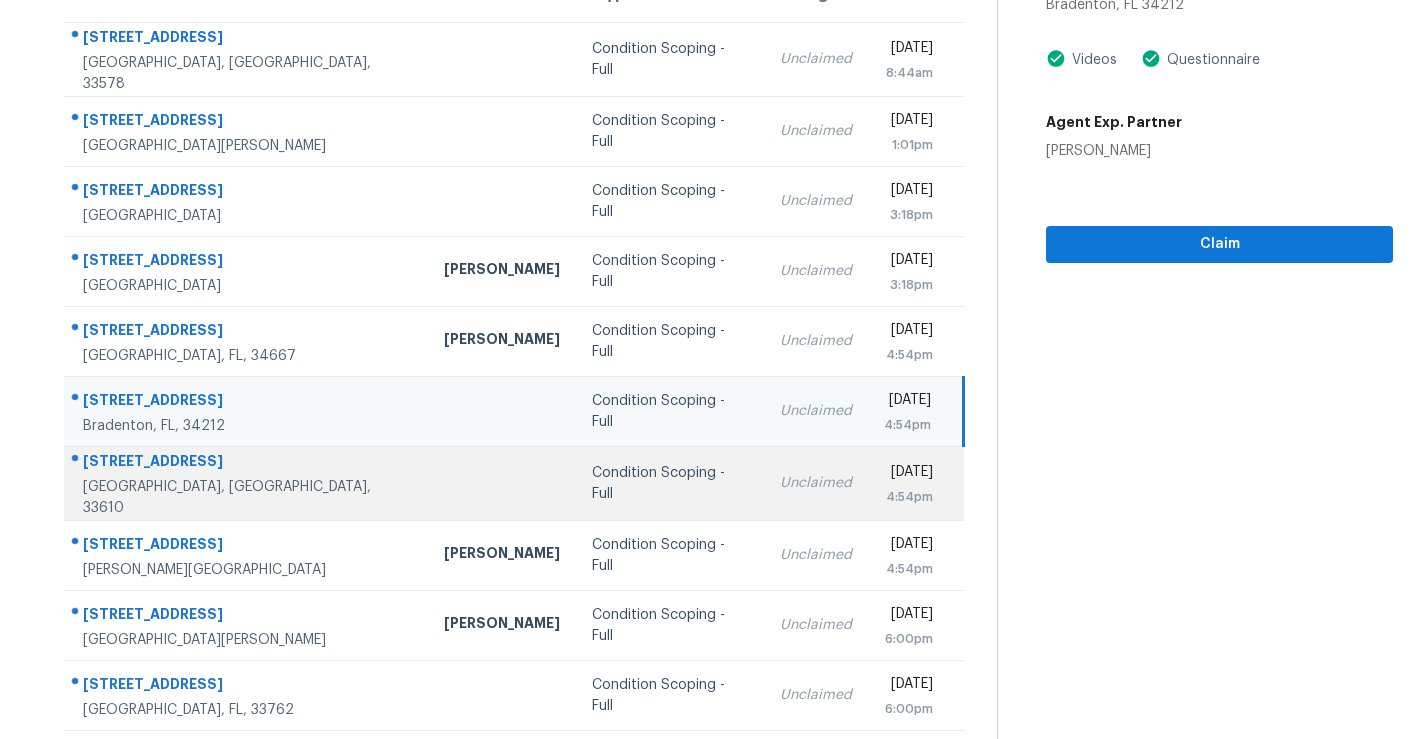 click at bounding box center [502, 484] 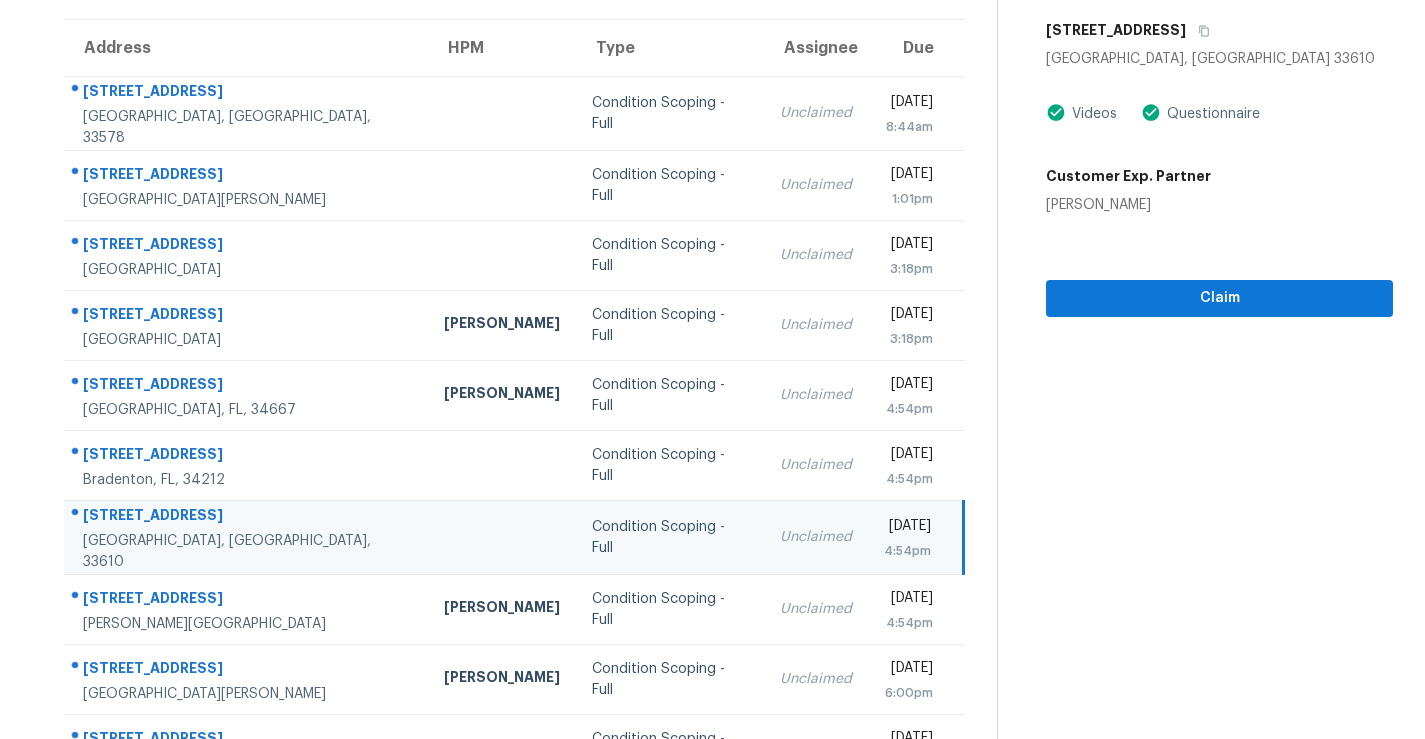 scroll, scrollTop: 224, scrollLeft: 0, axis: vertical 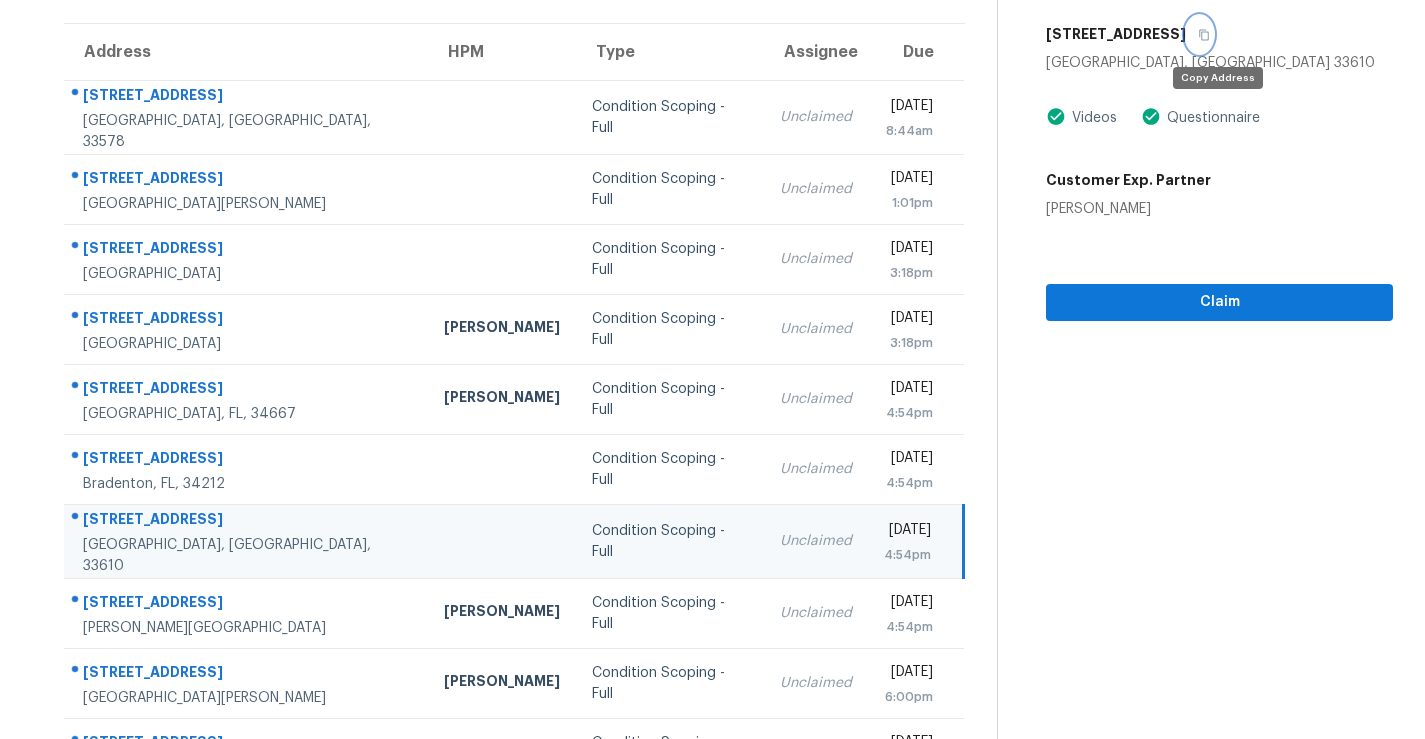 click 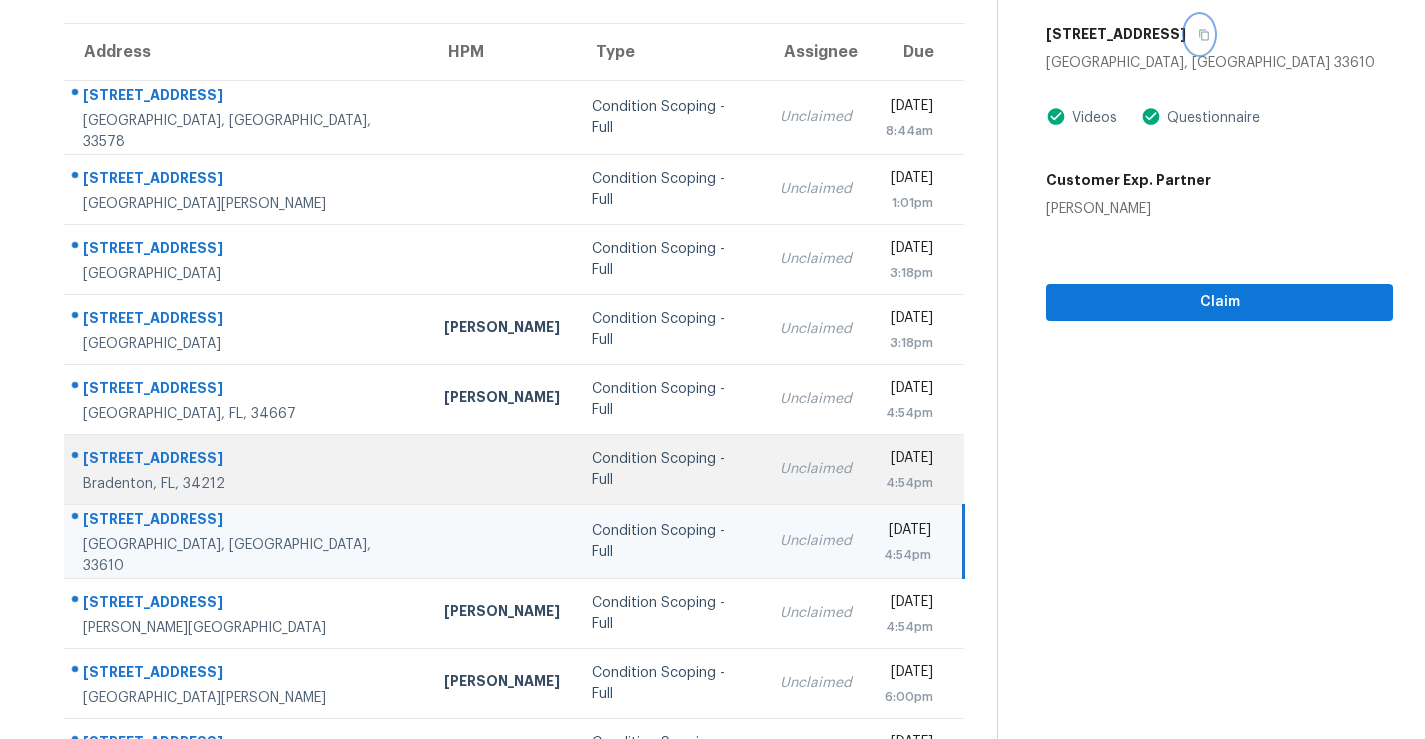 scroll, scrollTop: 282, scrollLeft: 0, axis: vertical 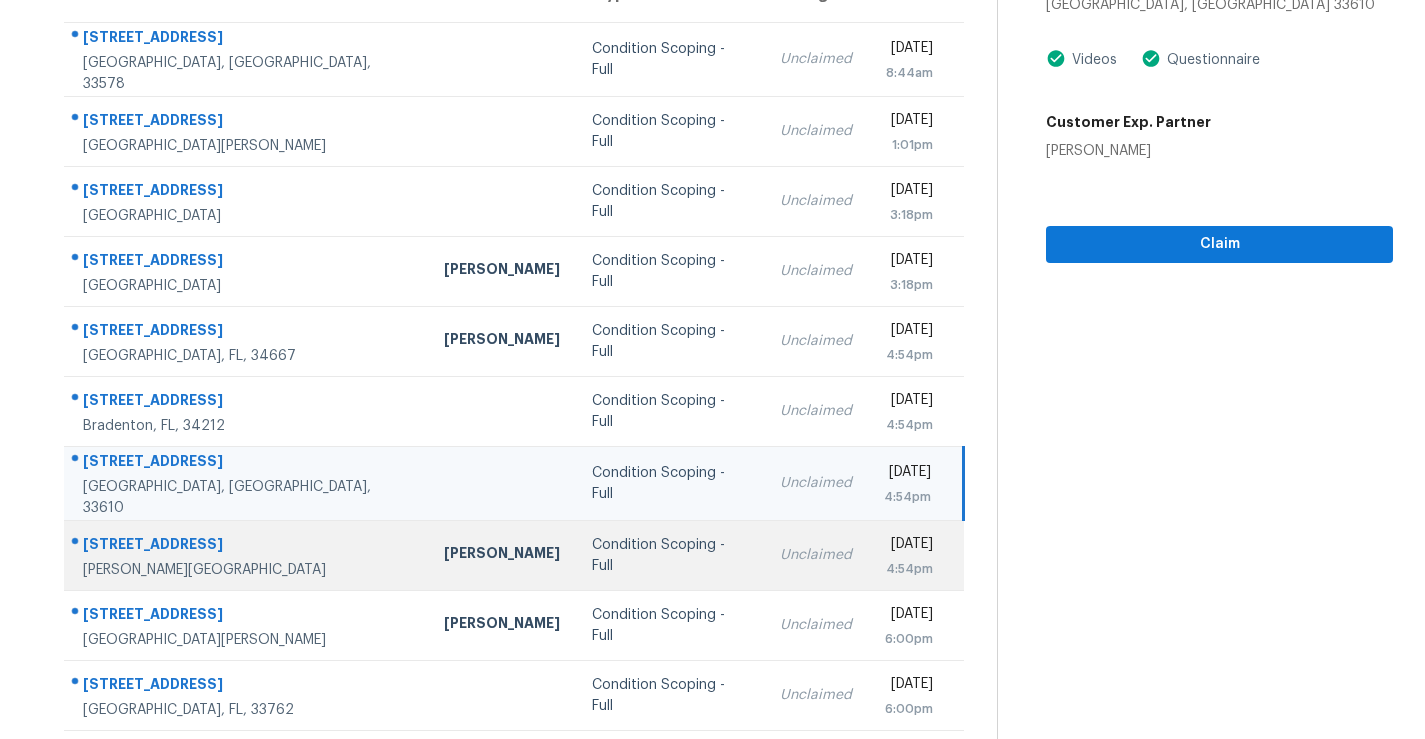 click on "Condition Scoping - Full" at bounding box center (670, 556) 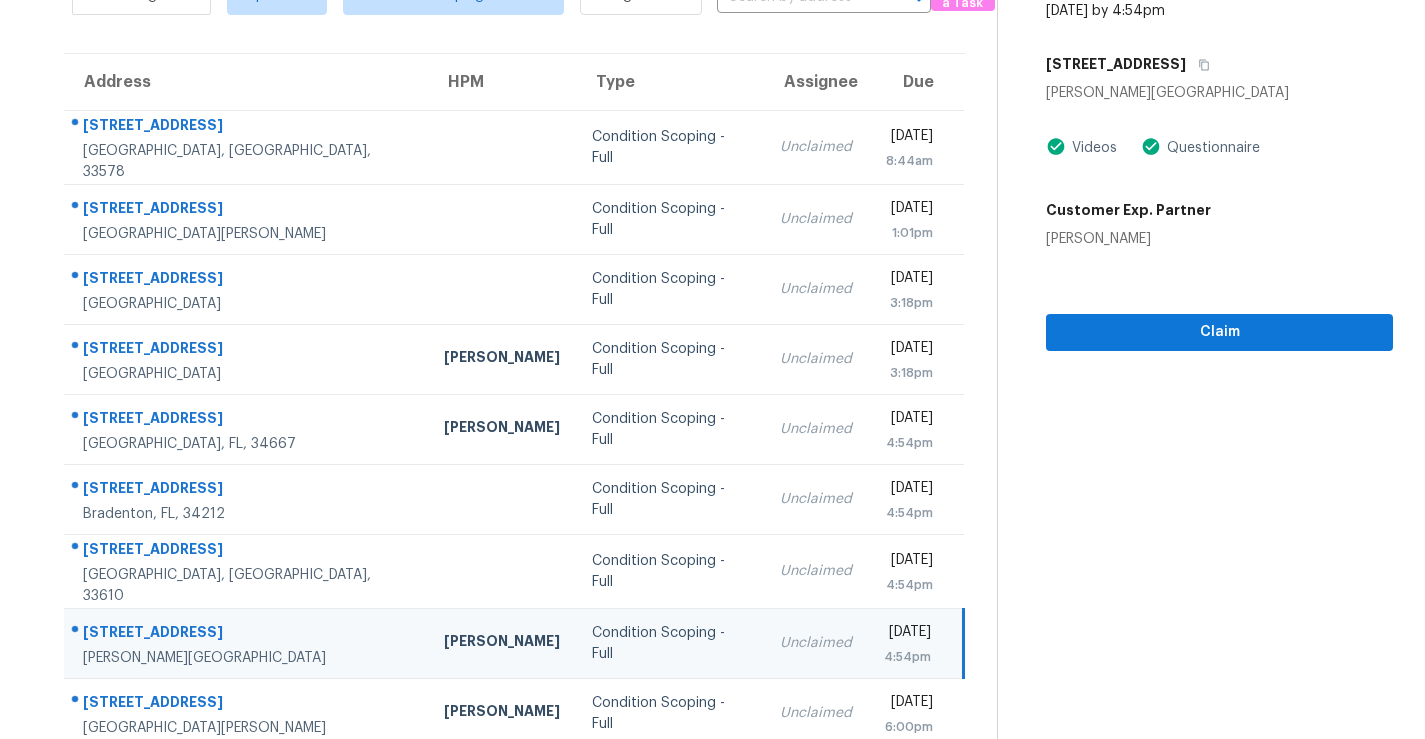 scroll, scrollTop: 192, scrollLeft: 0, axis: vertical 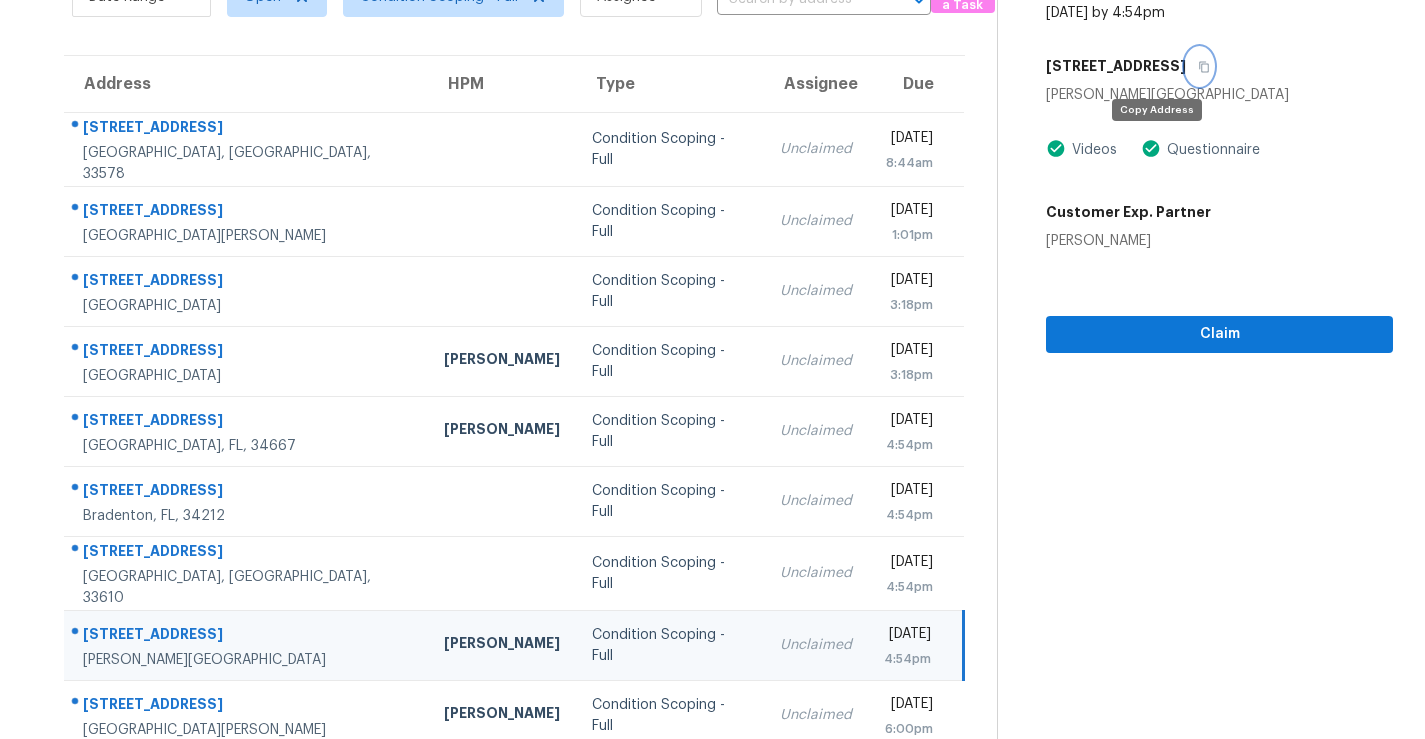 click 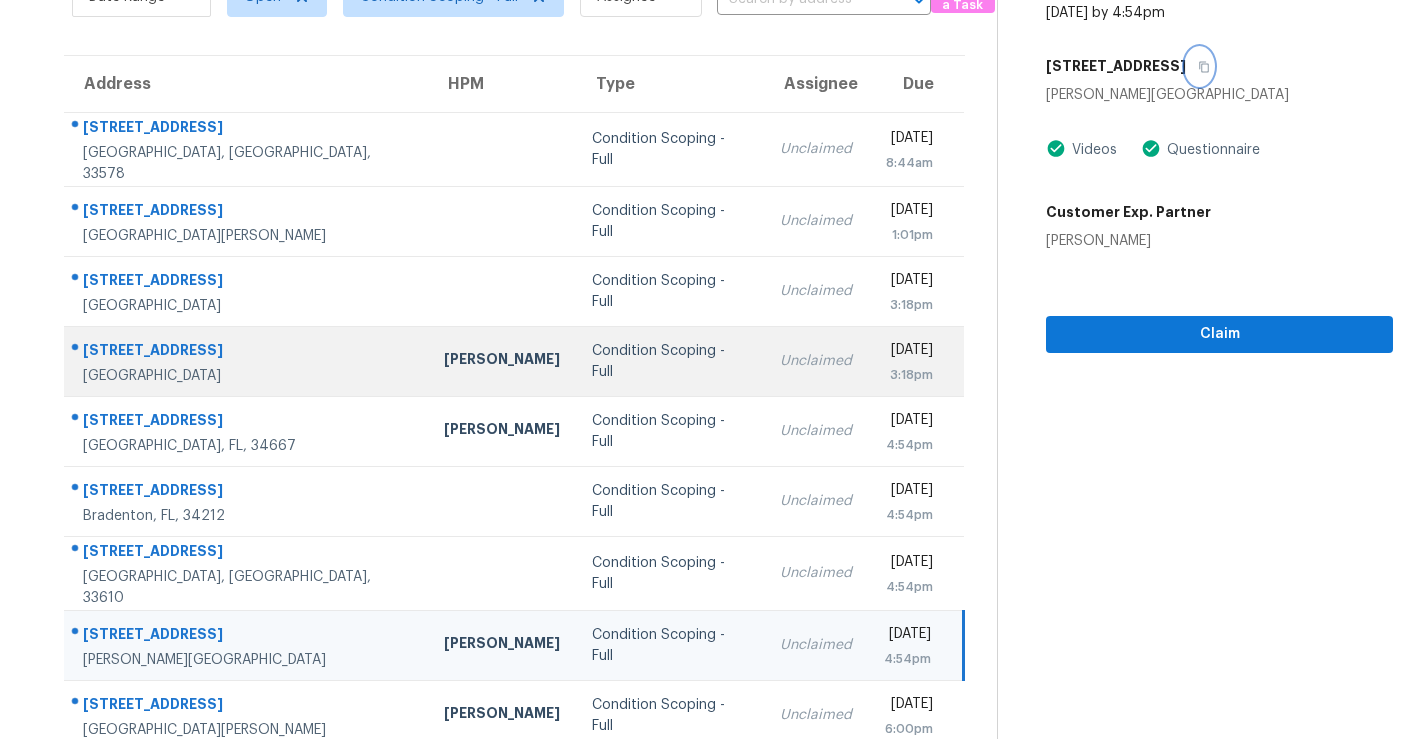 scroll, scrollTop: 282, scrollLeft: 0, axis: vertical 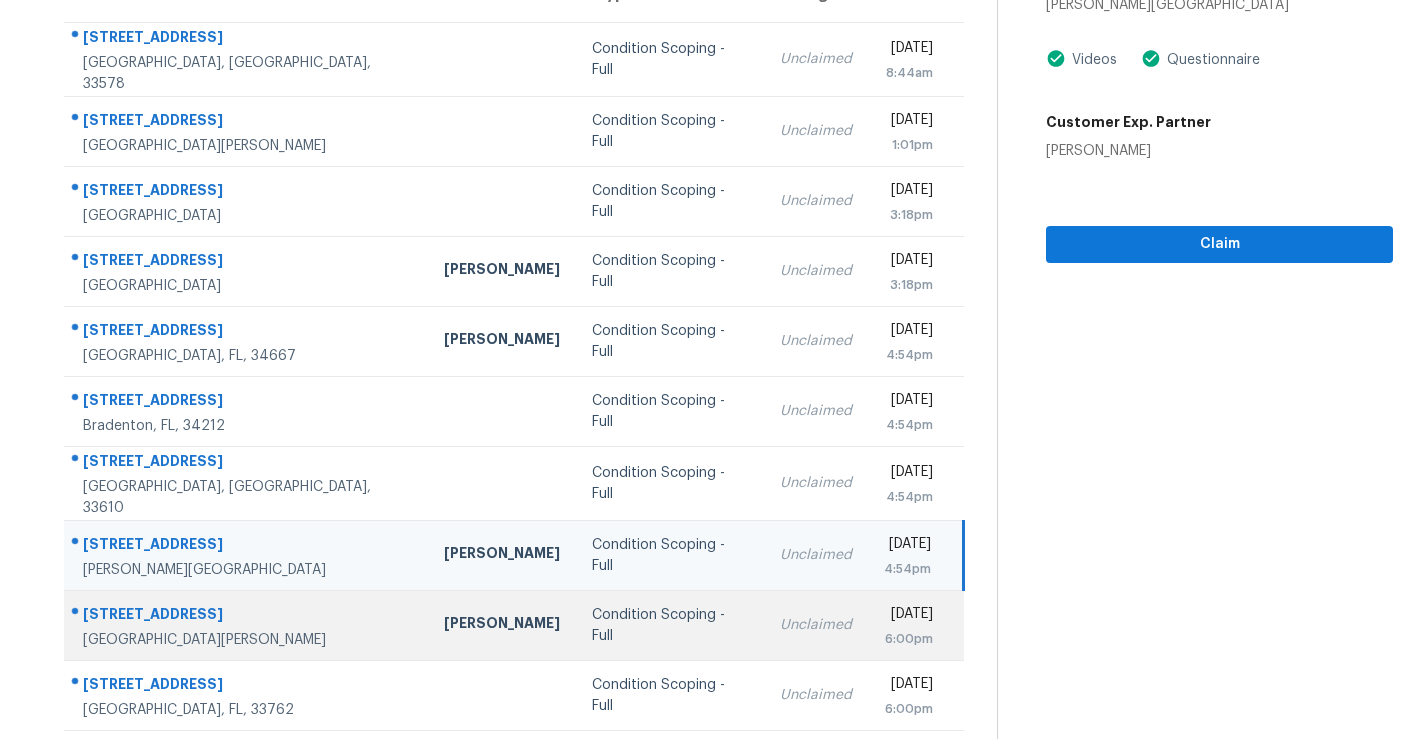 click on "[PERSON_NAME]" at bounding box center [502, 626] 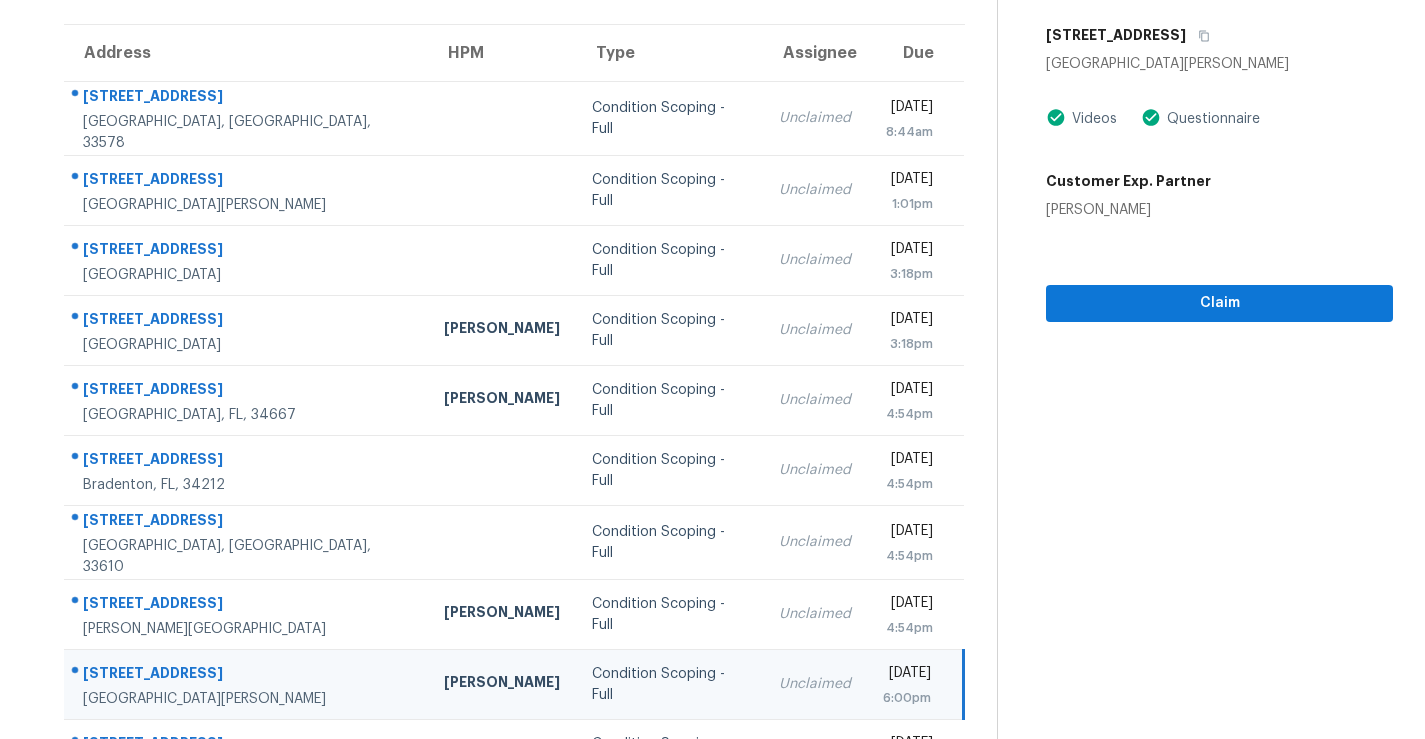 scroll, scrollTop: 198, scrollLeft: 0, axis: vertical 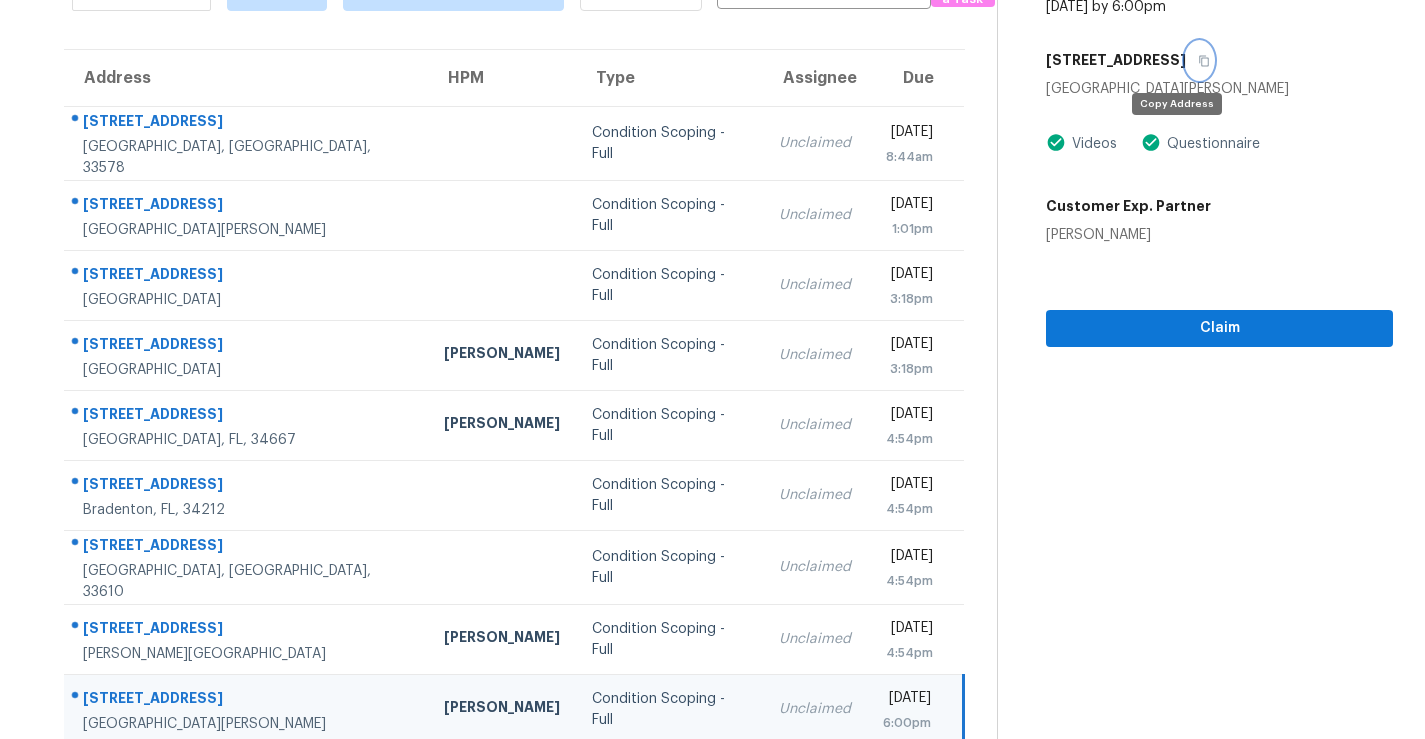 click 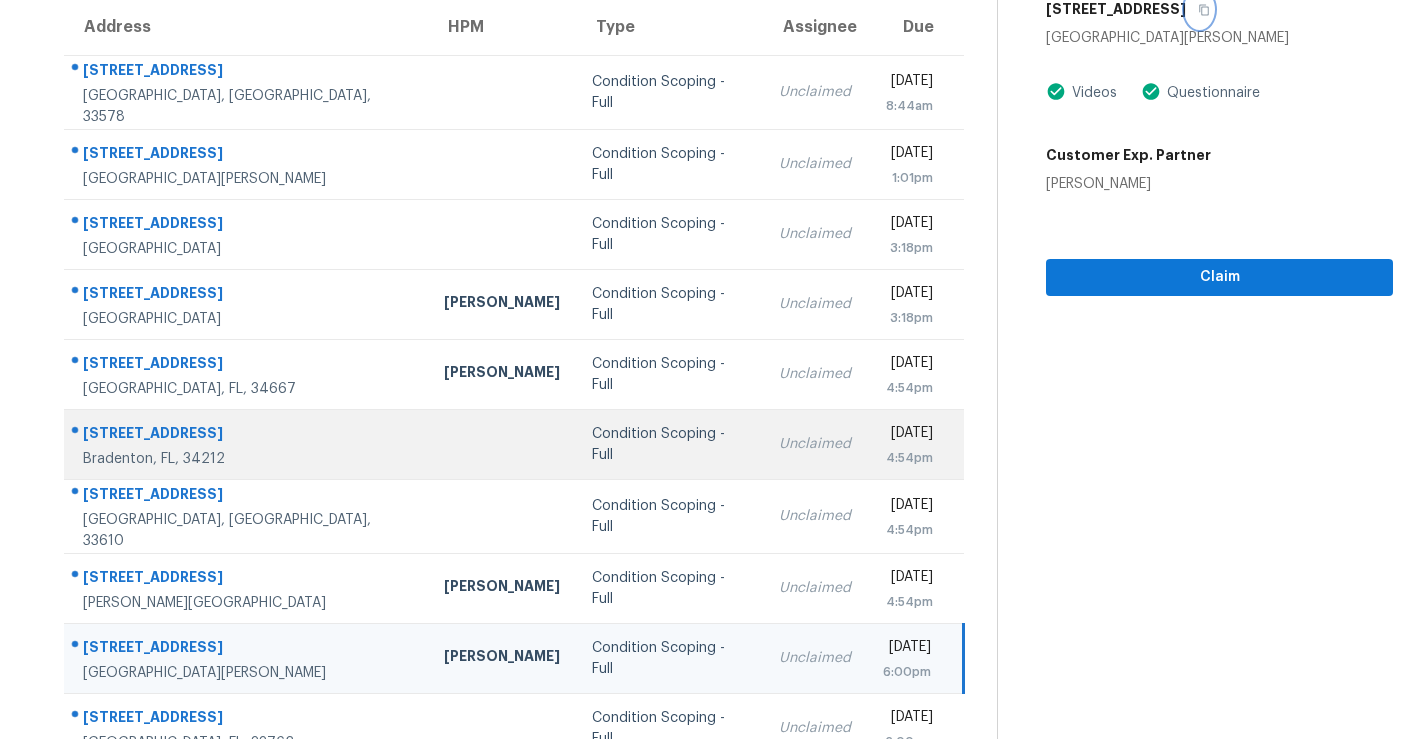 scroll, scrollTop: 282, scrollLeft: 0, axis: vertical 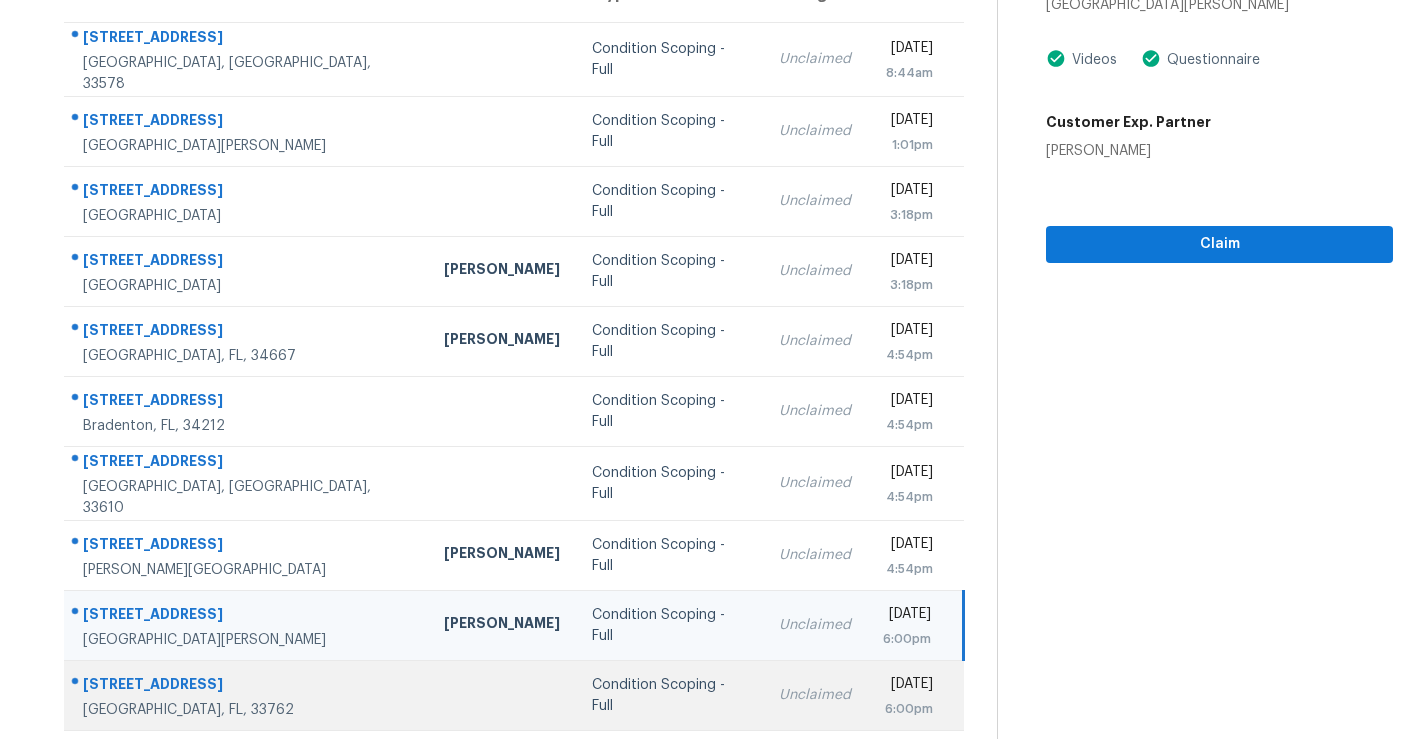click at bounding box center [502, 696] 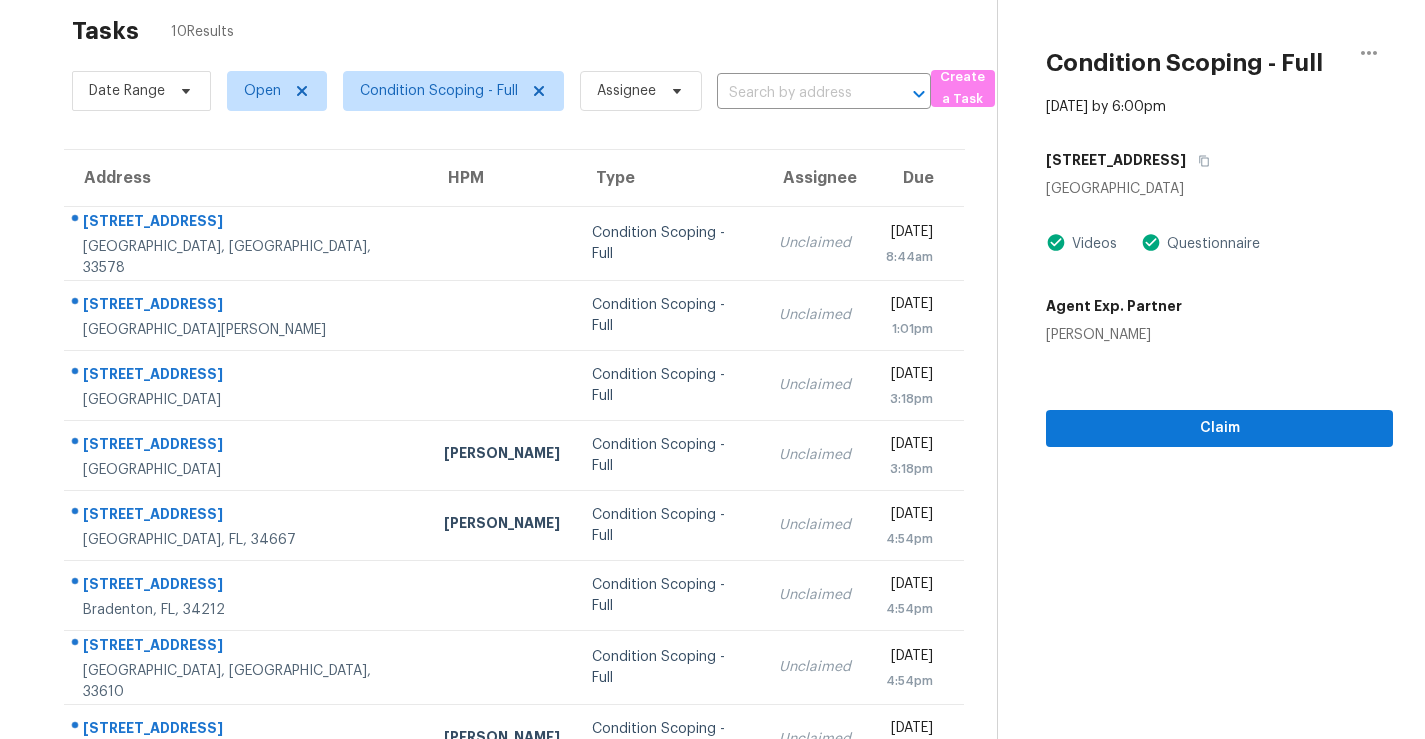 scroll, scrollTop: 92, scrollLeft: 0, axis: vertical 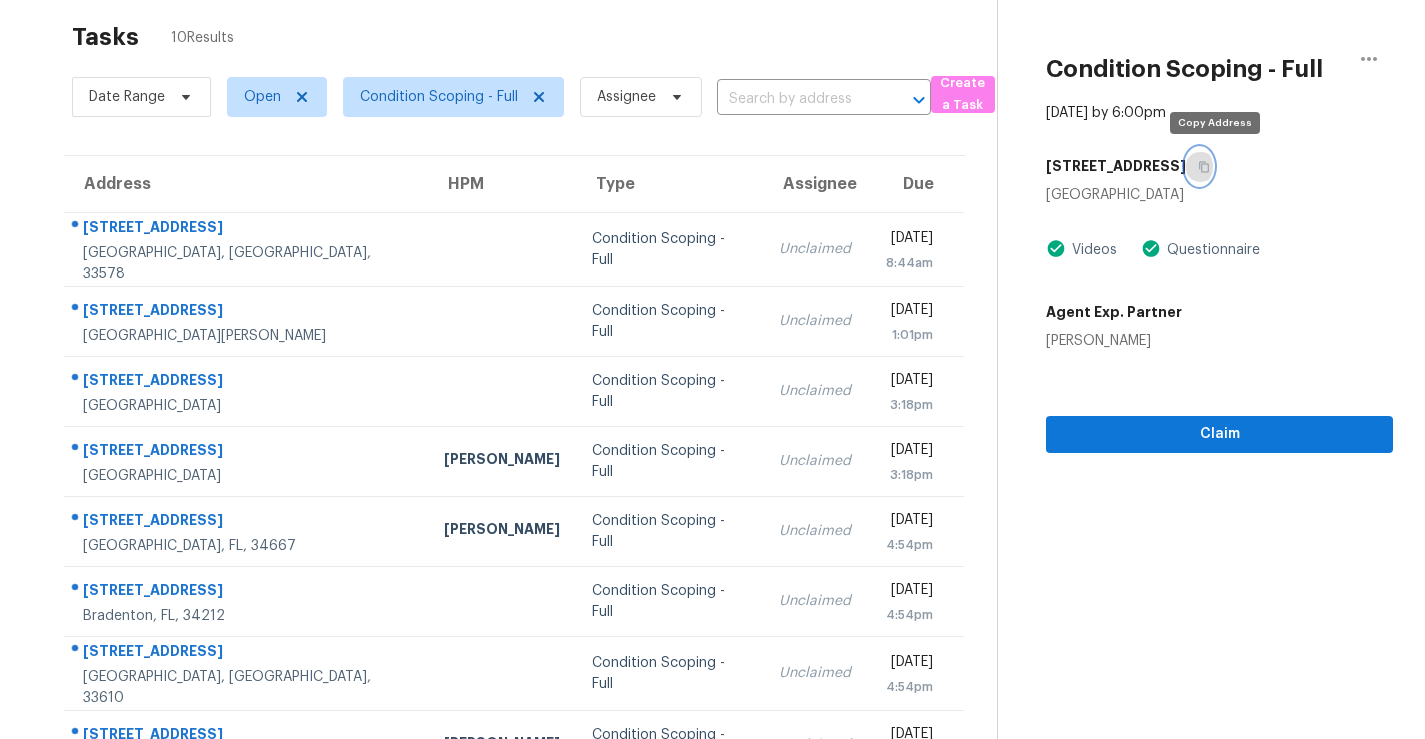 click 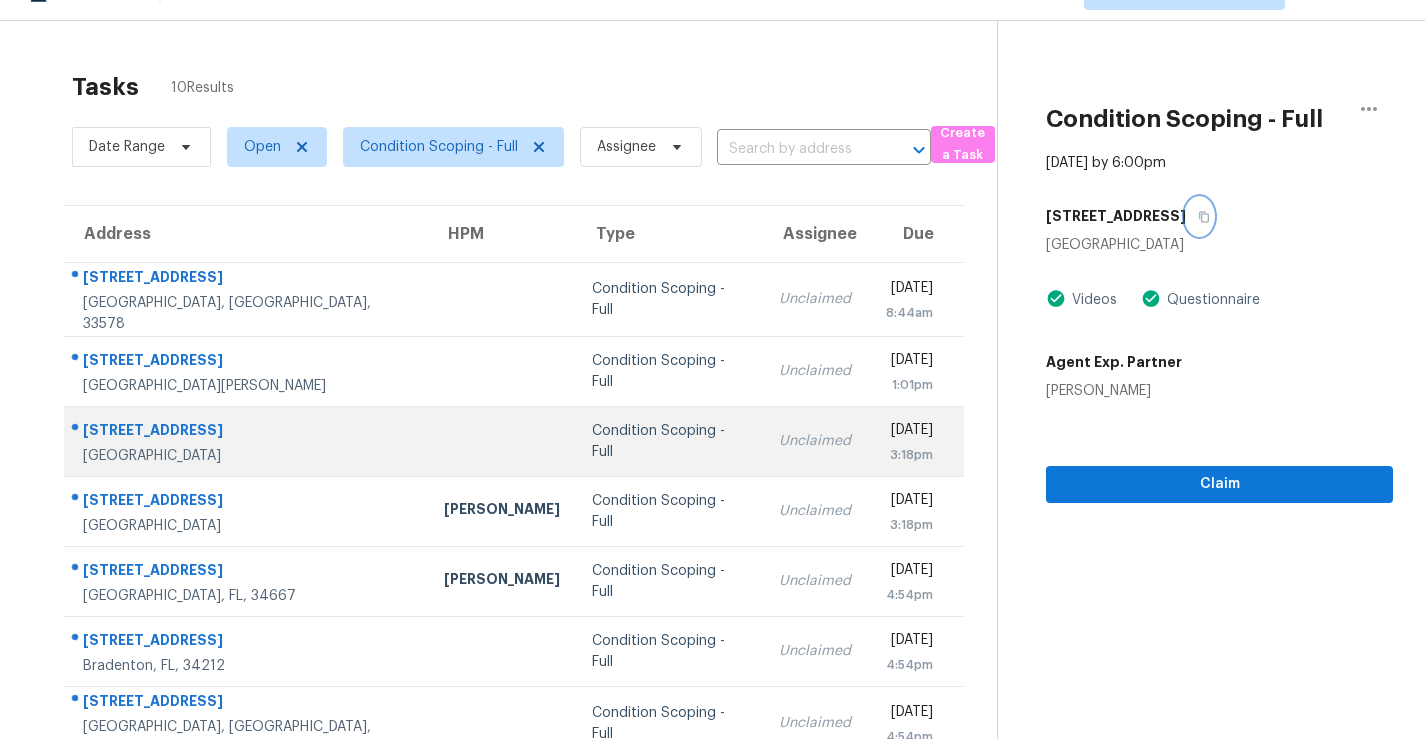 scroll, scrollTop: 39, scrollLeft: 0, axis: vertical 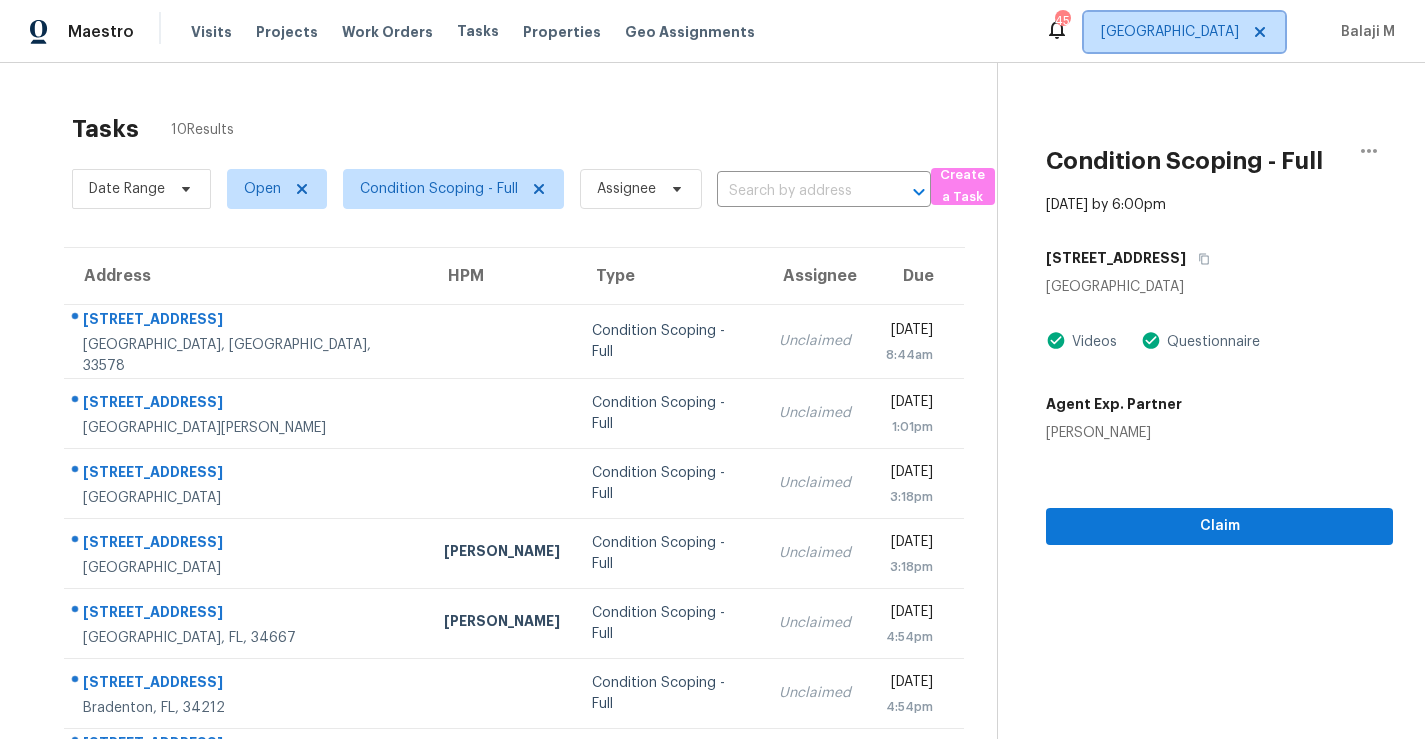 click on "[GEOGRAPHIC_DATA]" at bounding box center (1170, 32) 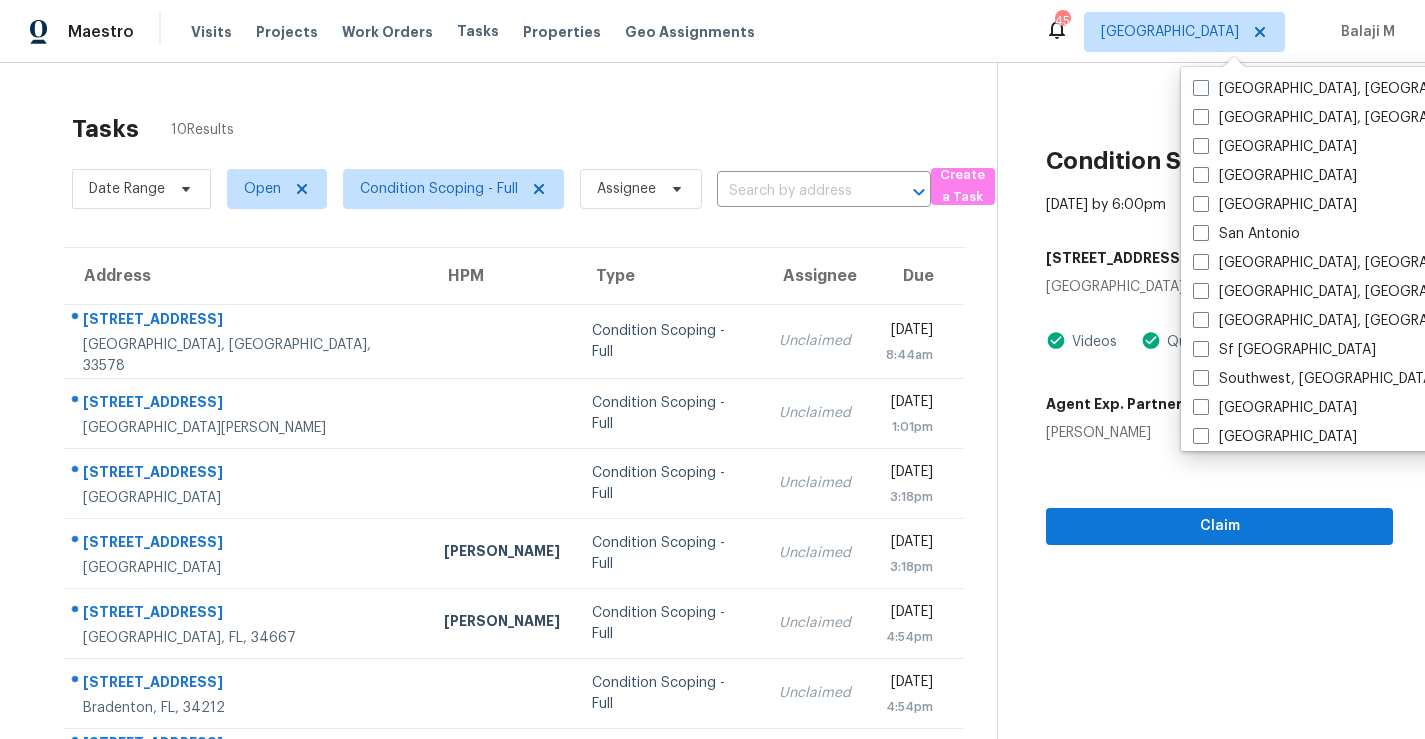 scroll, scrollTop: 1401, scrollLeft: 0, axis: vertical 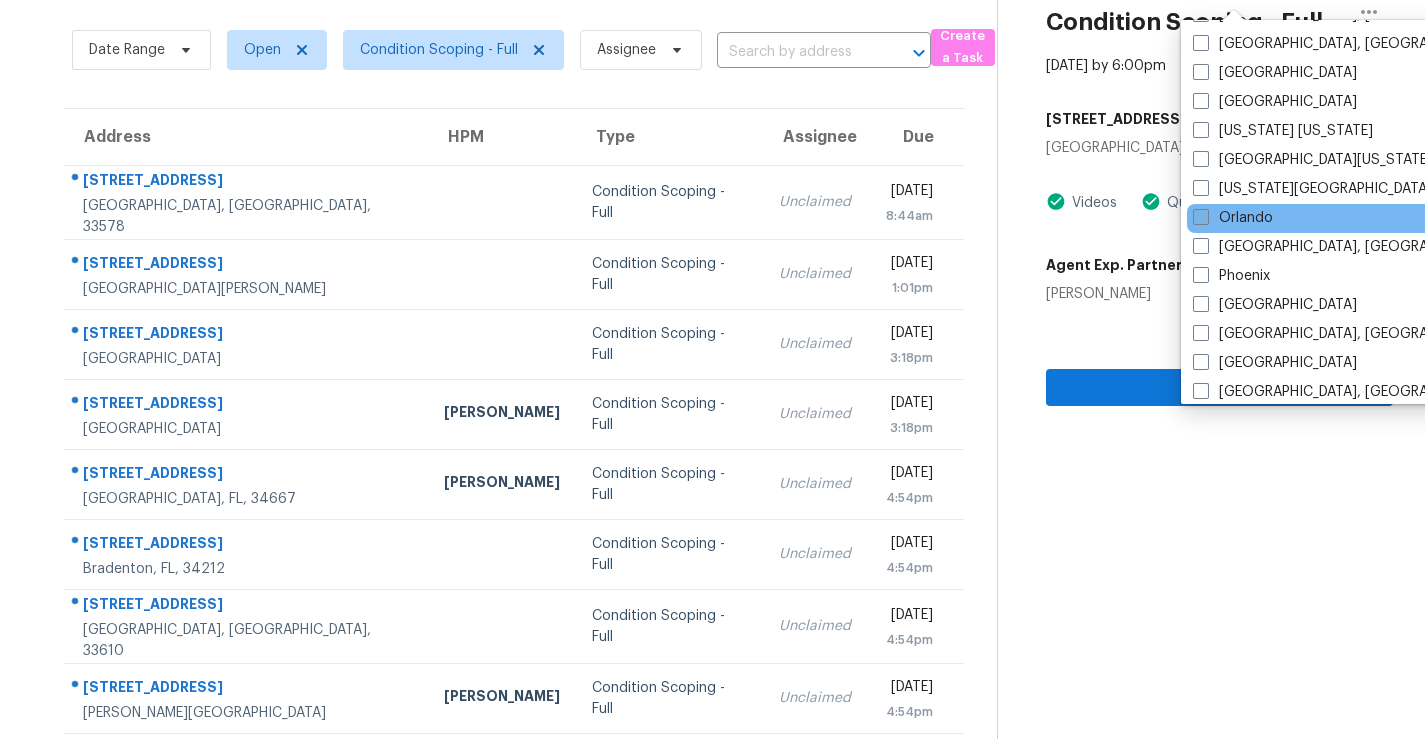 click on "Orlando" at bounding box center [1233, 218] 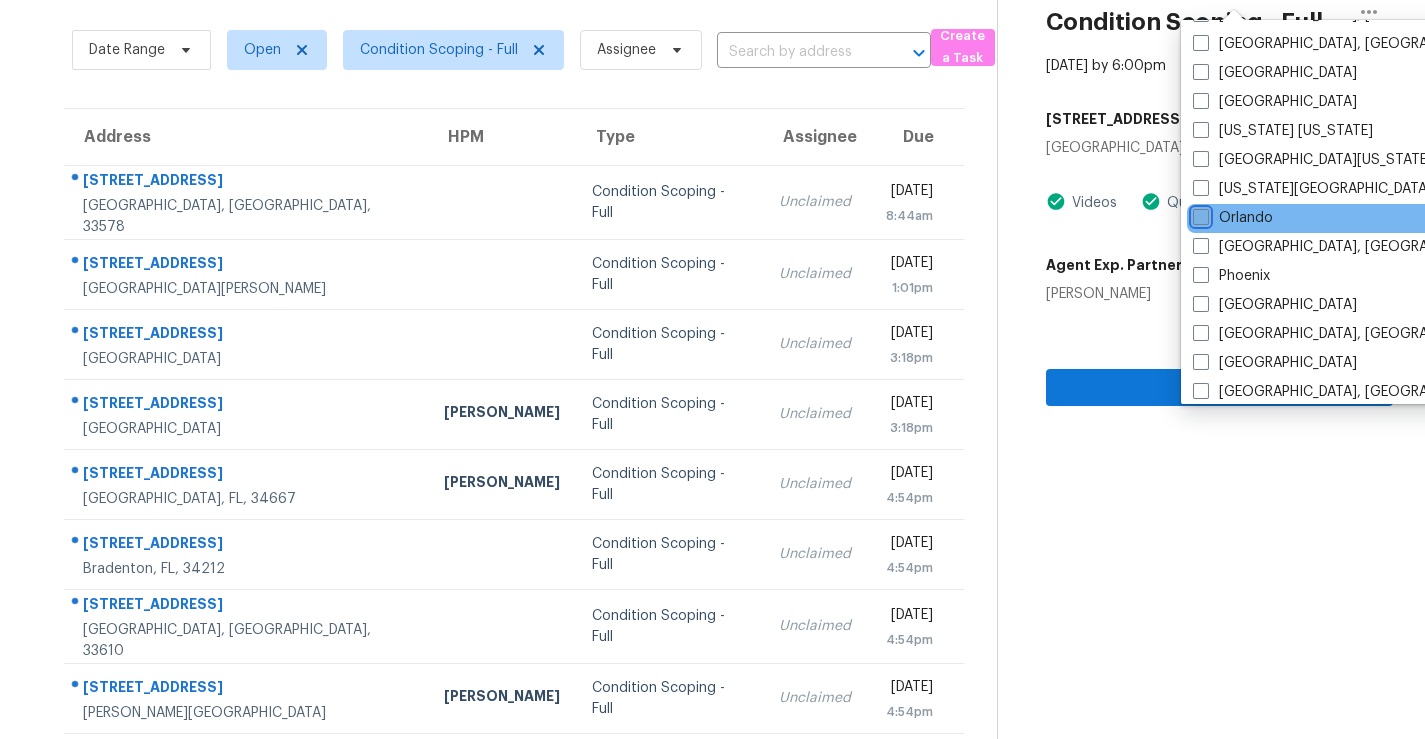 click on "Orlando" at bounding box center (1199, 214) 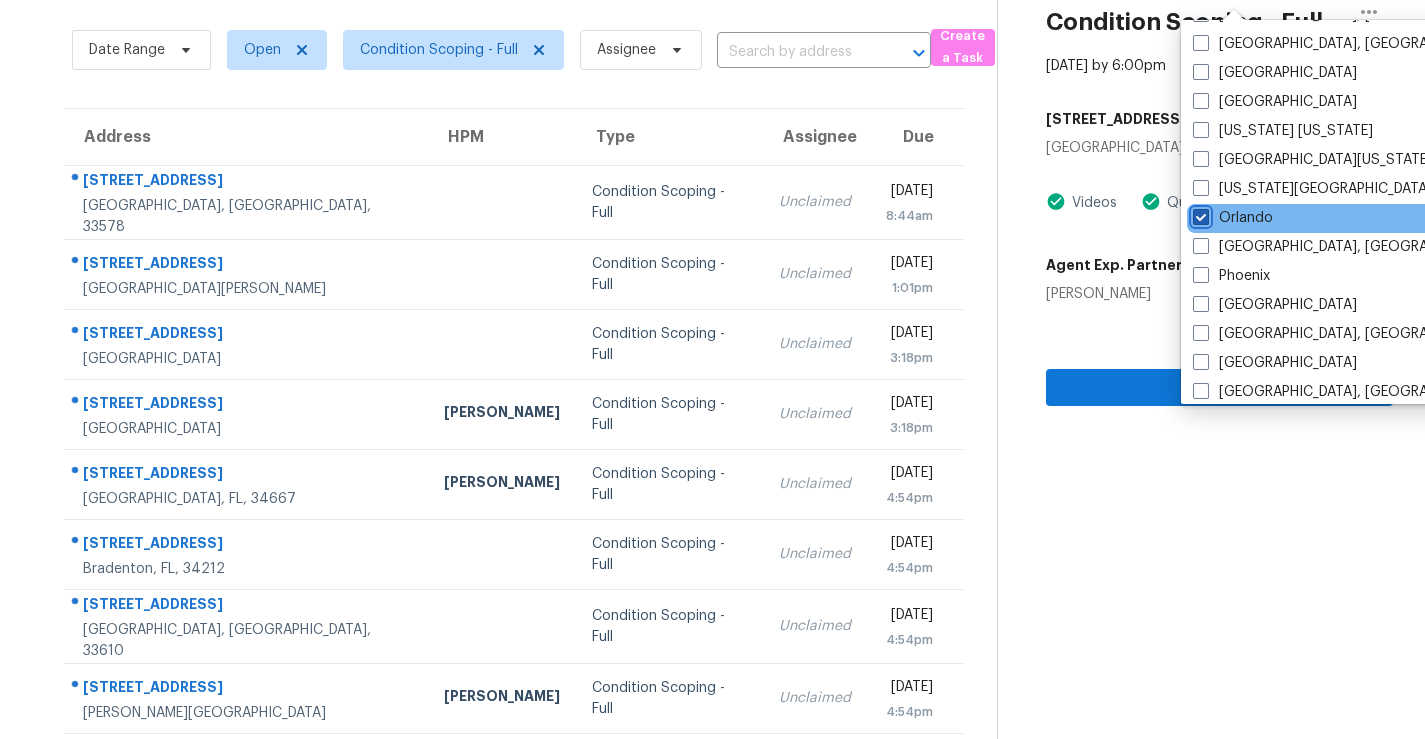 checkbox on "true" 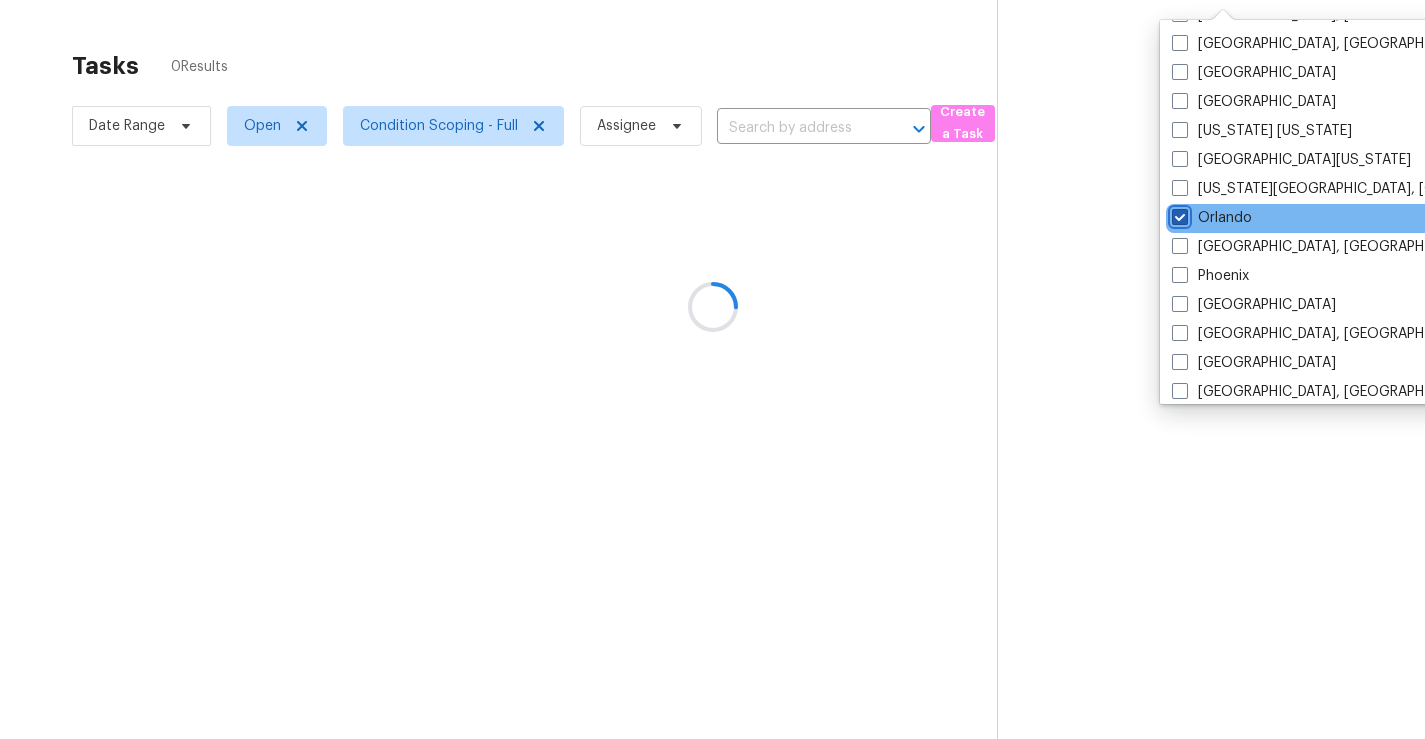 scroll, scrollTop: 63, scrollLeft: 0, axis: vertical 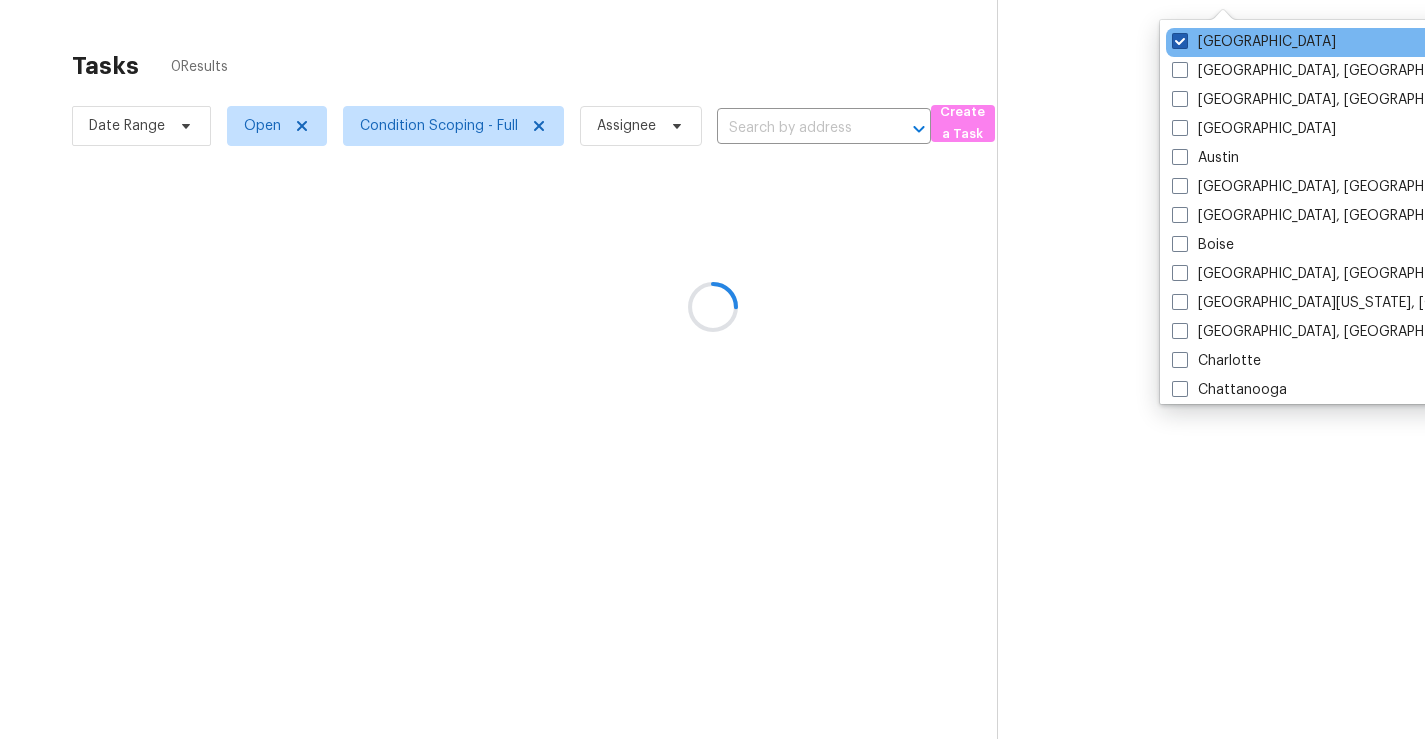 click on "[GEOGRAPHIC_DATA]" at bounding box center [1254, 42] 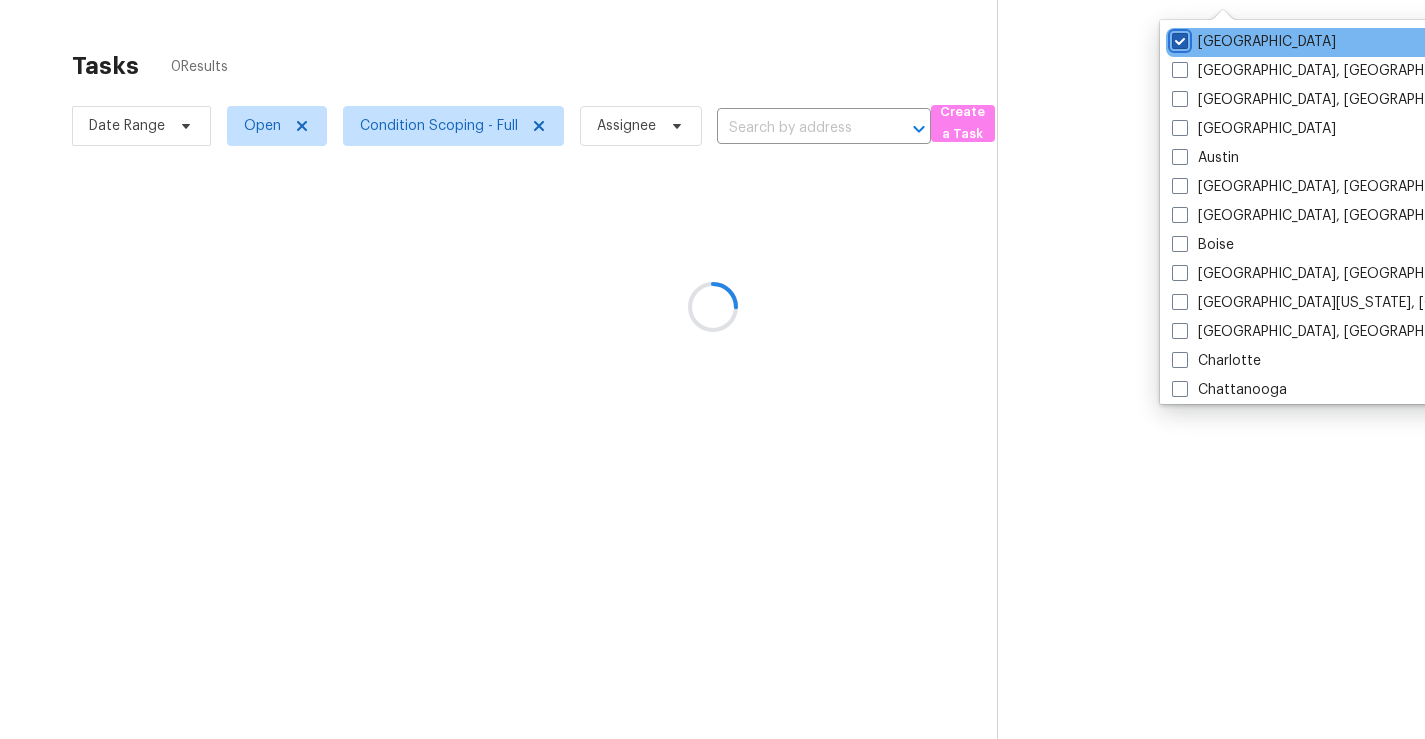 click on "[GEOGRAPHIC_DATA]" at bounding box center (1178, 38) 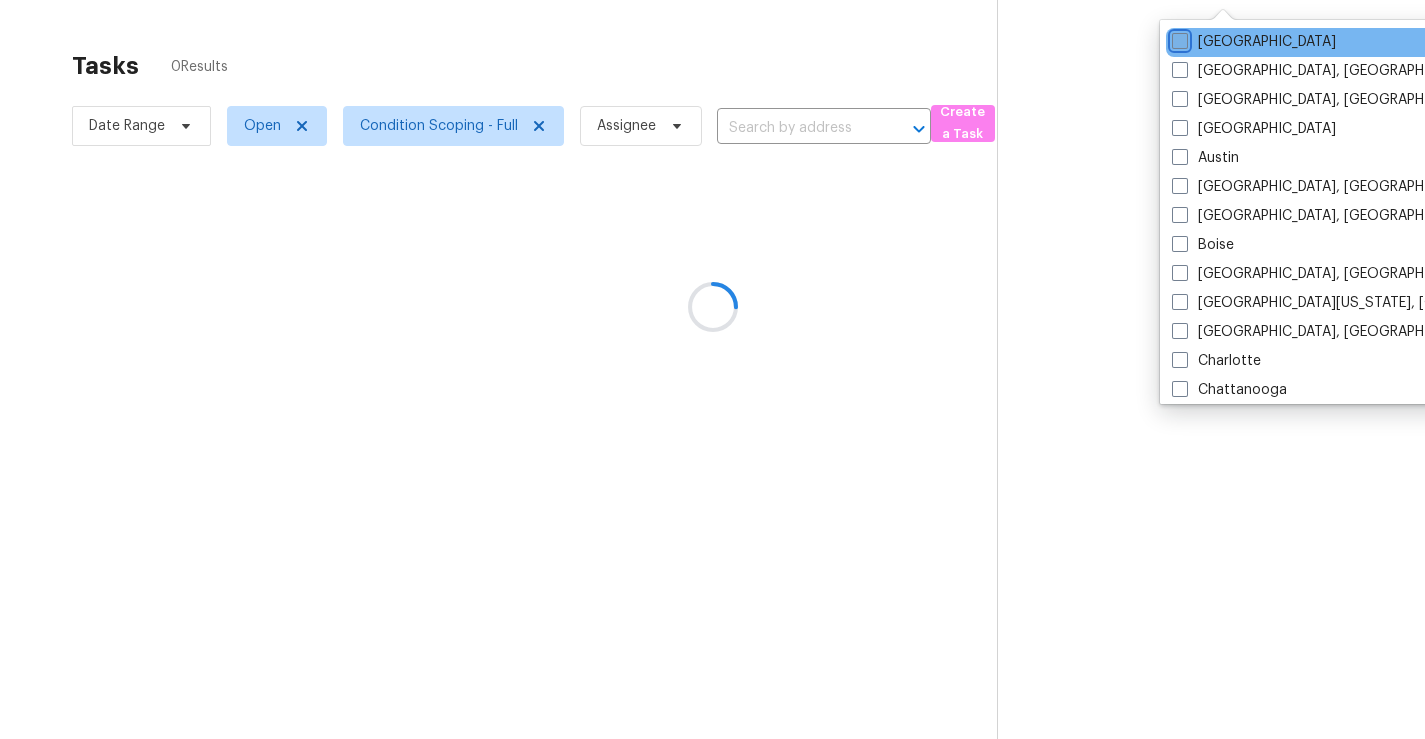 checkbox on "false" 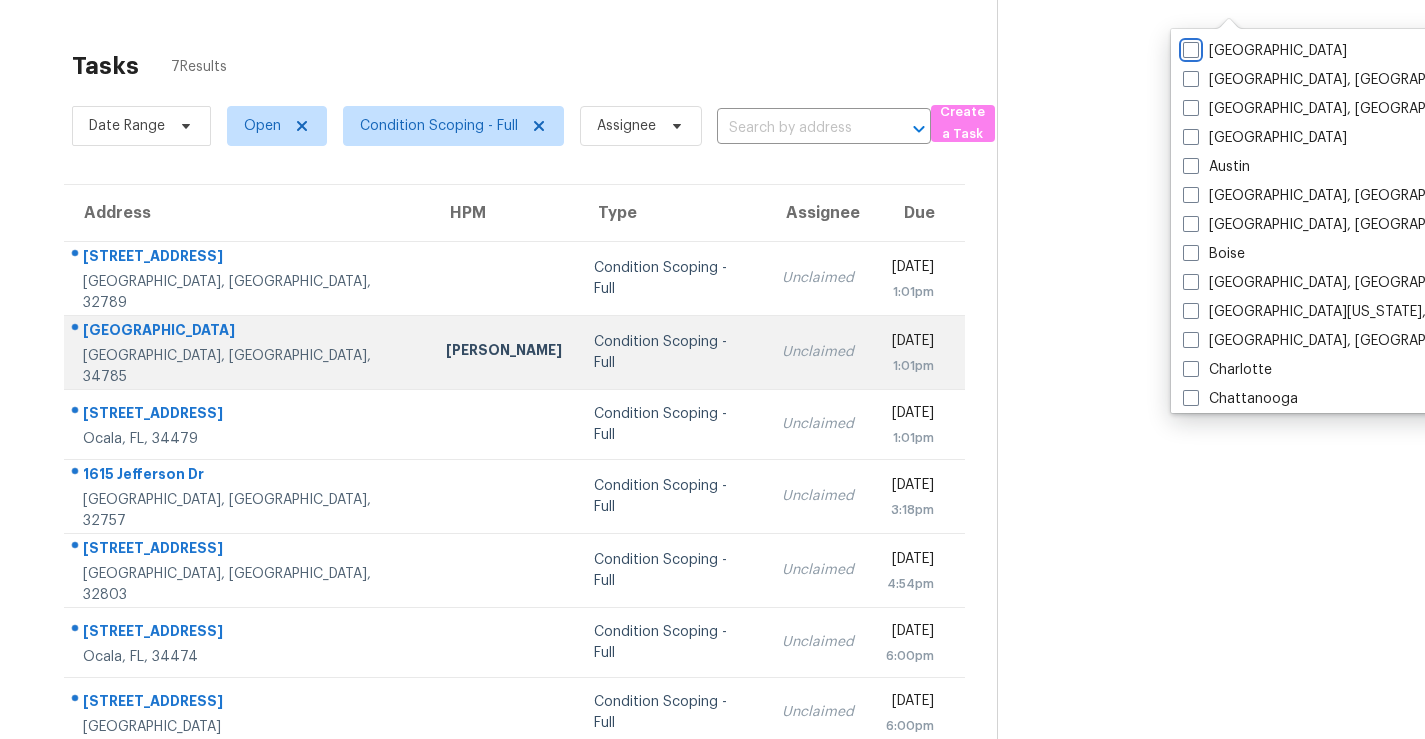scroll, scrollTop: 72, scrollLeft: 0, axis: vertical 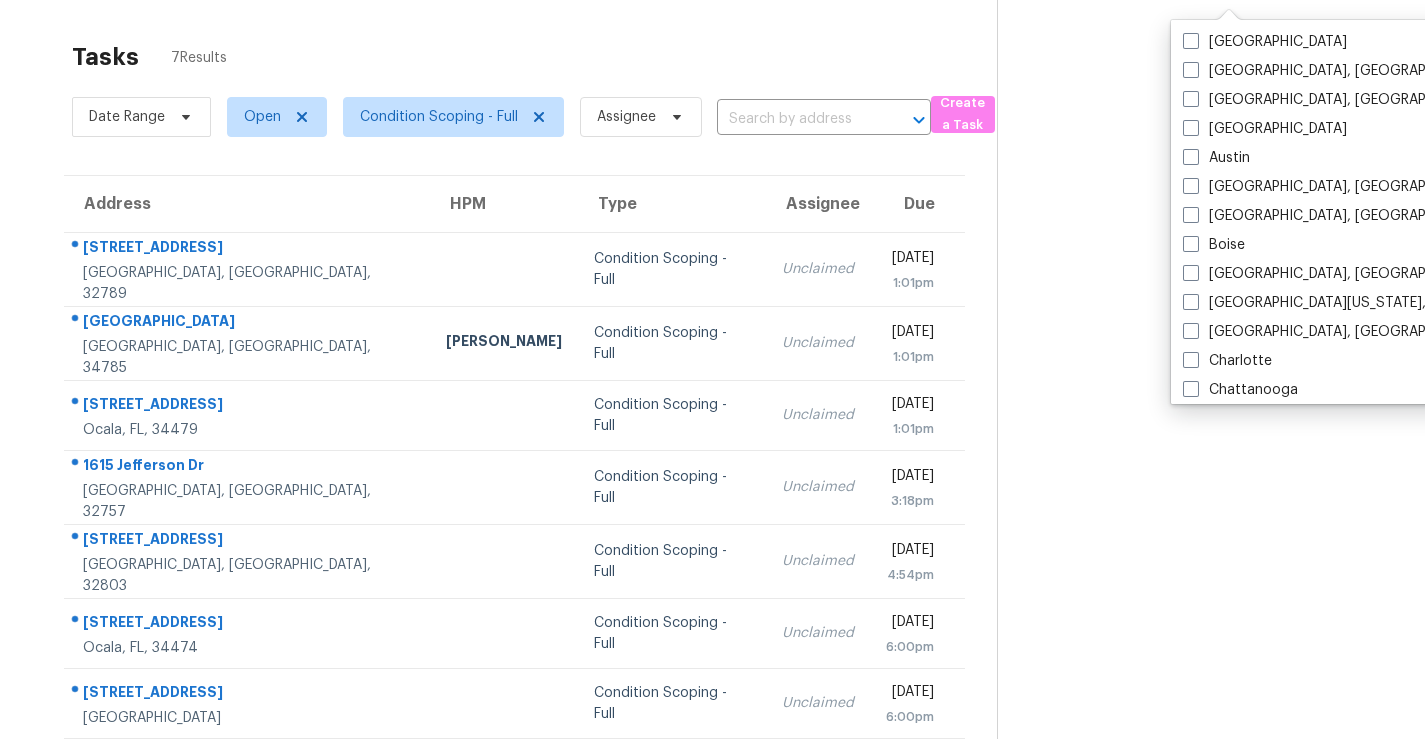 click on "Tasks 7  Results" at bounding box center [534, 57] 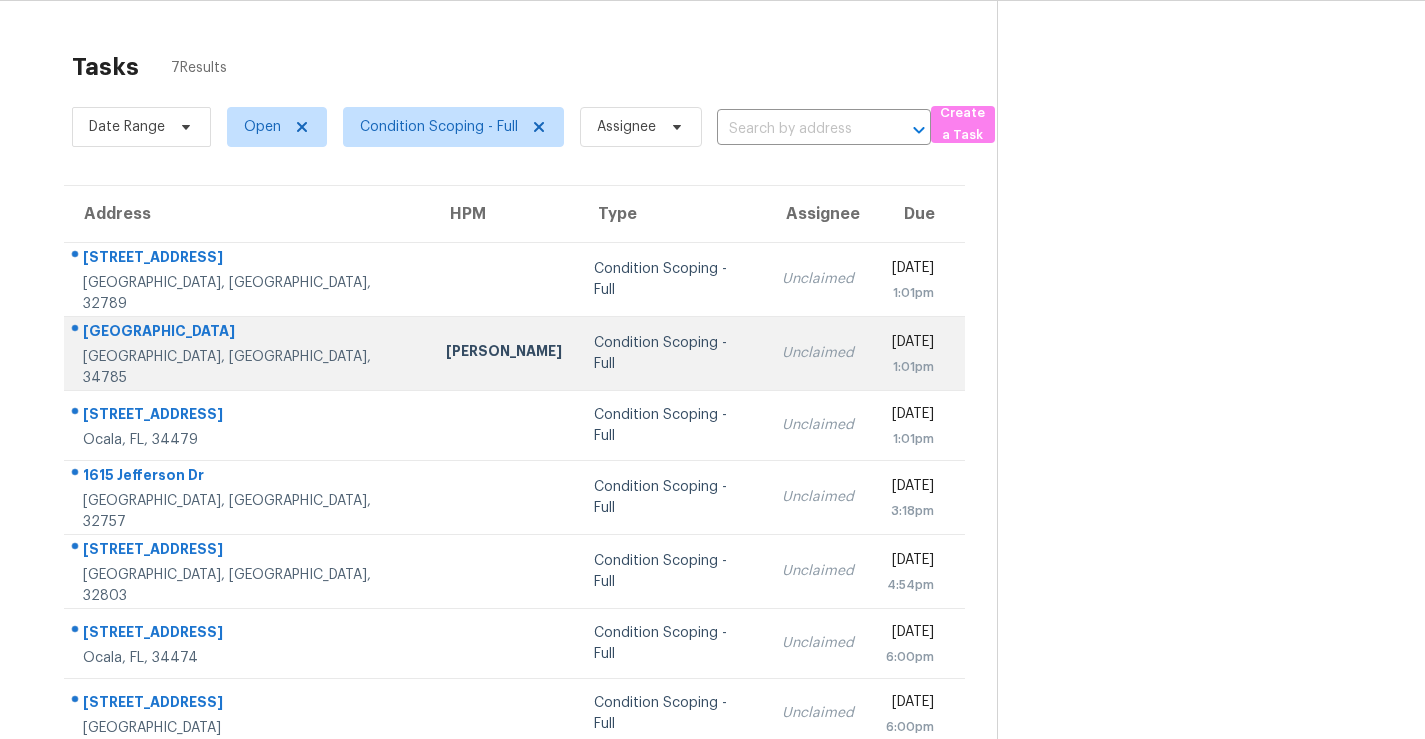 scroll, scrollTop: 72, scrollLeft: 0, axis: vertical 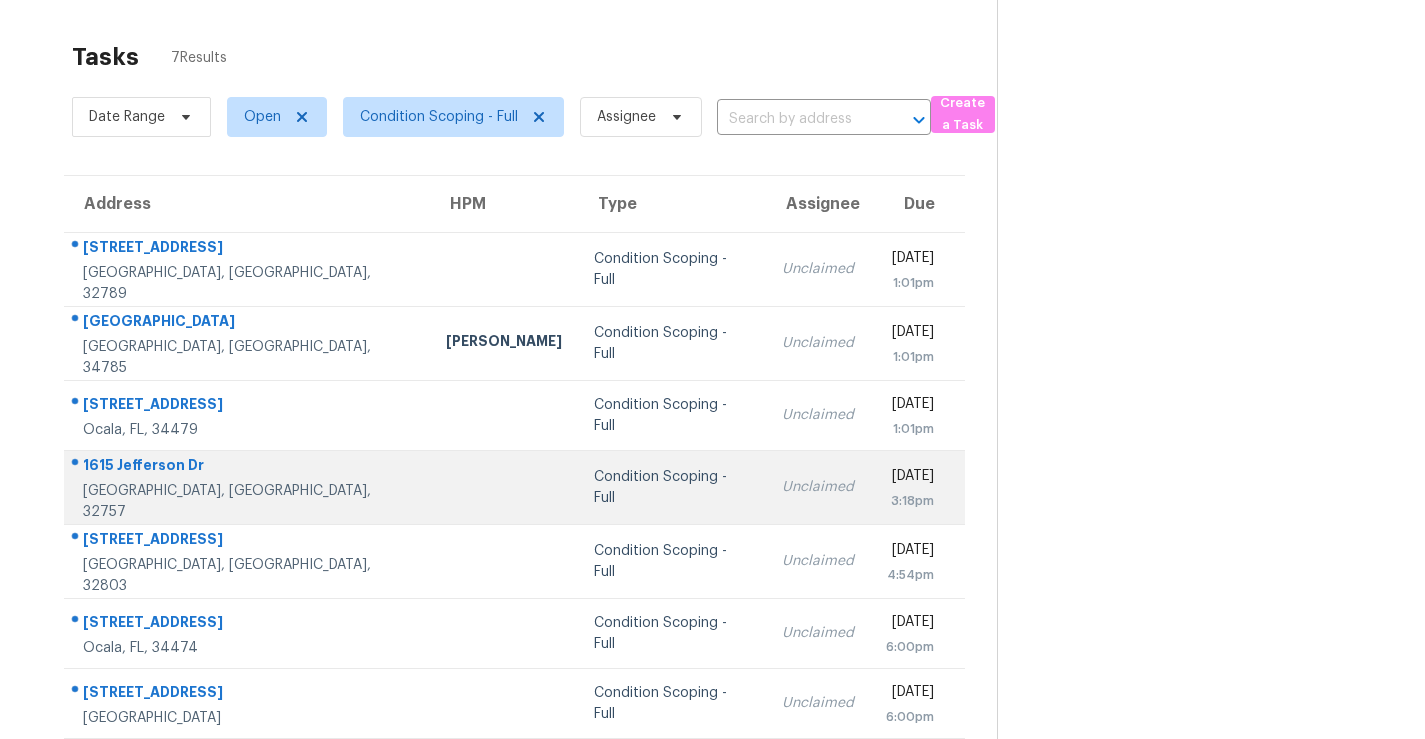 click on "Condition Scoping - Full" at bounding box center [672, 488] 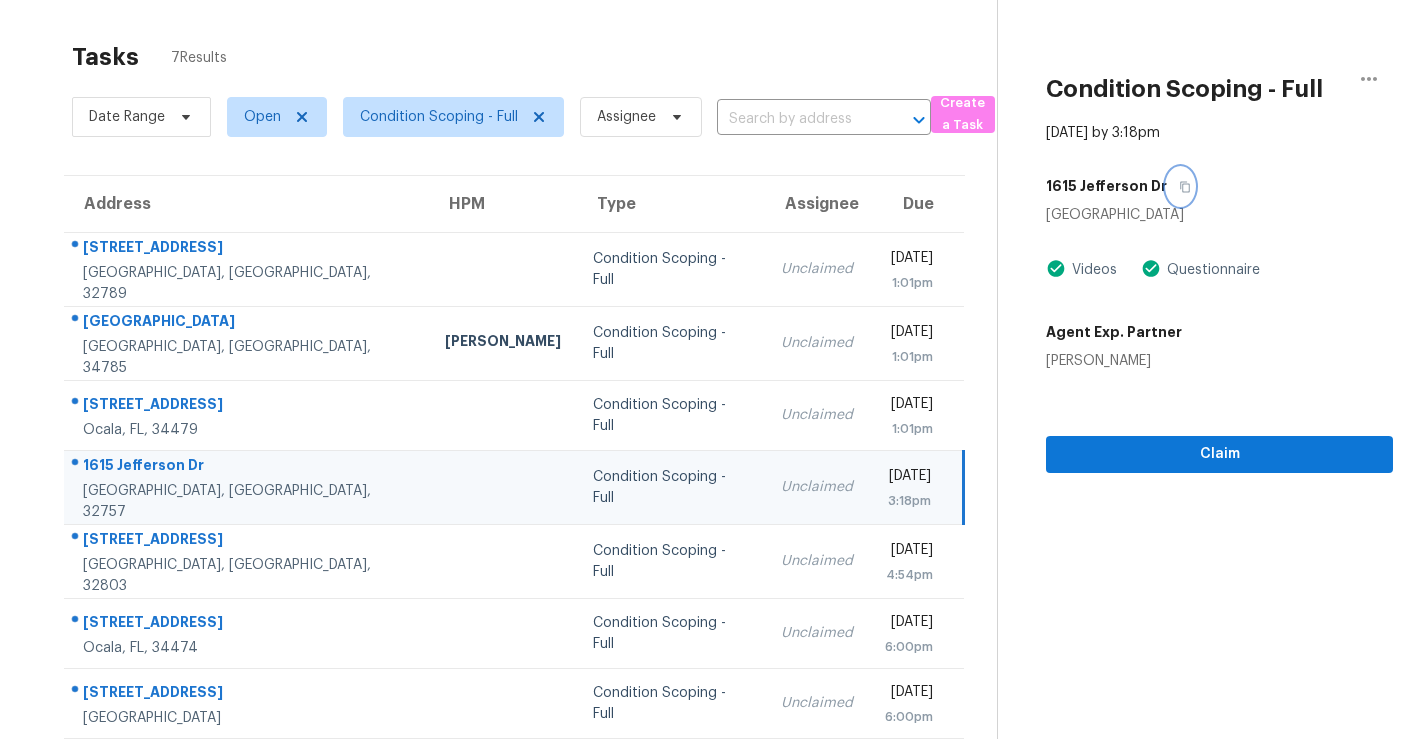 click 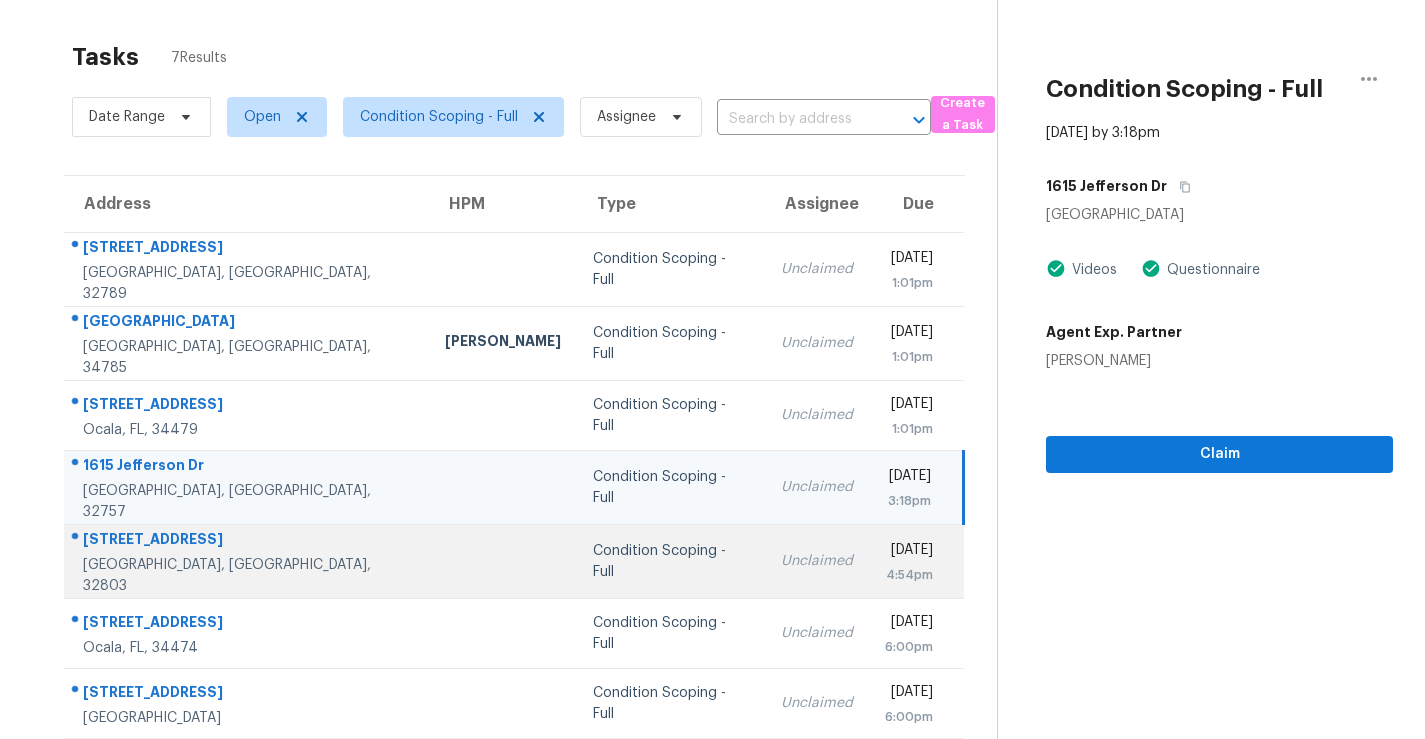 click on "Condition Scoping - Full" at bounding box center (670, 562) 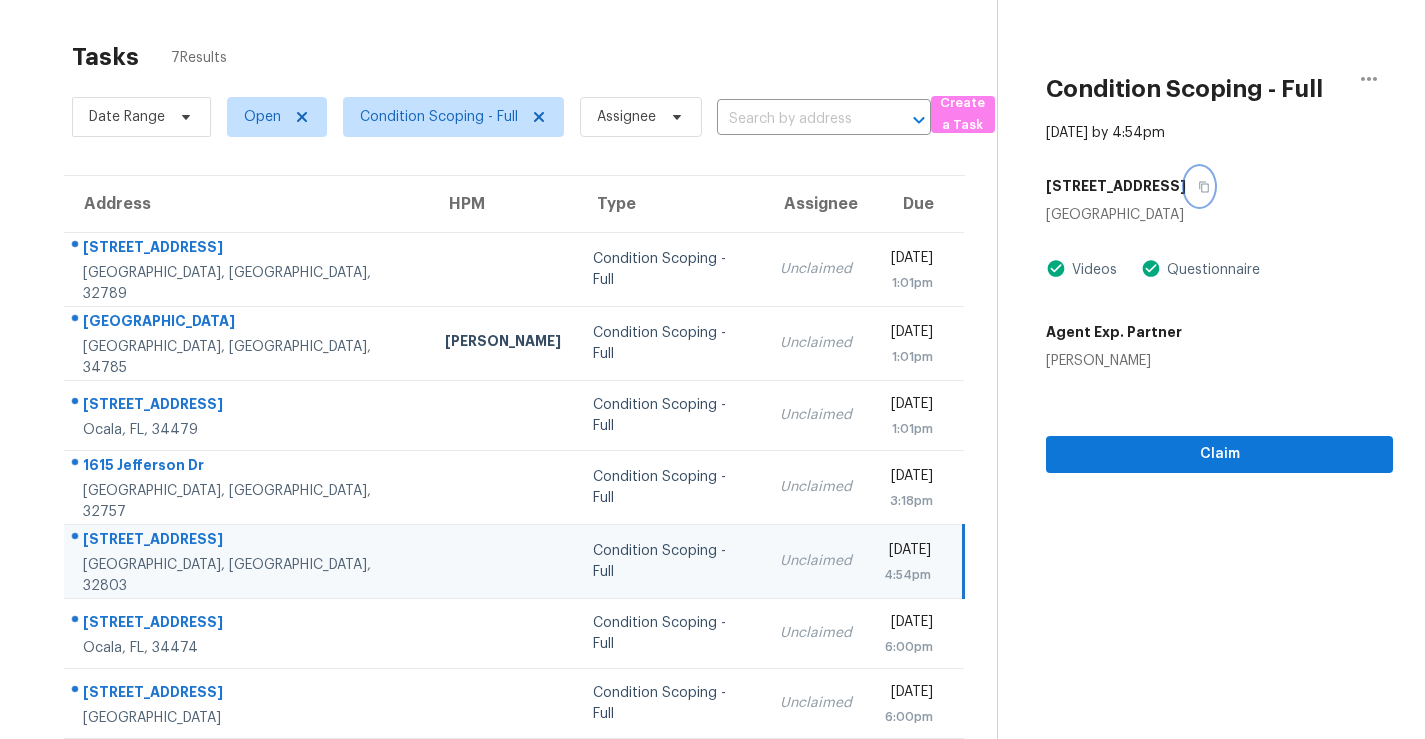 click 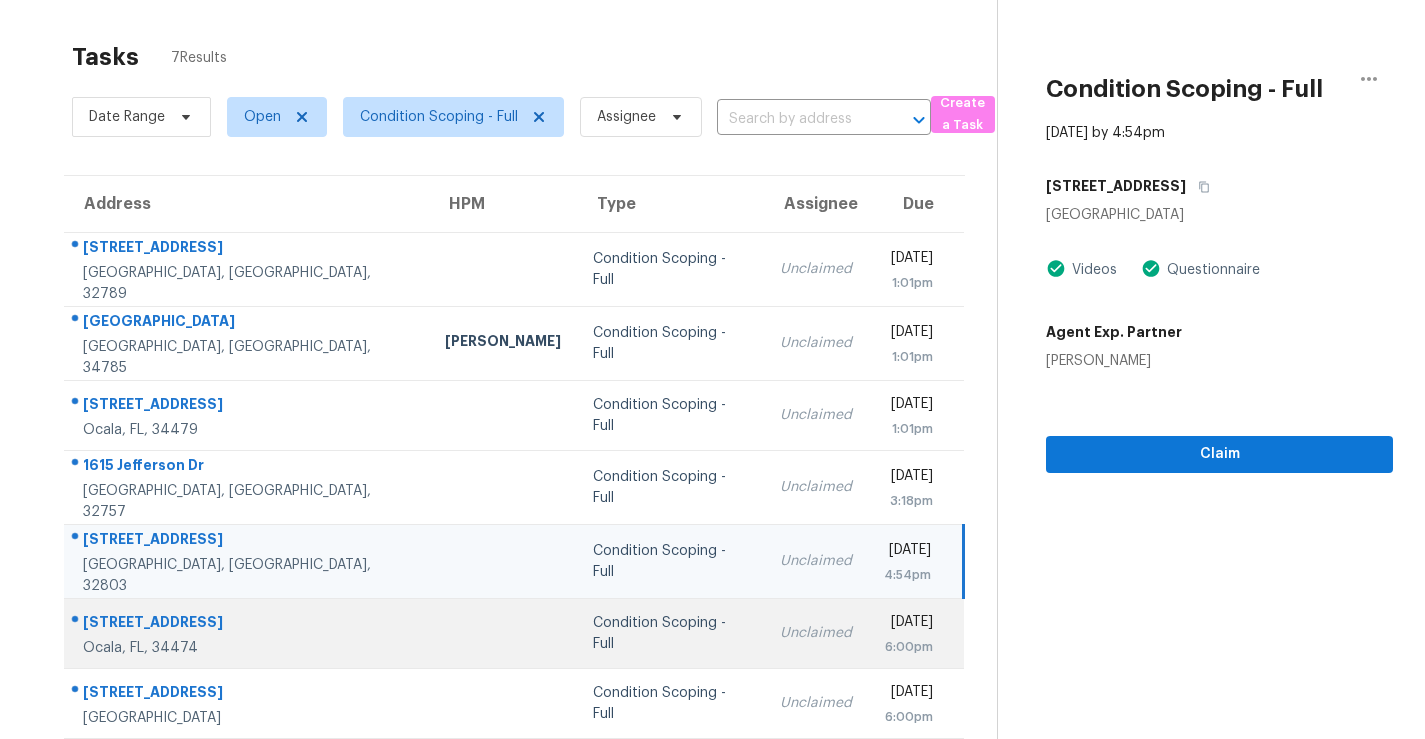 click on "Condition Scoping - Full" at bounding box center [670, 634] 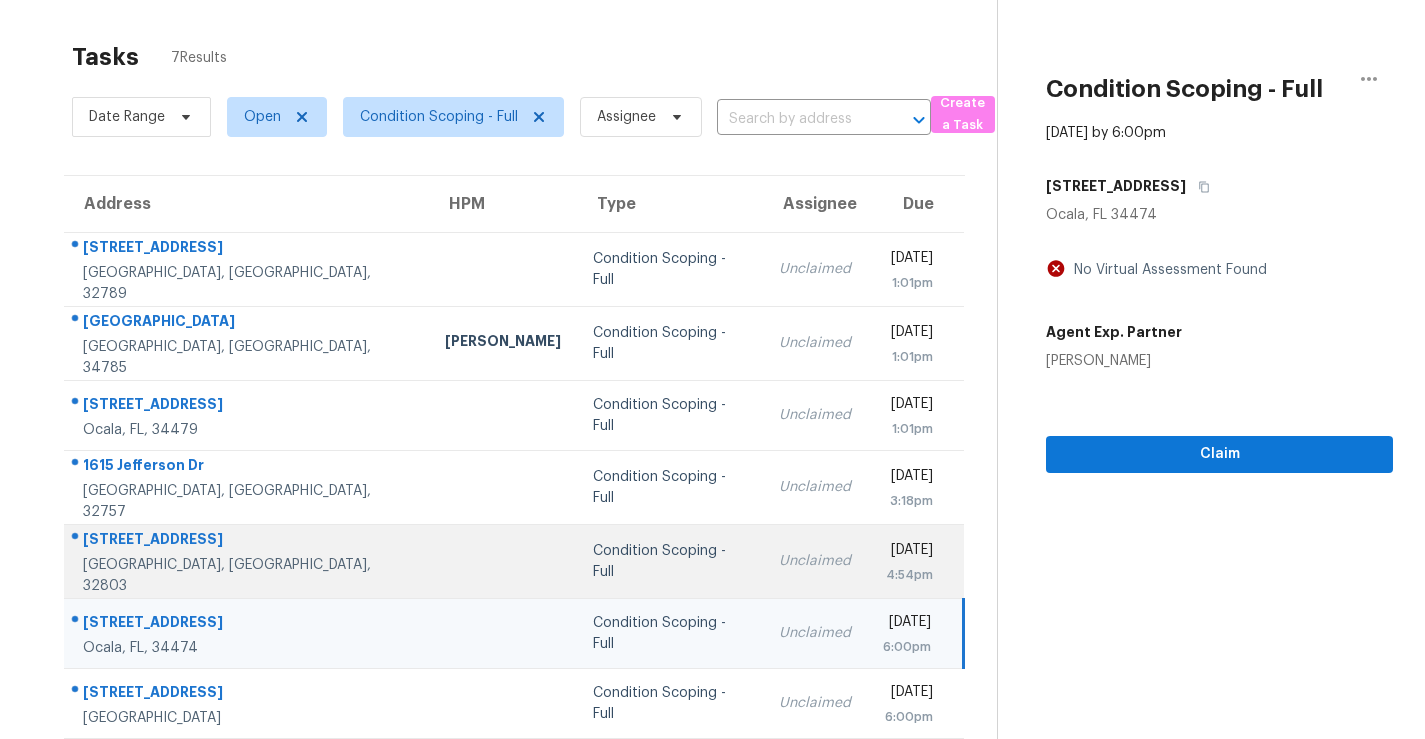 click on "Unclaimed" at bounding box center (815, 561) 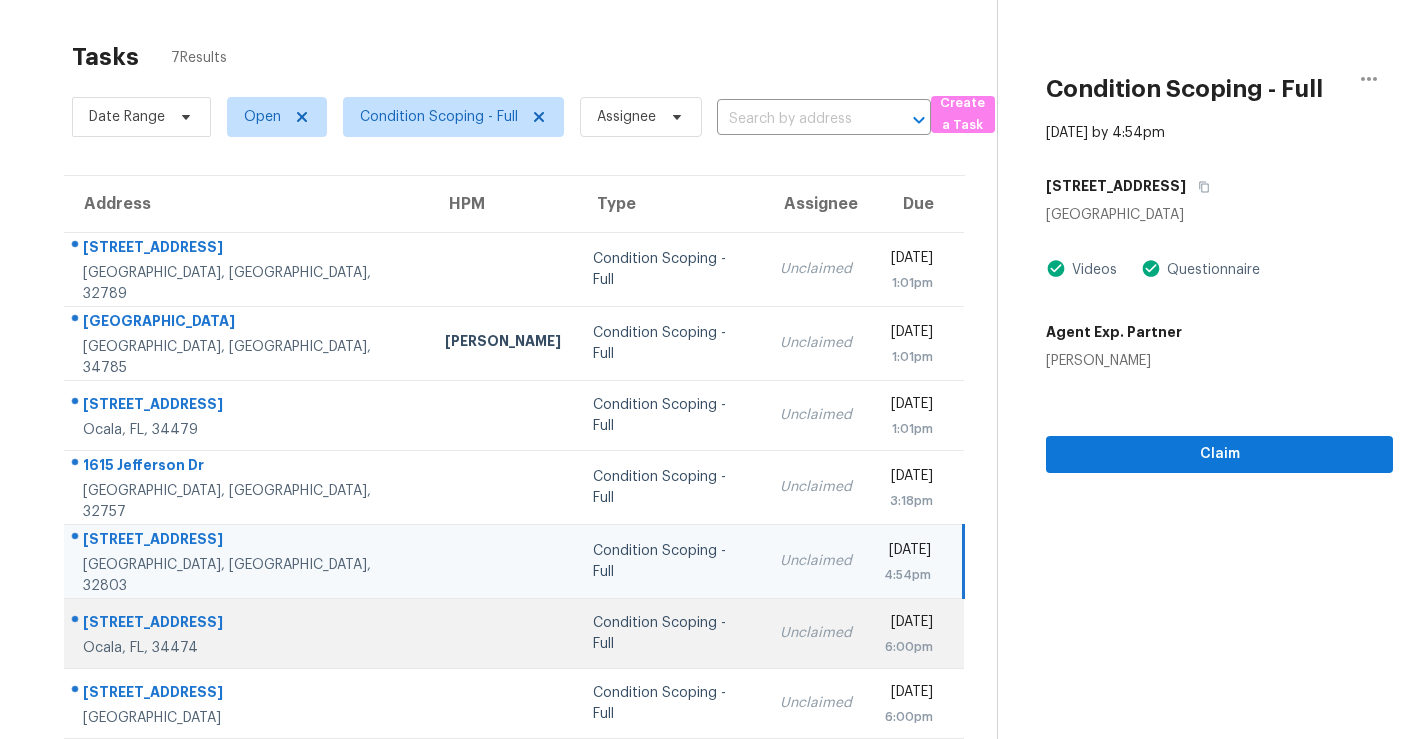 click on "[DATE] 6:00pm" at bounding box center [916, 634] 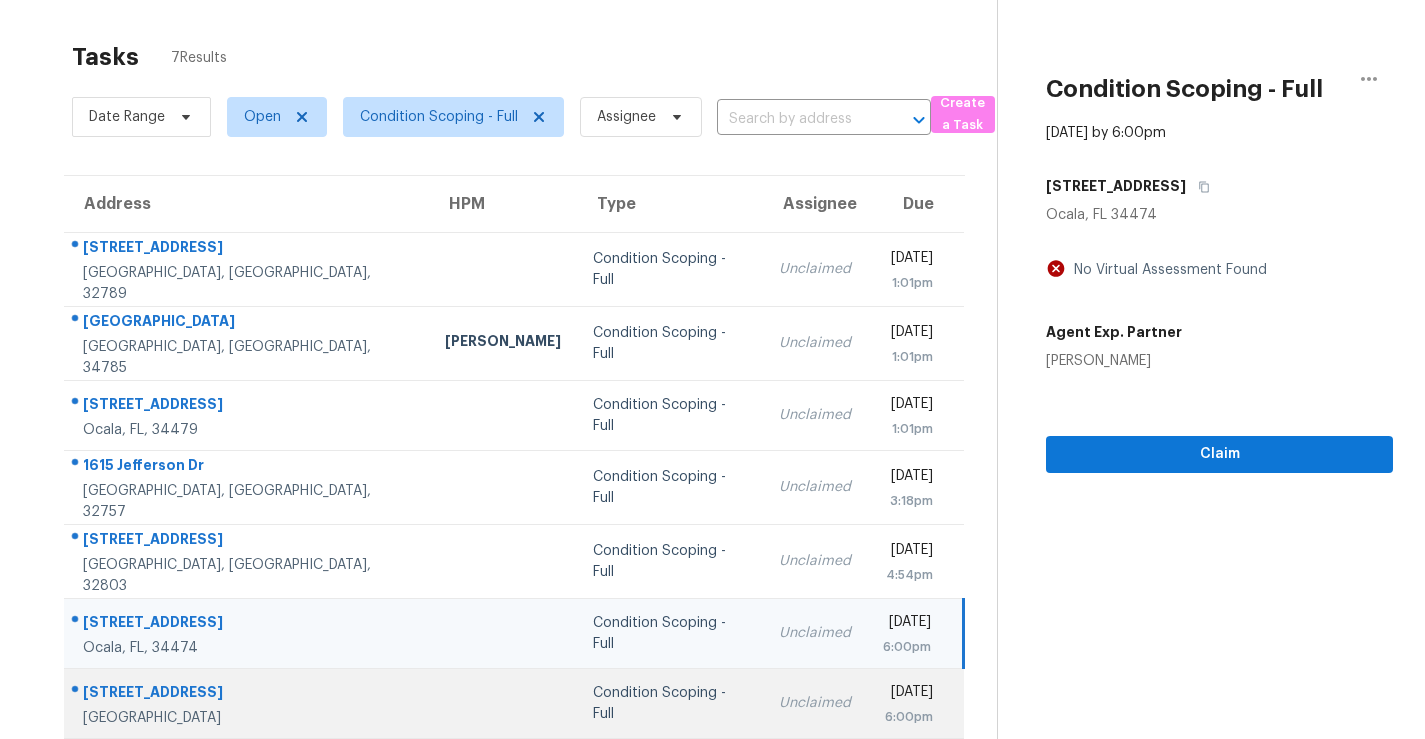 click on "Unclaimed" at bounding box center [815, 703] 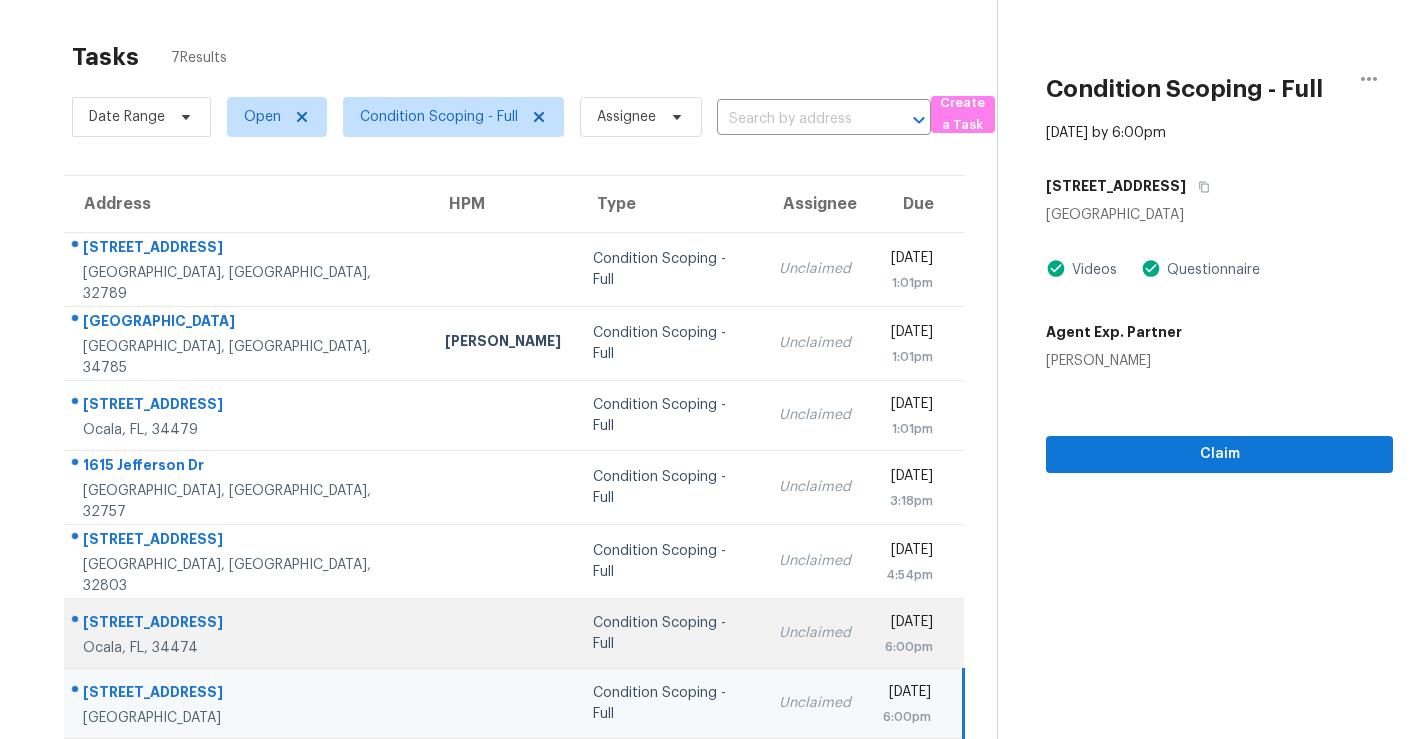click on "Unclaimed" at bounding box center [815, 633] 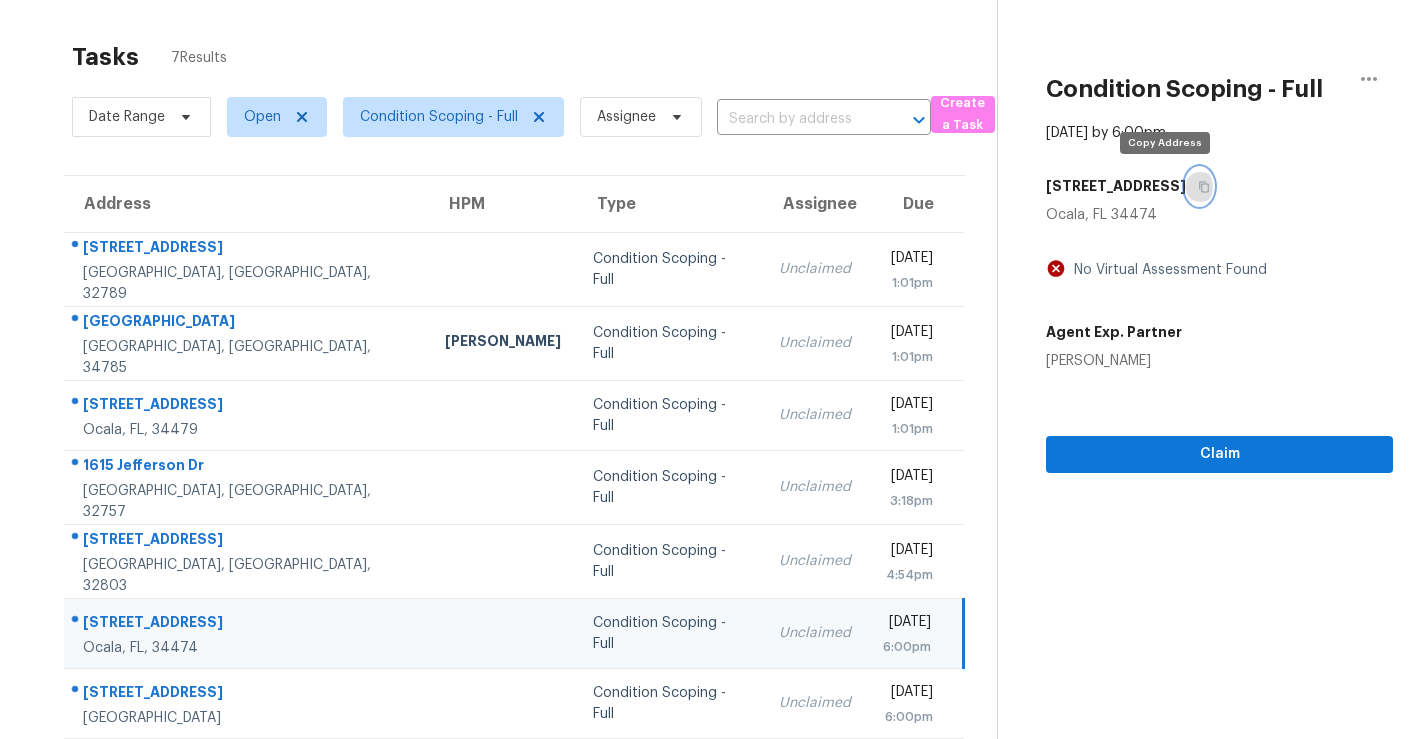 click 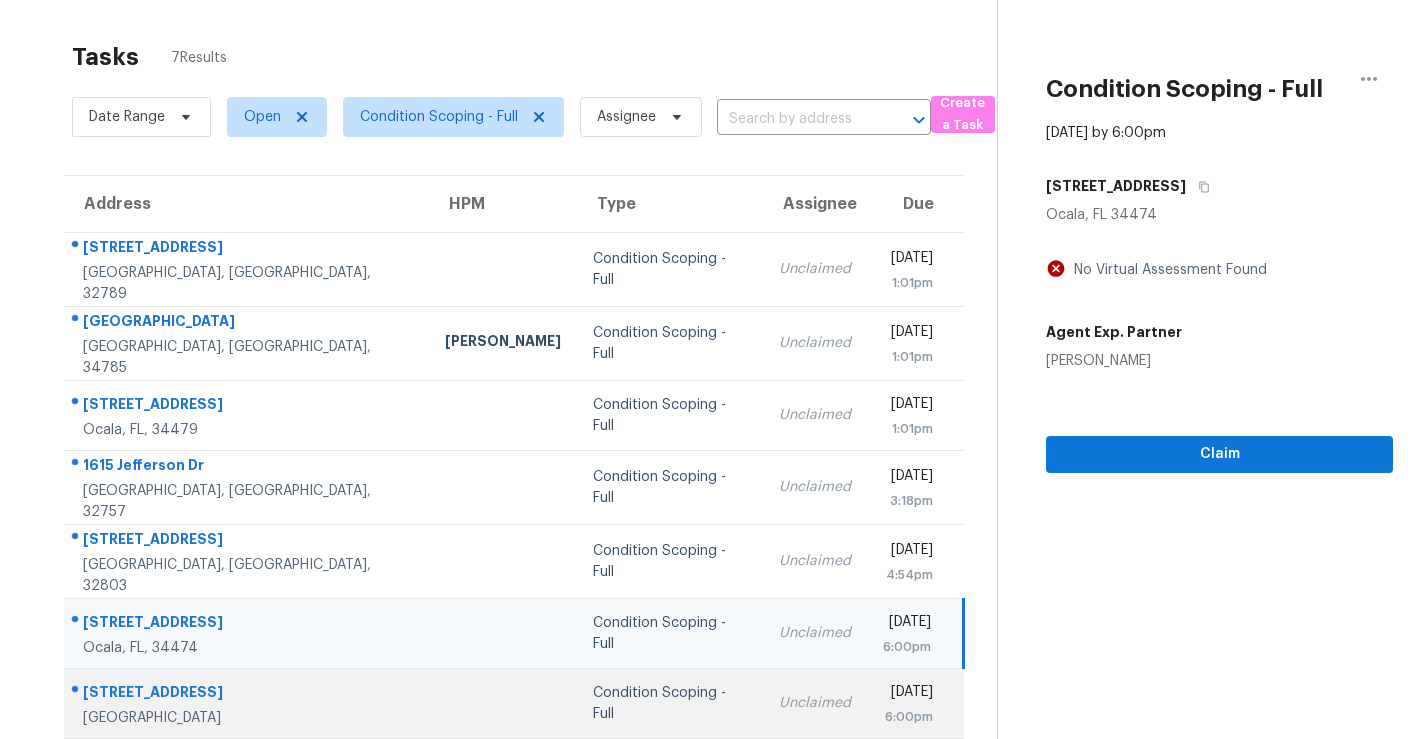 click at bounding box center (503, 704) 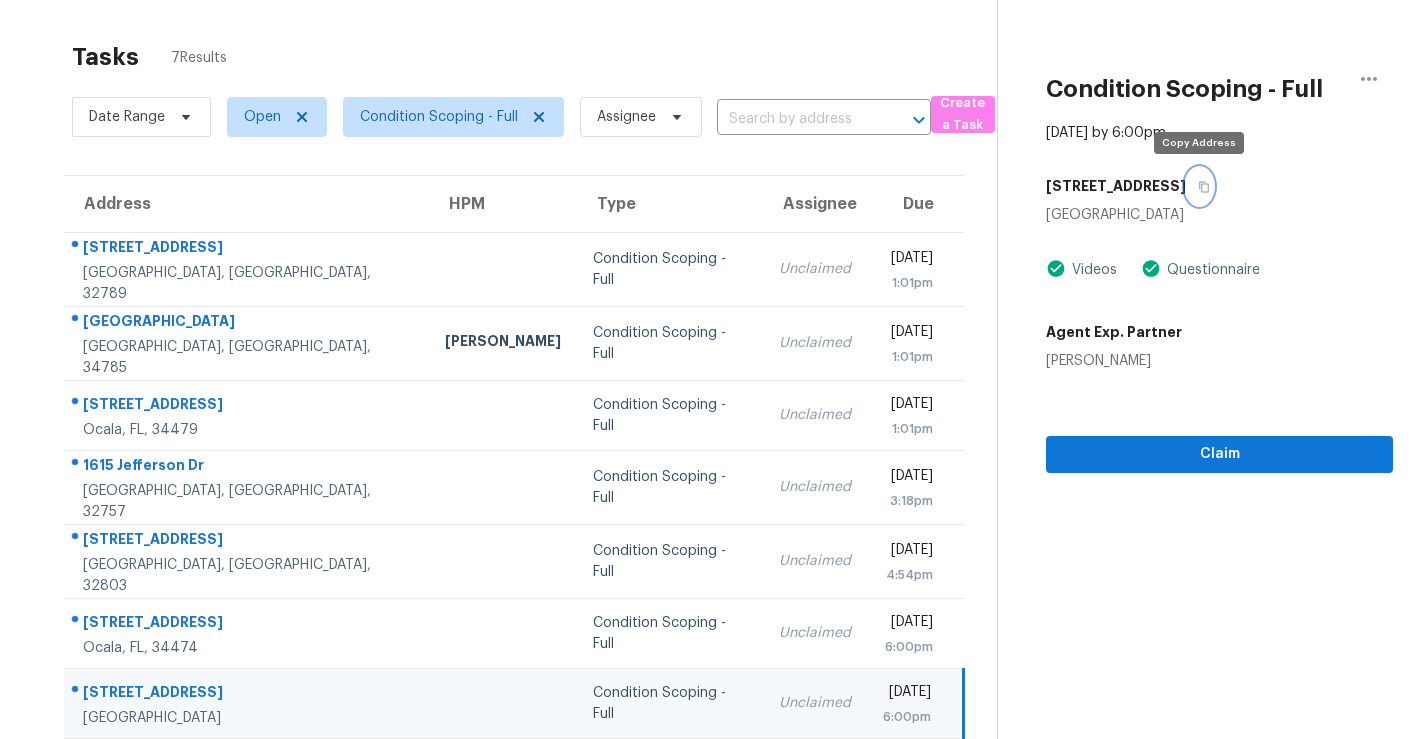 click 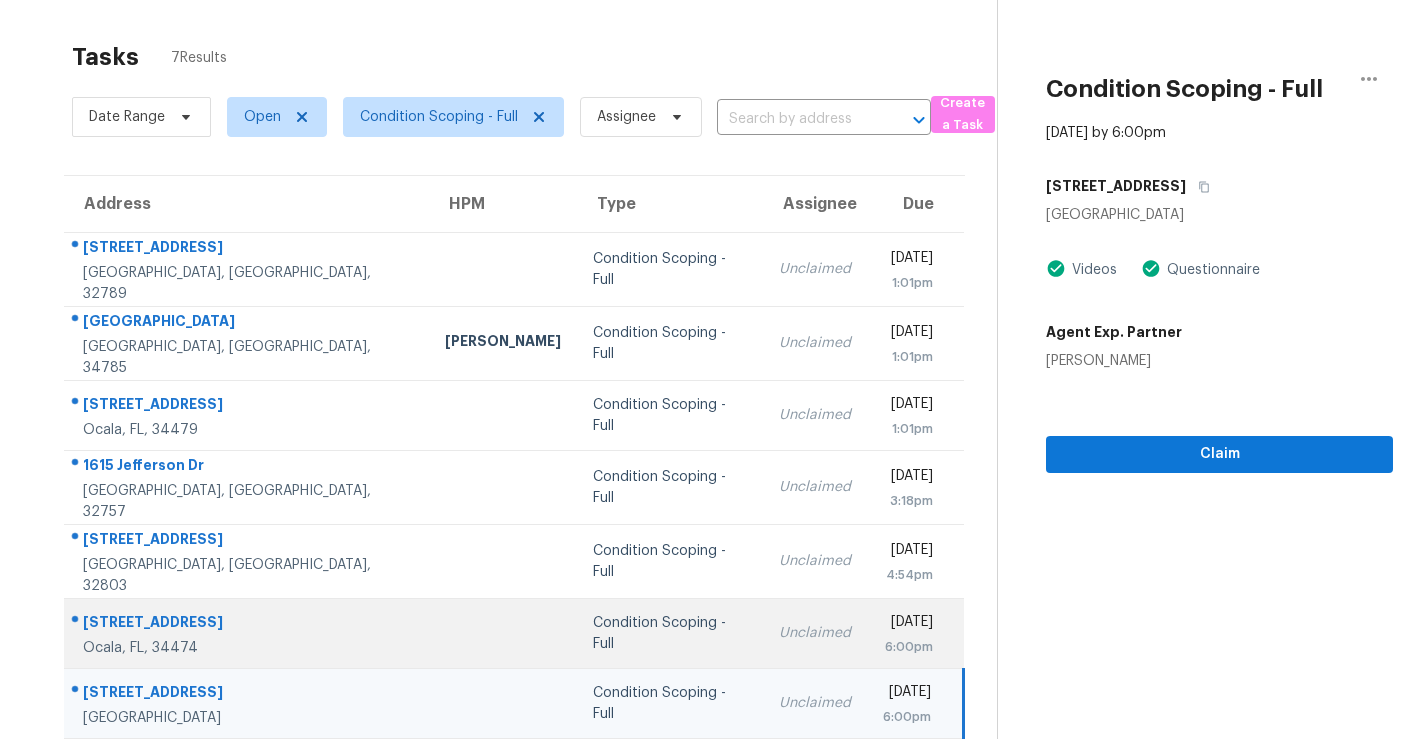 click on "Condition Scoping - Full" at bounding box center (670, 634) 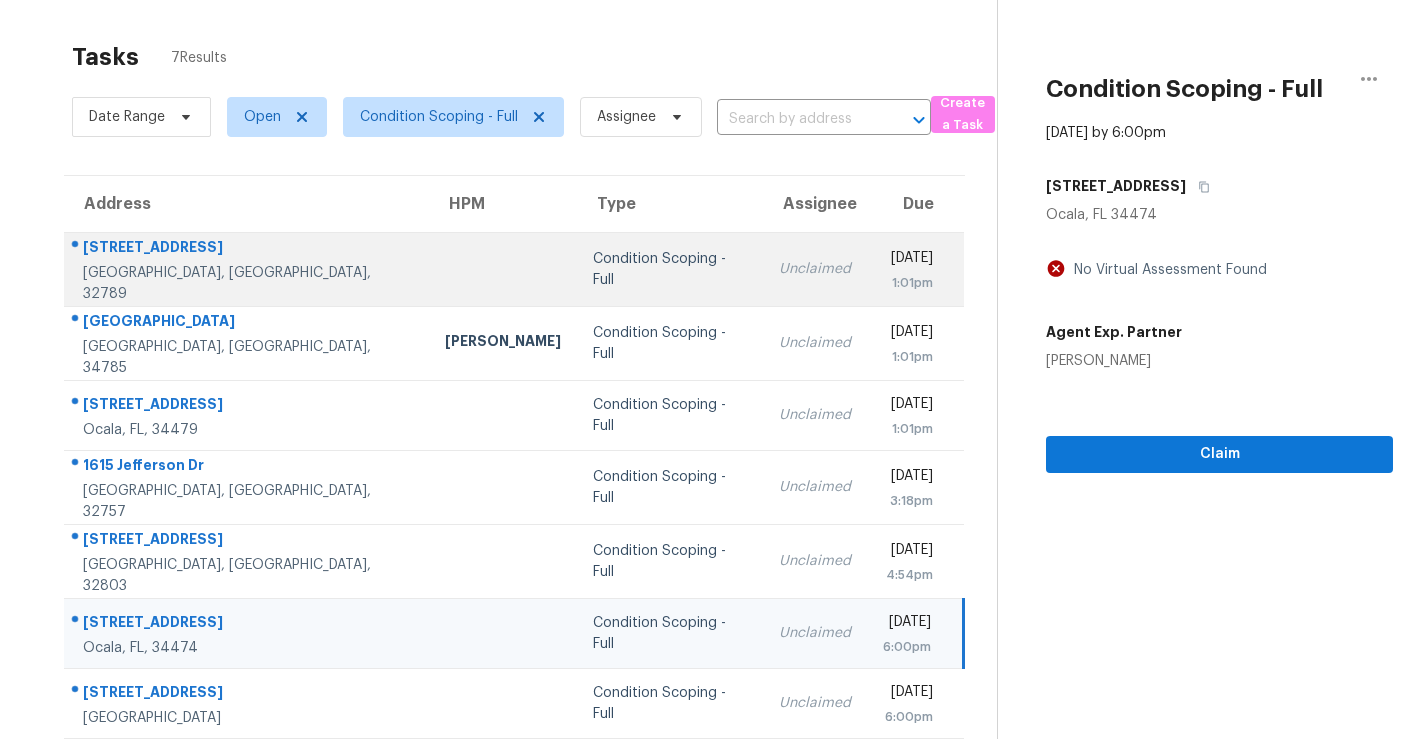 click at bounding box center (503, 270) 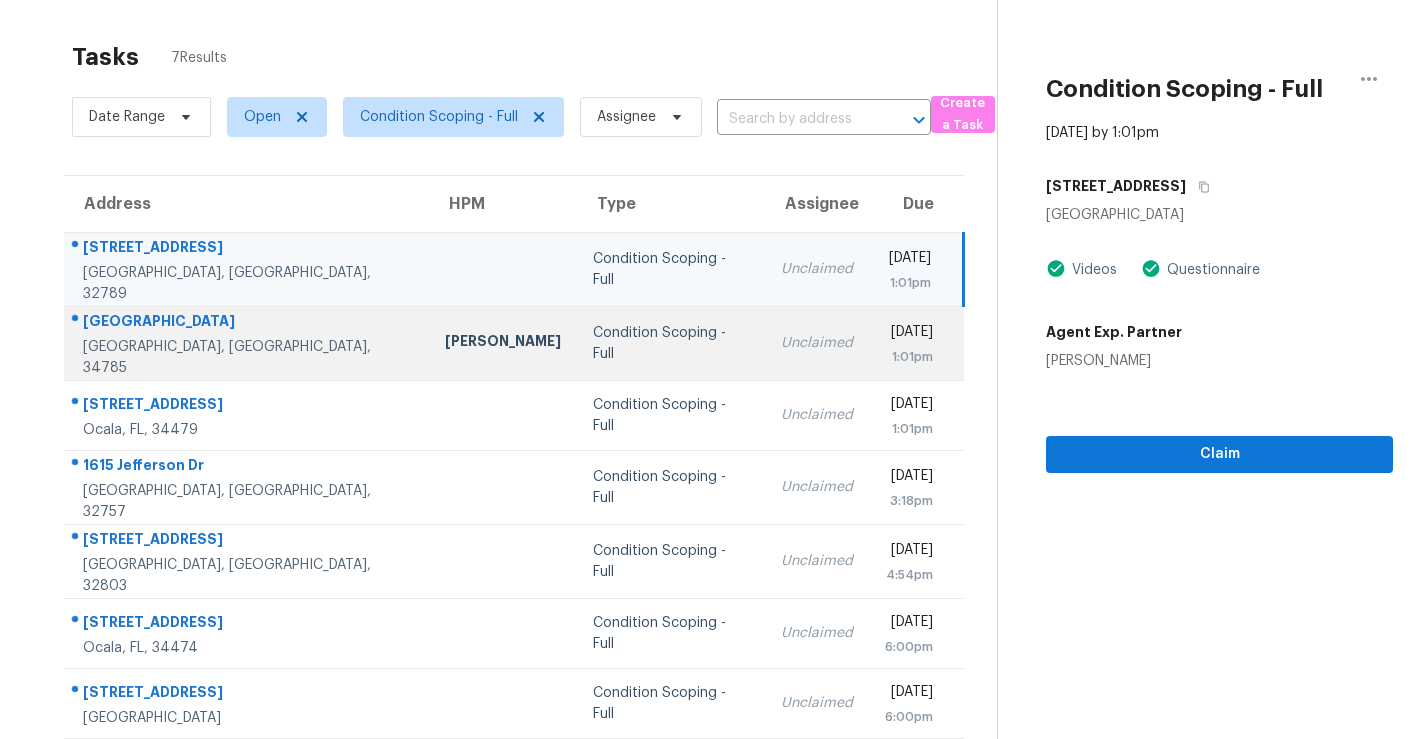 click on "[PERSON_NAME]" at bounding box center [503, 344] 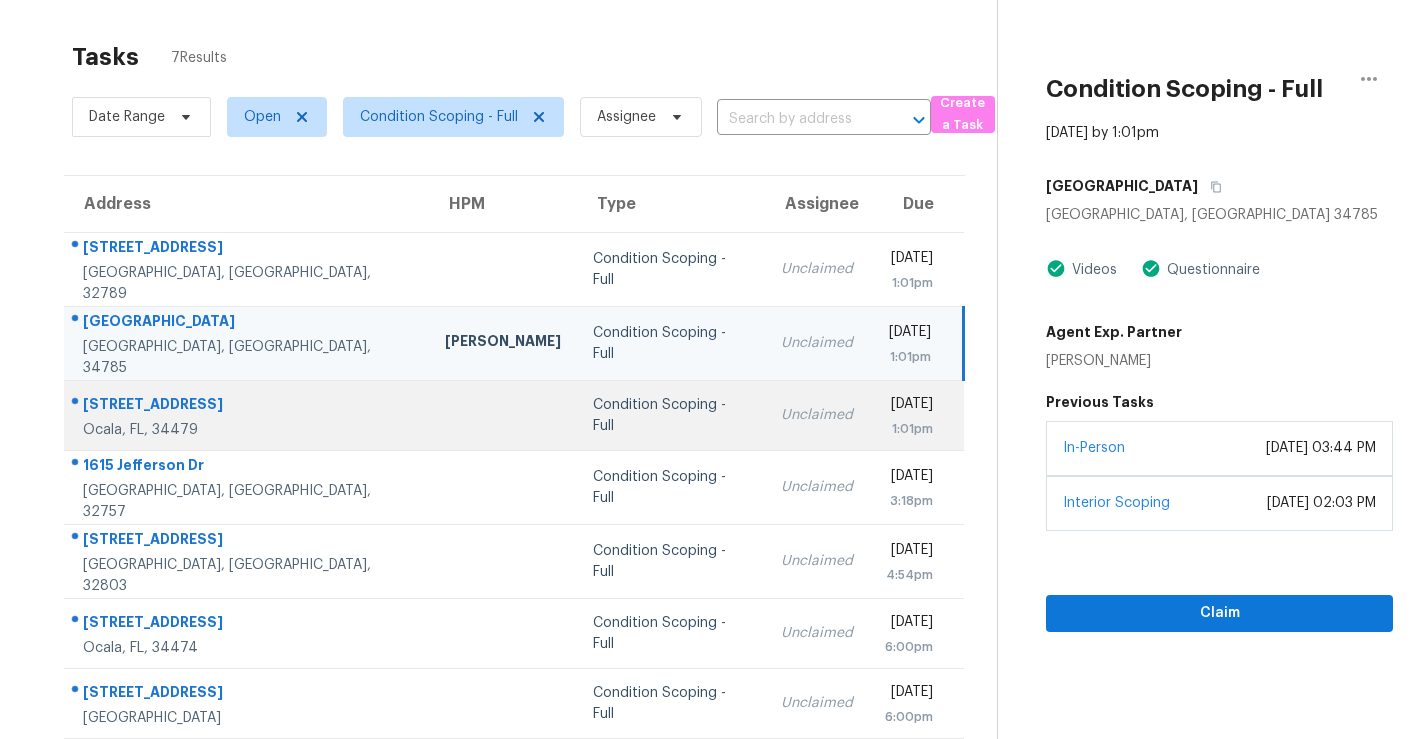 click at bounding box center [503, 416] 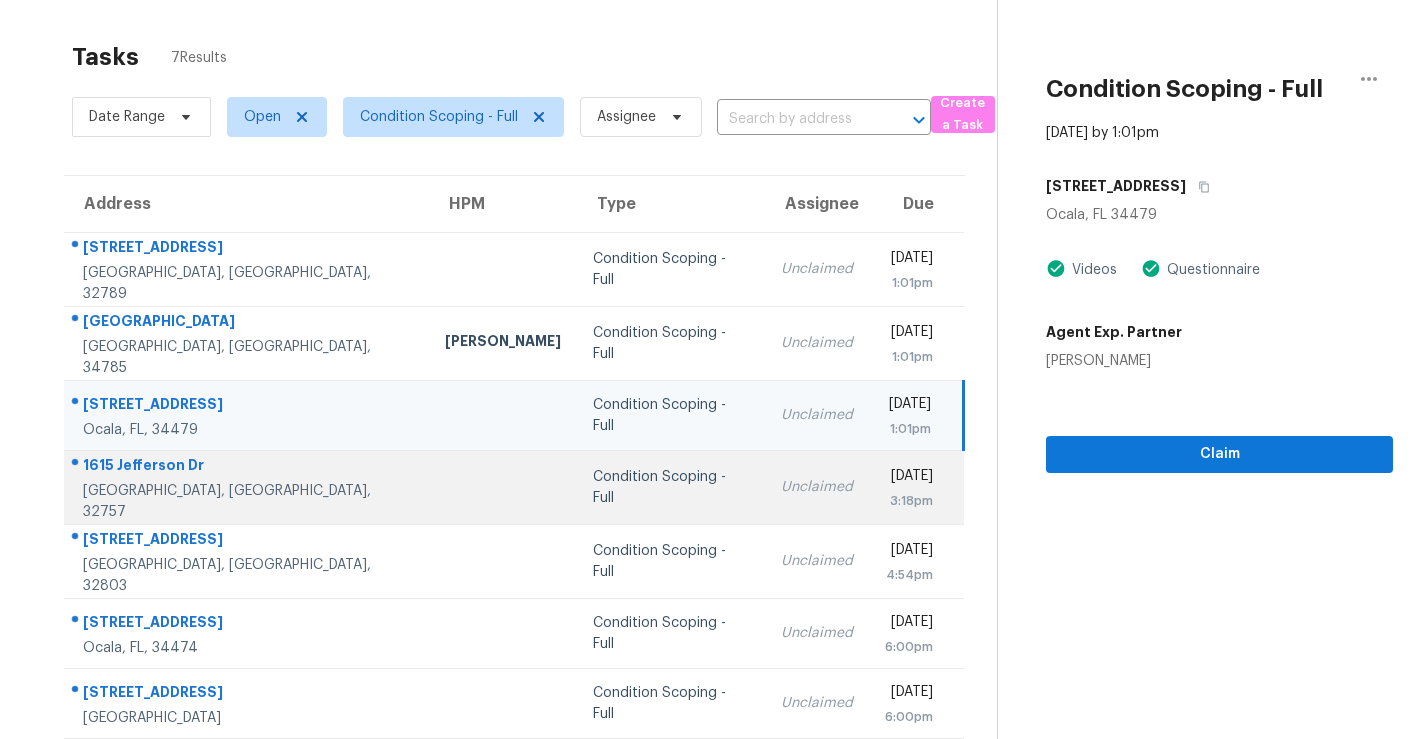 click at bounding box center (503, 488) 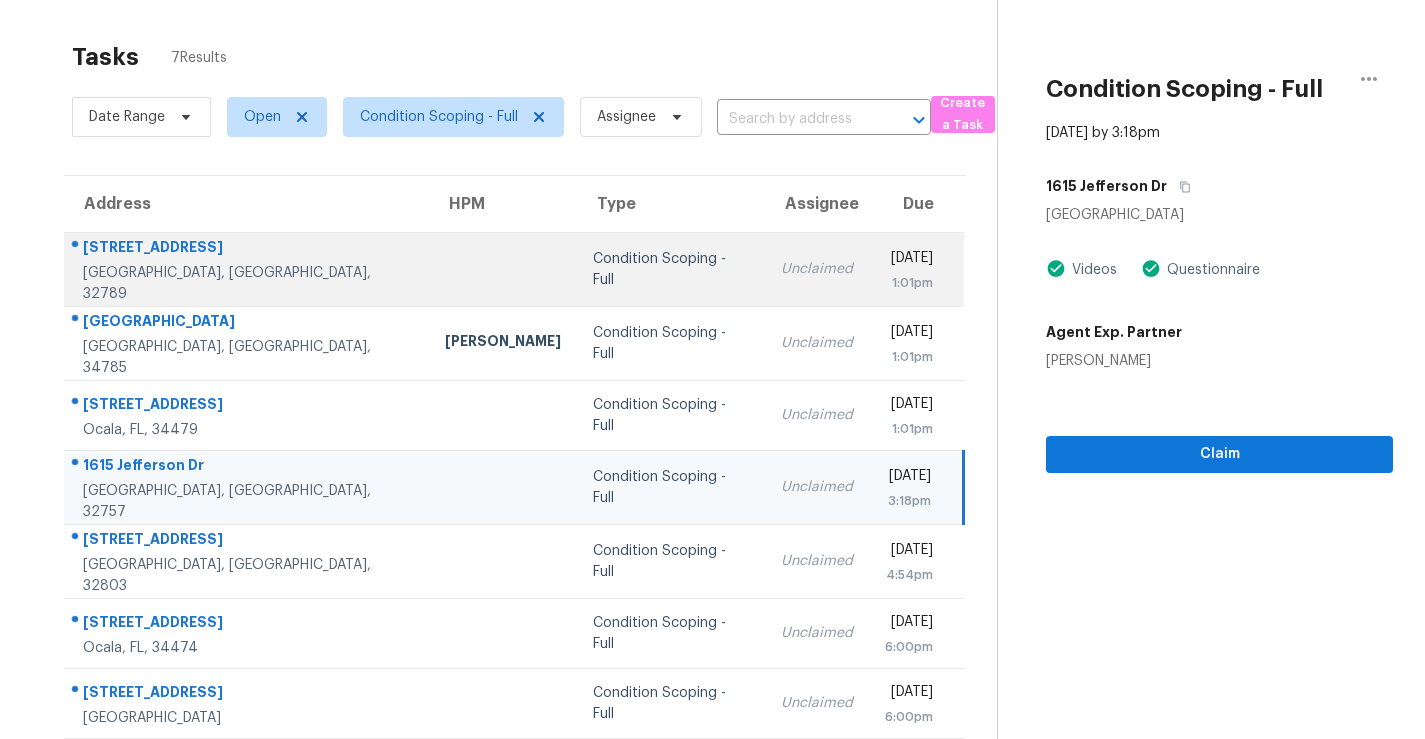 scroll, scrollTop: 0, scrollLeft: 0, axis: both 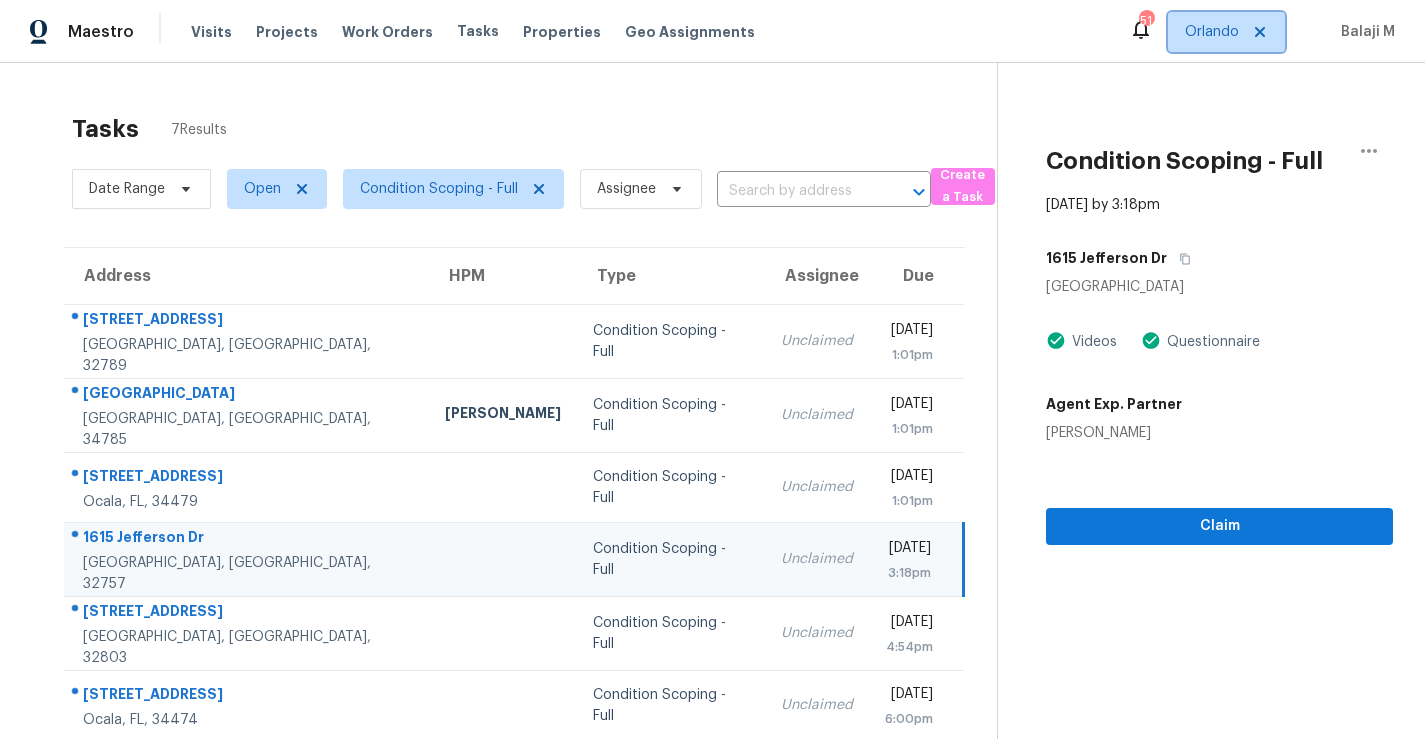 click on "Orlando" at bounding box center [1212, 32] 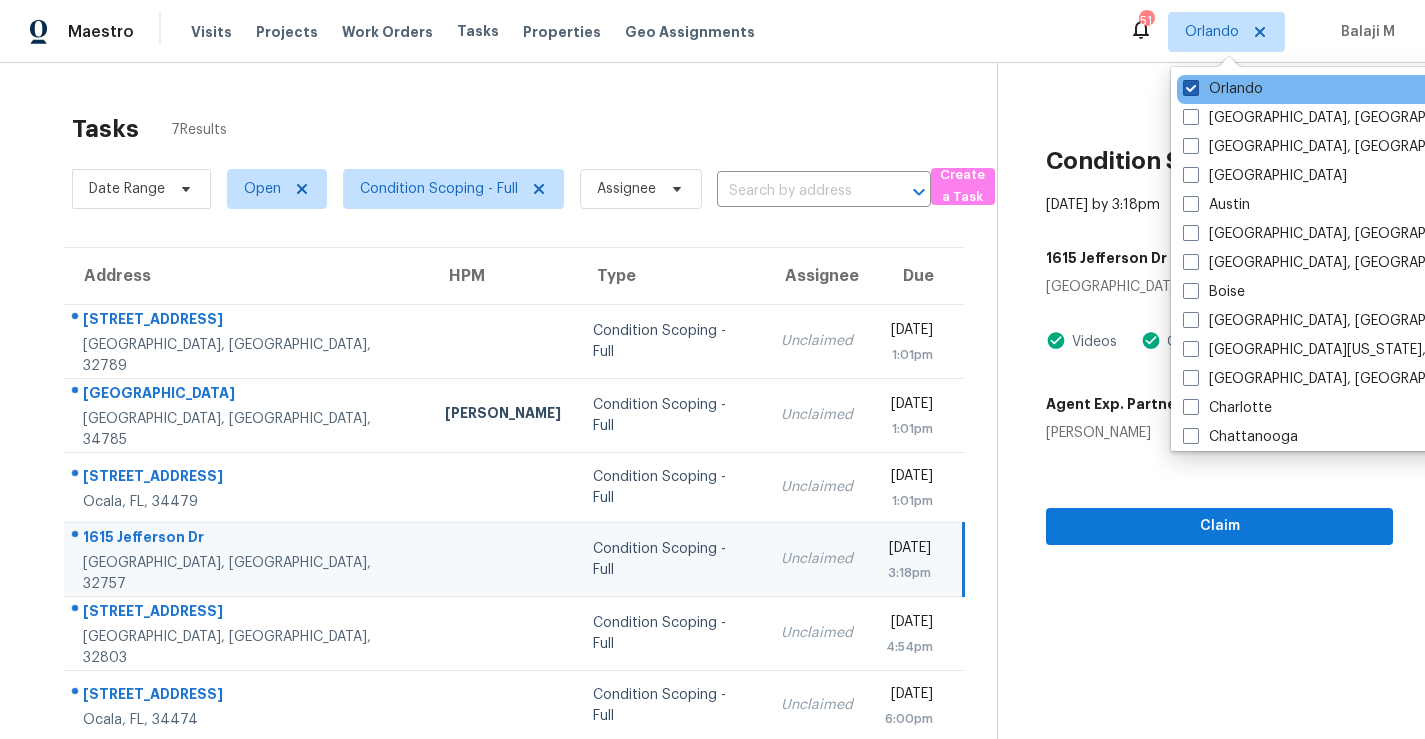 click on "Orlando" at bounding box center [1223, 89] 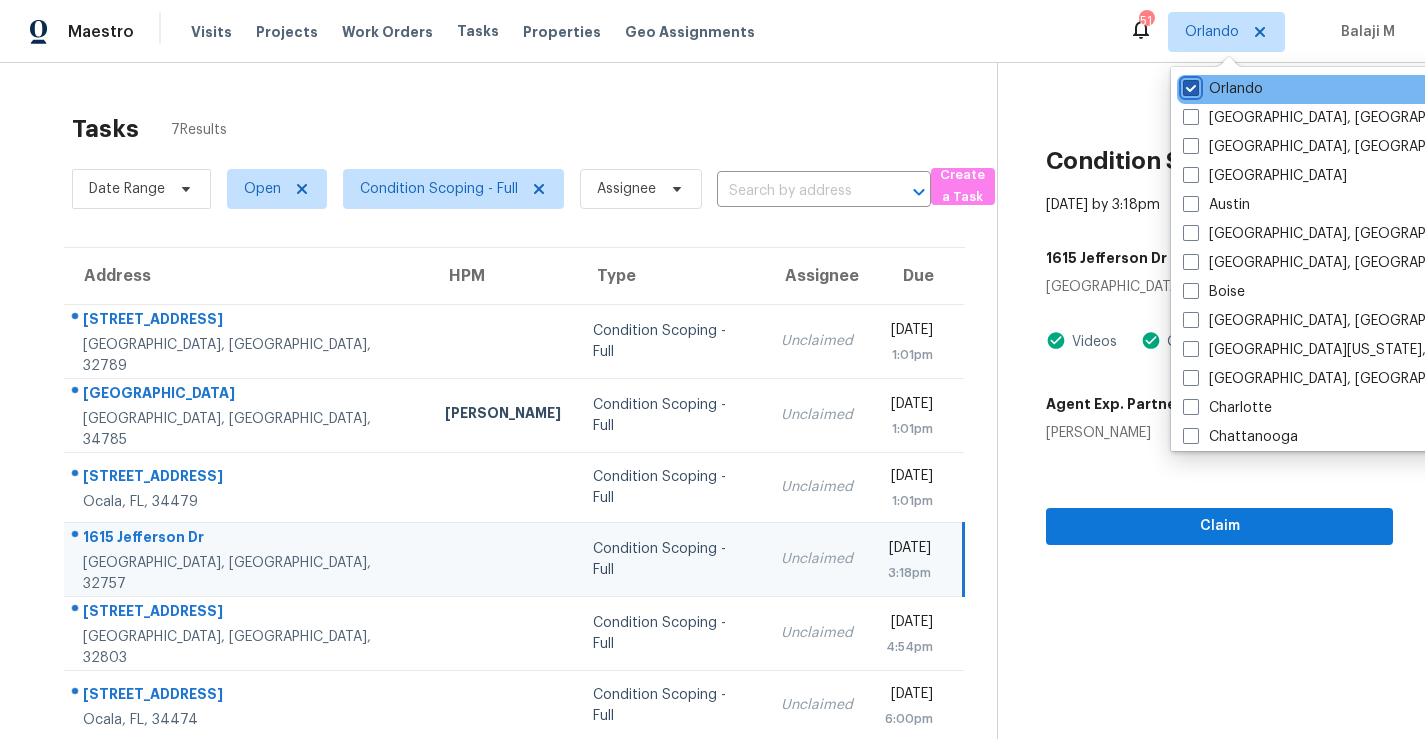 click on "Orlando" at bounding box center (1189, 85) 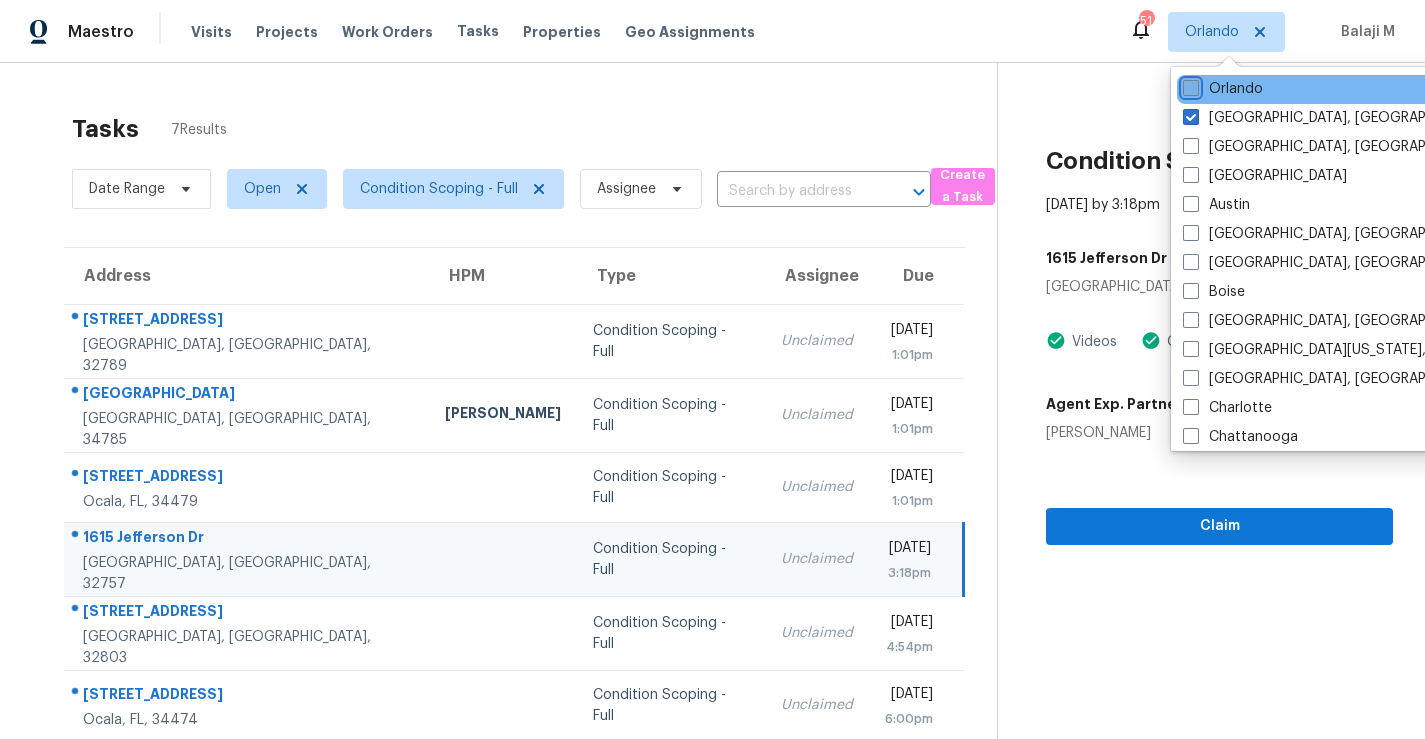 checkbox on "false" 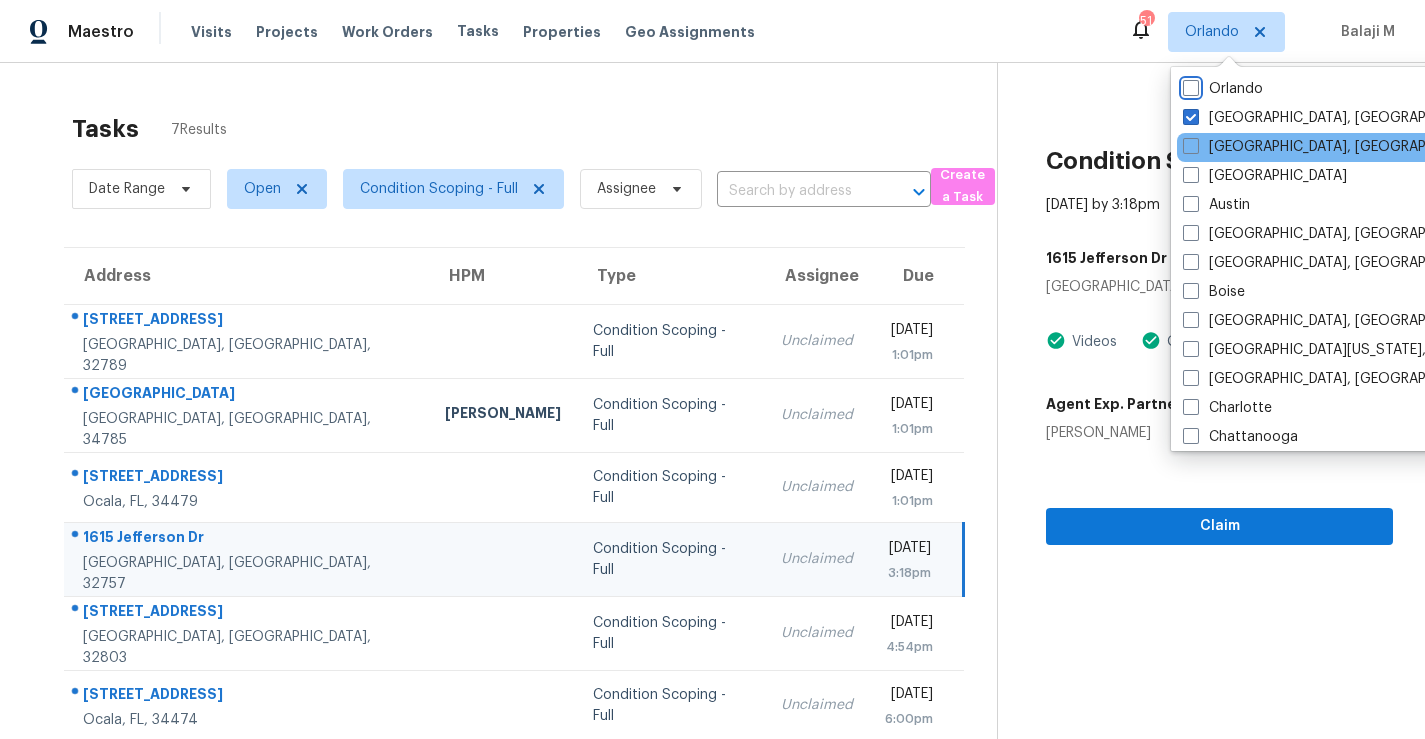 checkbox on "true" 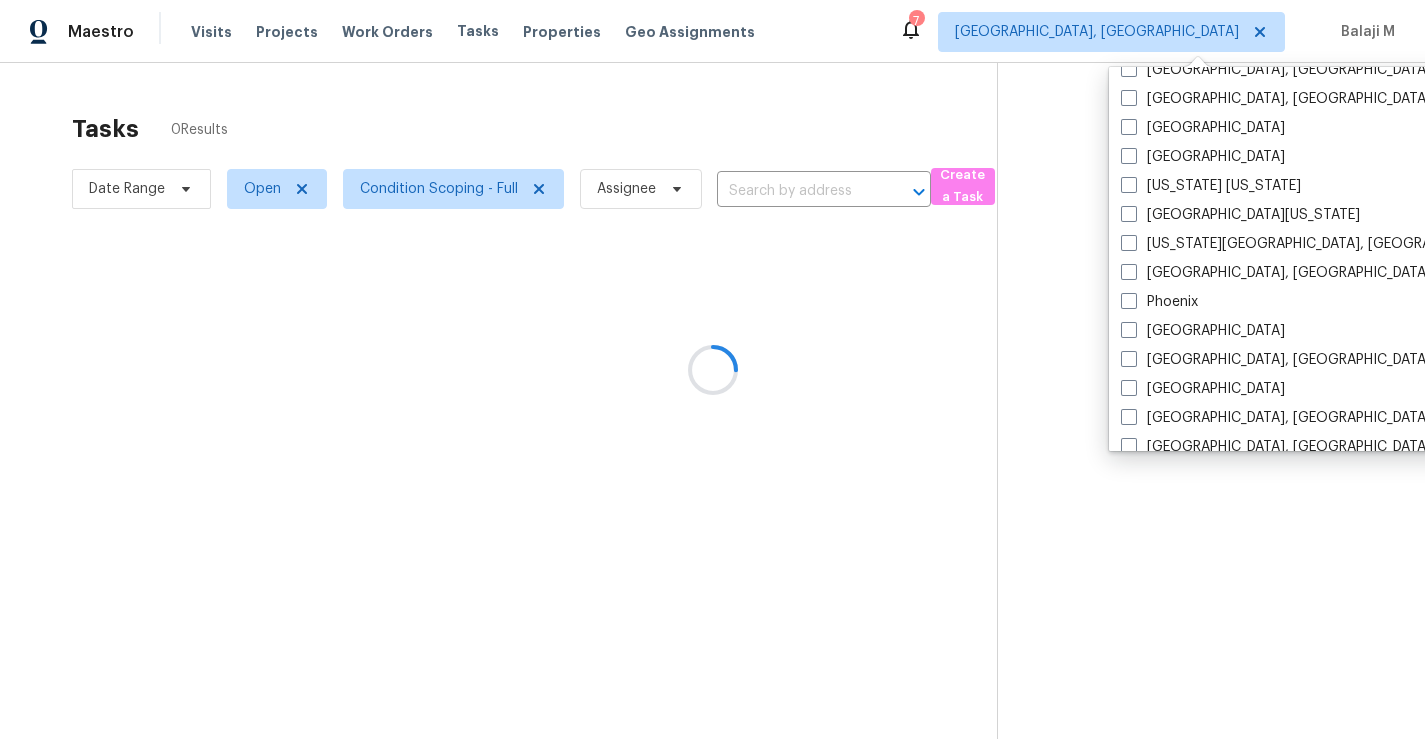 scroll, scrollTop: 1401, scrollLeft: 0, axis: vertical 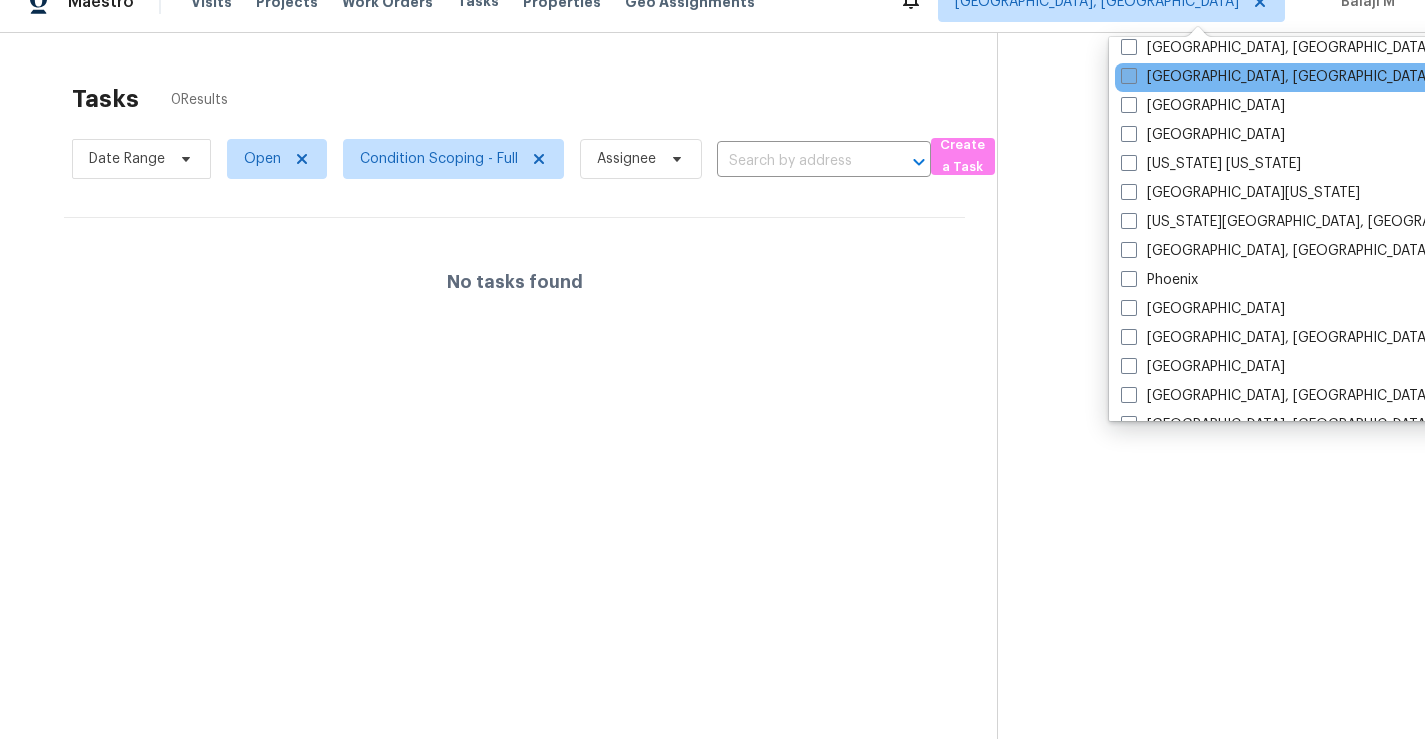 click on "[GEOGRAPHIC_DATA], [GEOGRAPHIC_DATA]" at bounding box center [1276, 77] 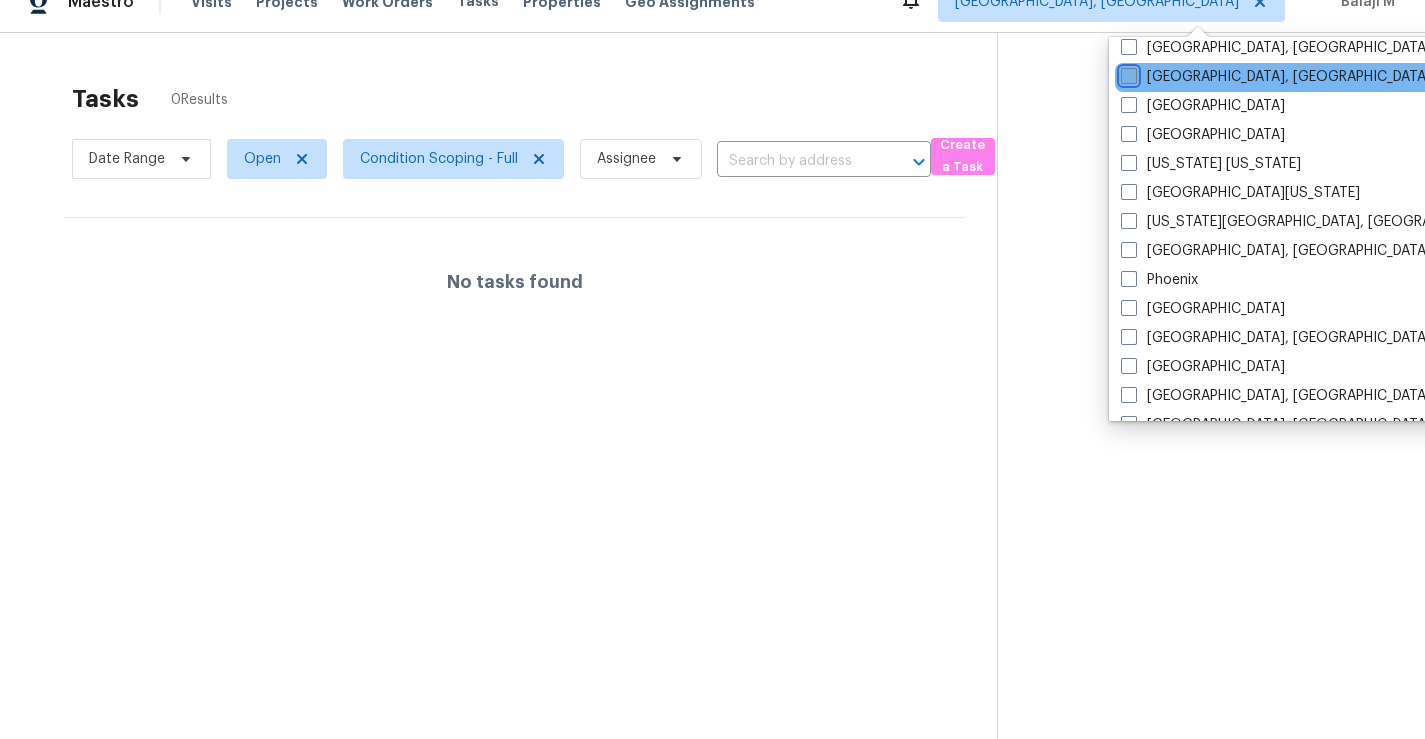 click on "[GEOGRAPHIC_DATA], [GEOGRAPHIC_DATA]" at bounding box center [1127, 73] 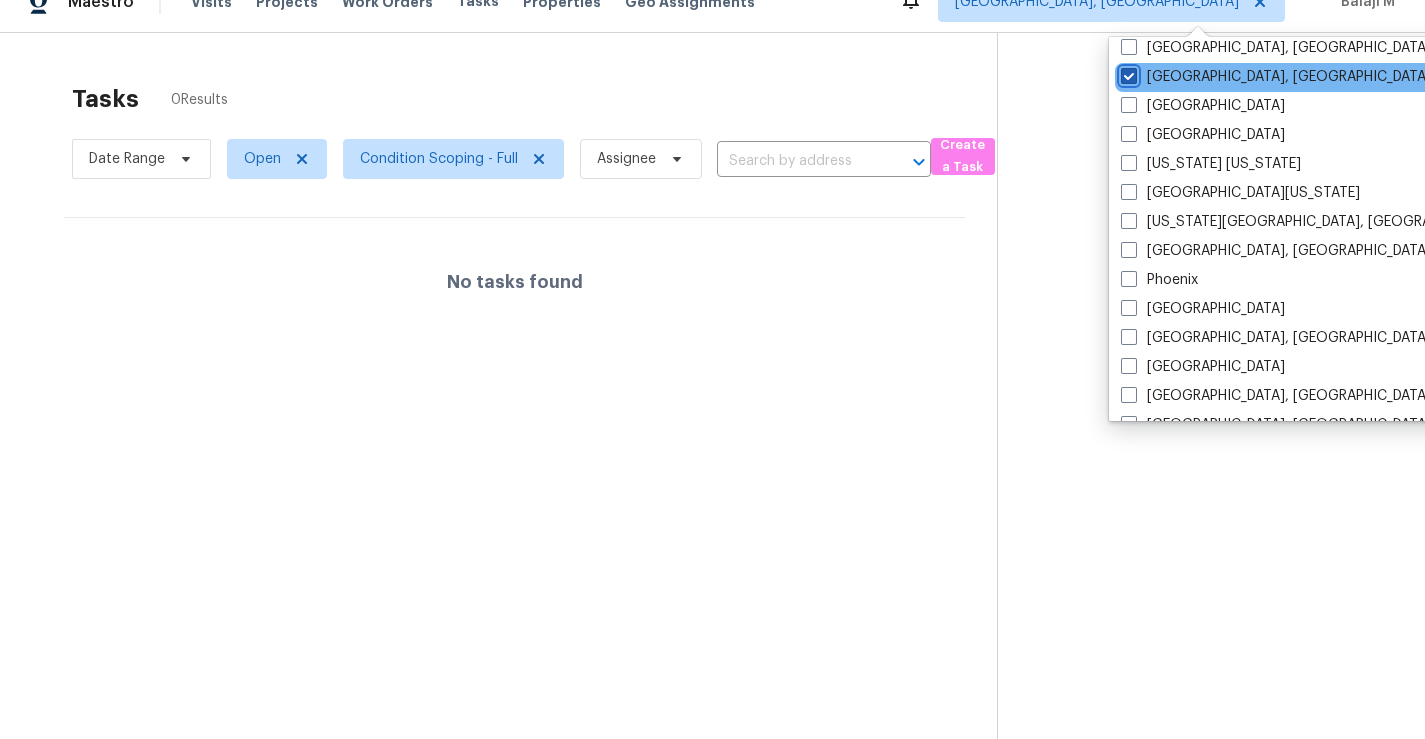 checkbox on "true" 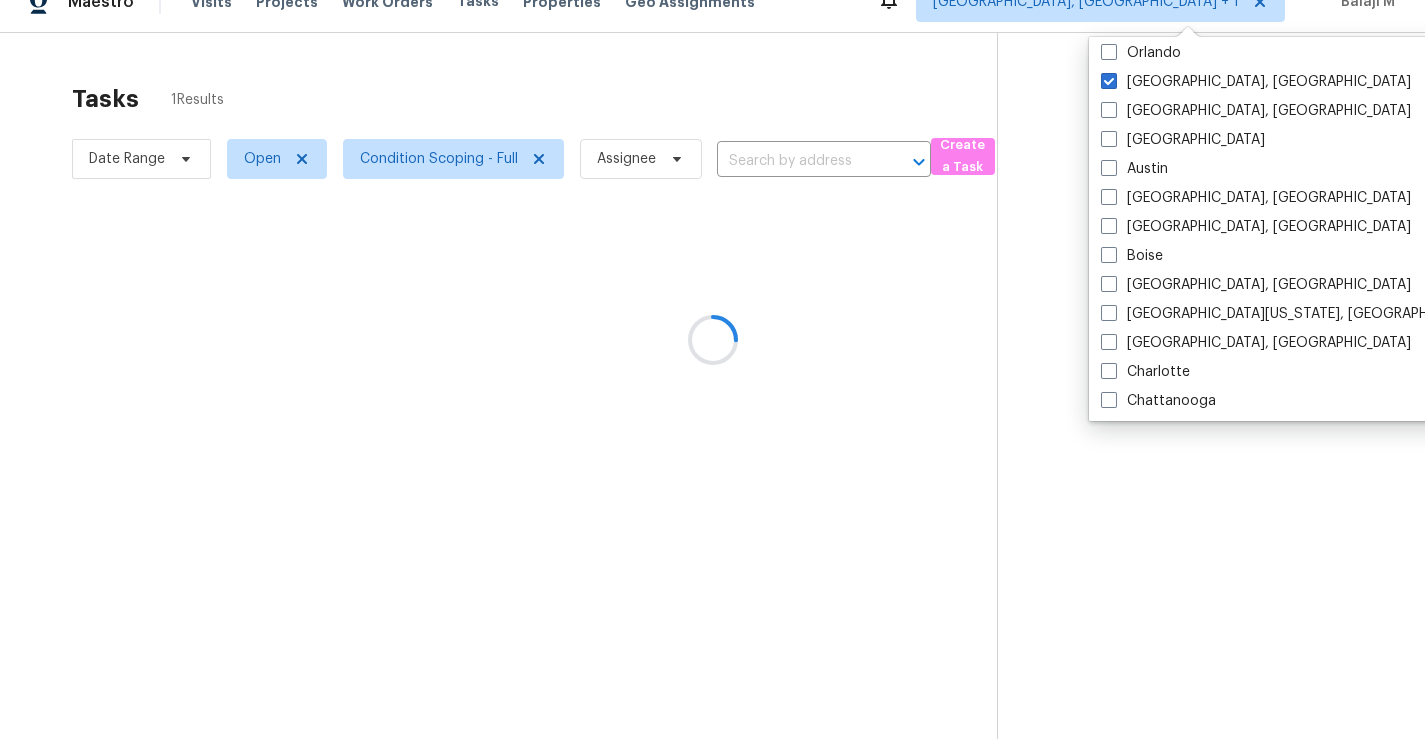scroll, scrollTop: 0, scrollLeft: 0, axis: both 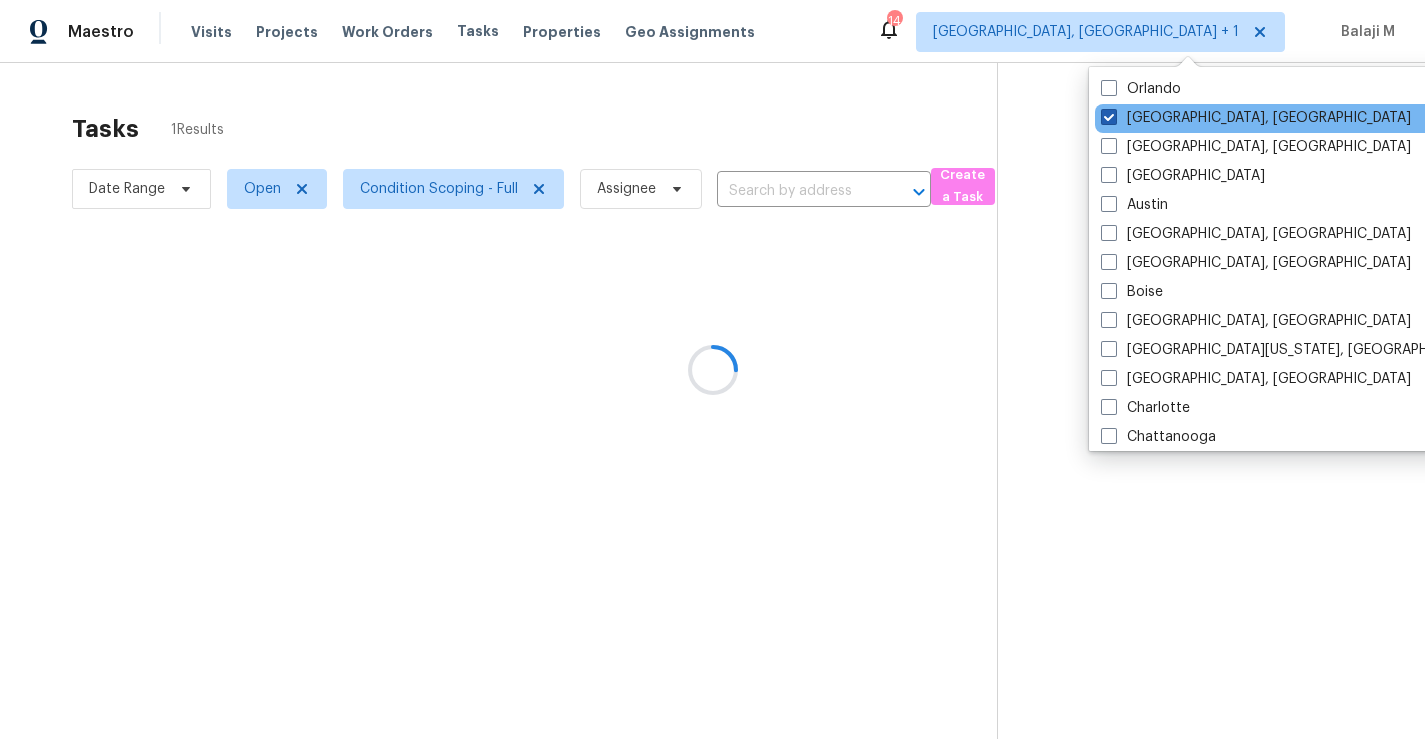 click on "[GEOGRAPHIC_DATA], [GEOGRAPHIC_DATA]" at bounding box center [1256, 118] 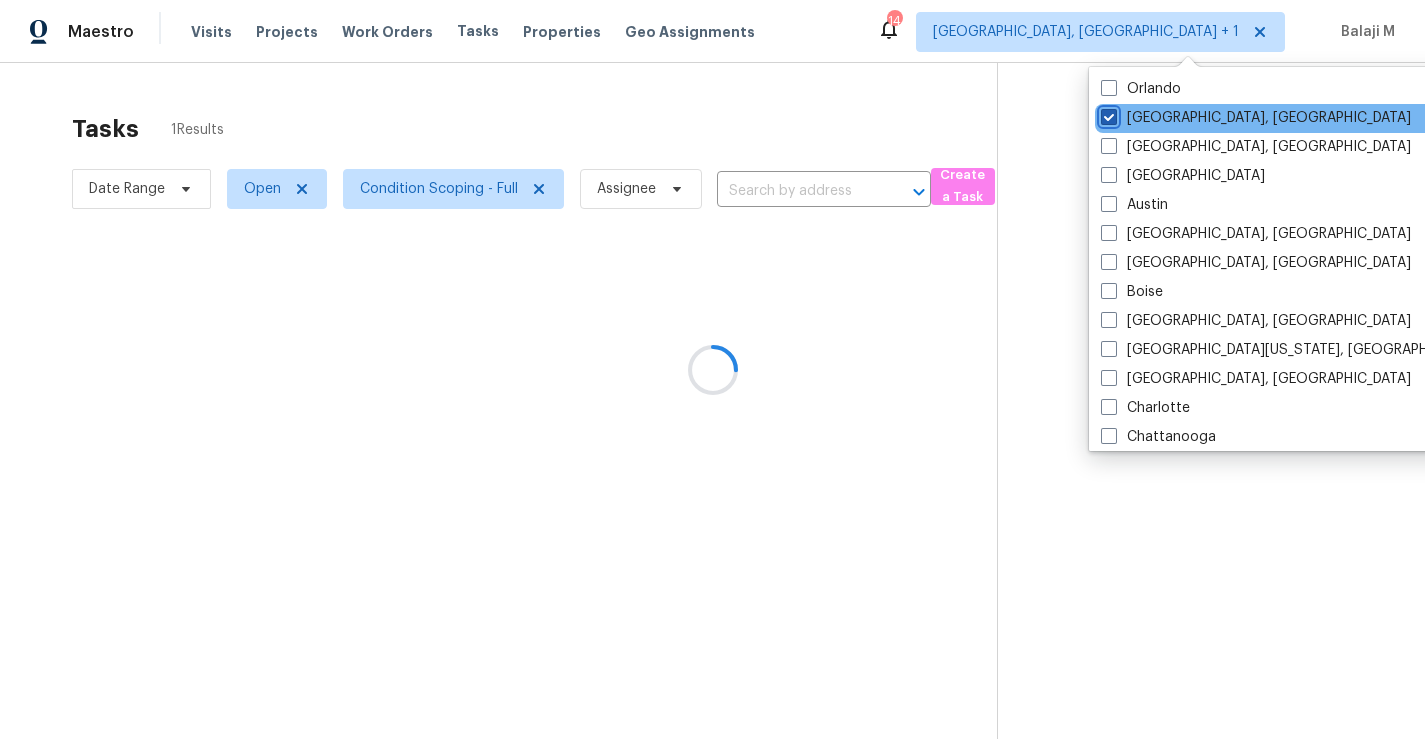 click on "[GEOGRAPHIC_DATA], [GEOGRAPHIC_DATA]" at bounding box center (1107, 114) 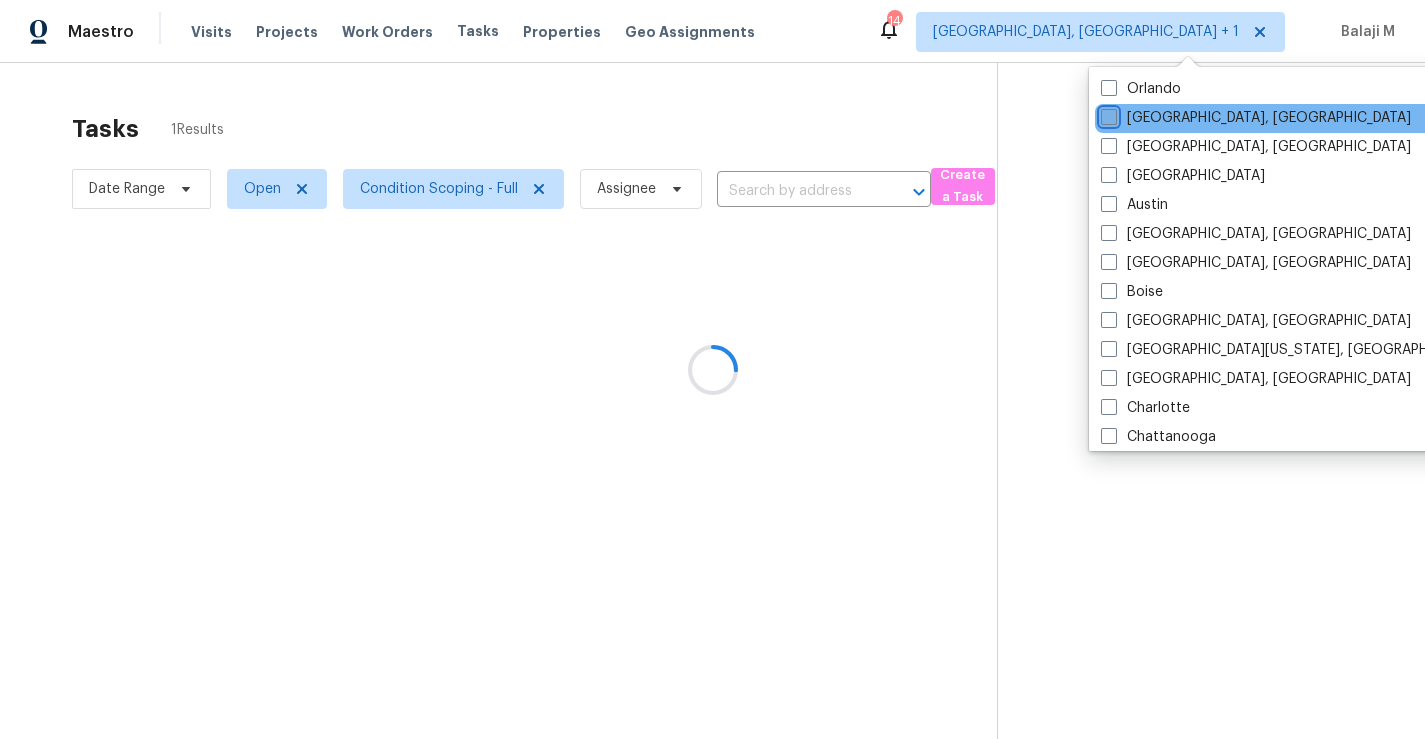 checkbox on "false" 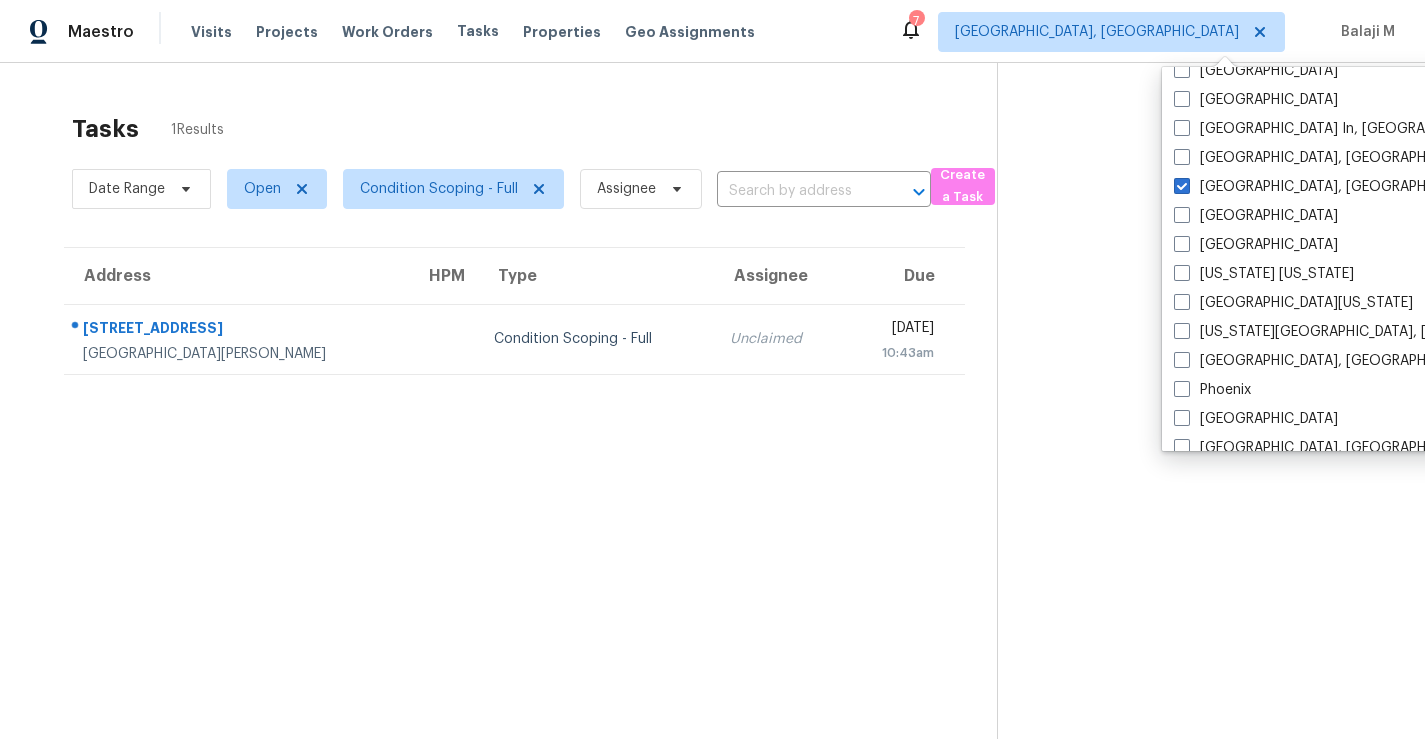 scroll, scrollTop: 925, scrollLeft: 0, axis: vertical 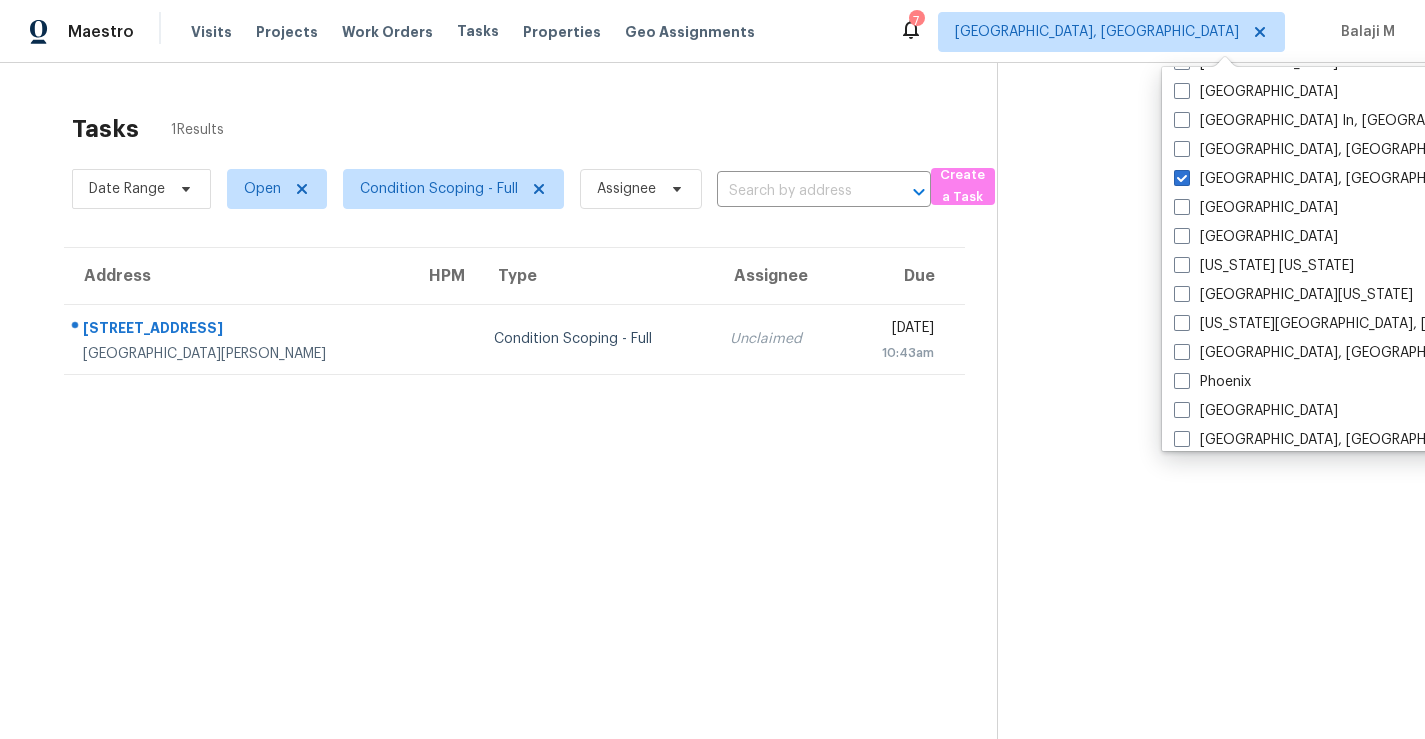 click on "Tasks 1  Results Date Range Open Condition Scoping - Full Assignee ​ Create a Task Address HPM Type Assignee Due [STREET_ADDRESS][PERSON_NAME] Condition Scoping - Full Unclaimed [DATE] 10:43am" at bounding box center [514, 448] 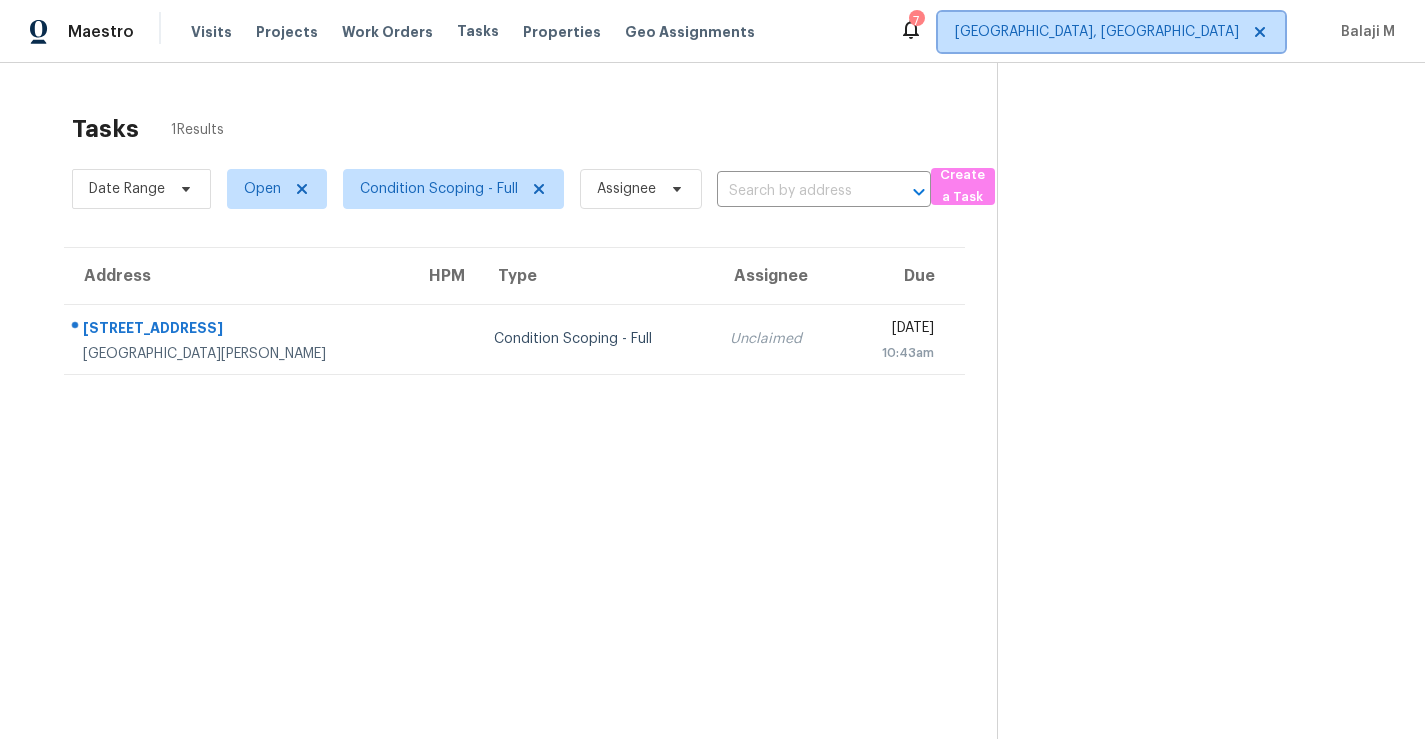 click on "[GEOGRAPHIC_DATA], [GEOGRAPHIC_DATA]" at bounding box center [1097, 32] 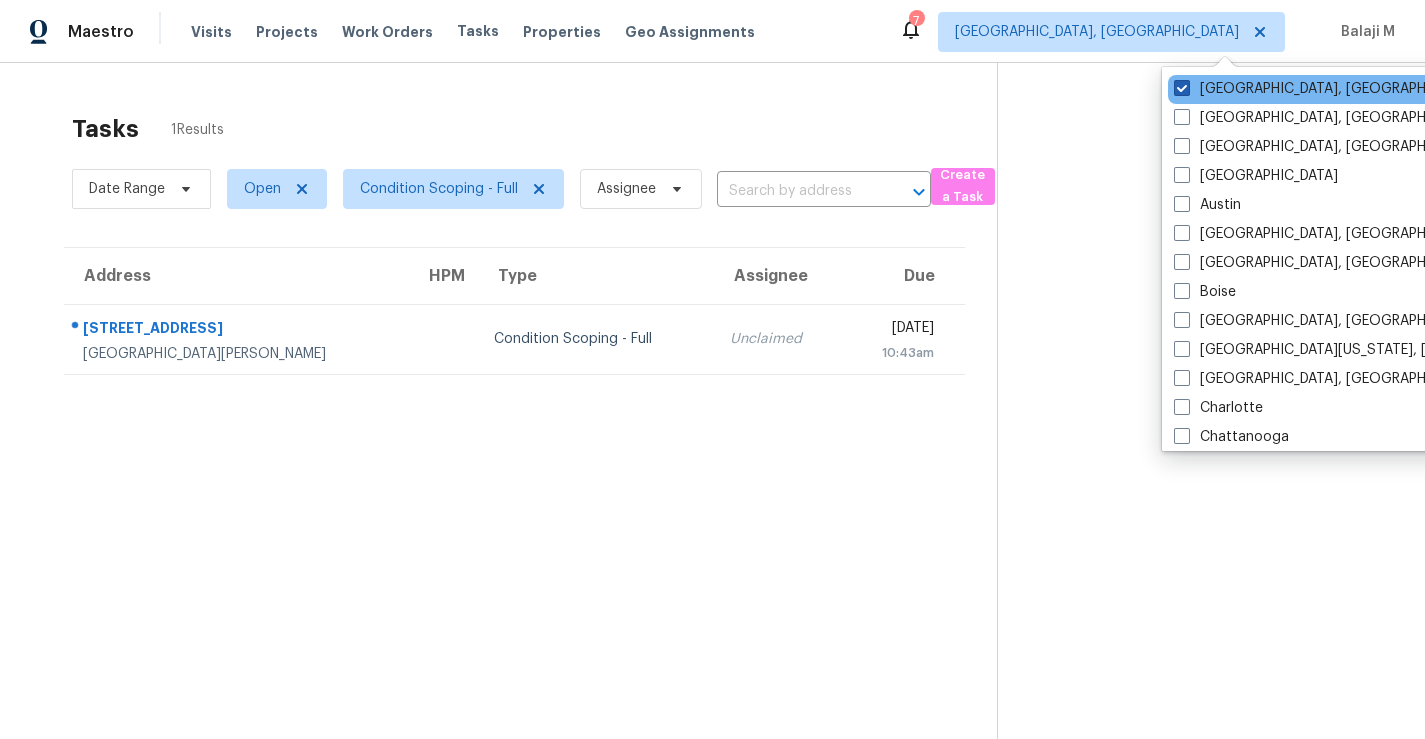 click on "[GEOGRAPHIC_DATA], [GEOGRAPHIC_DATA]" at bounding box center [1329, 89] 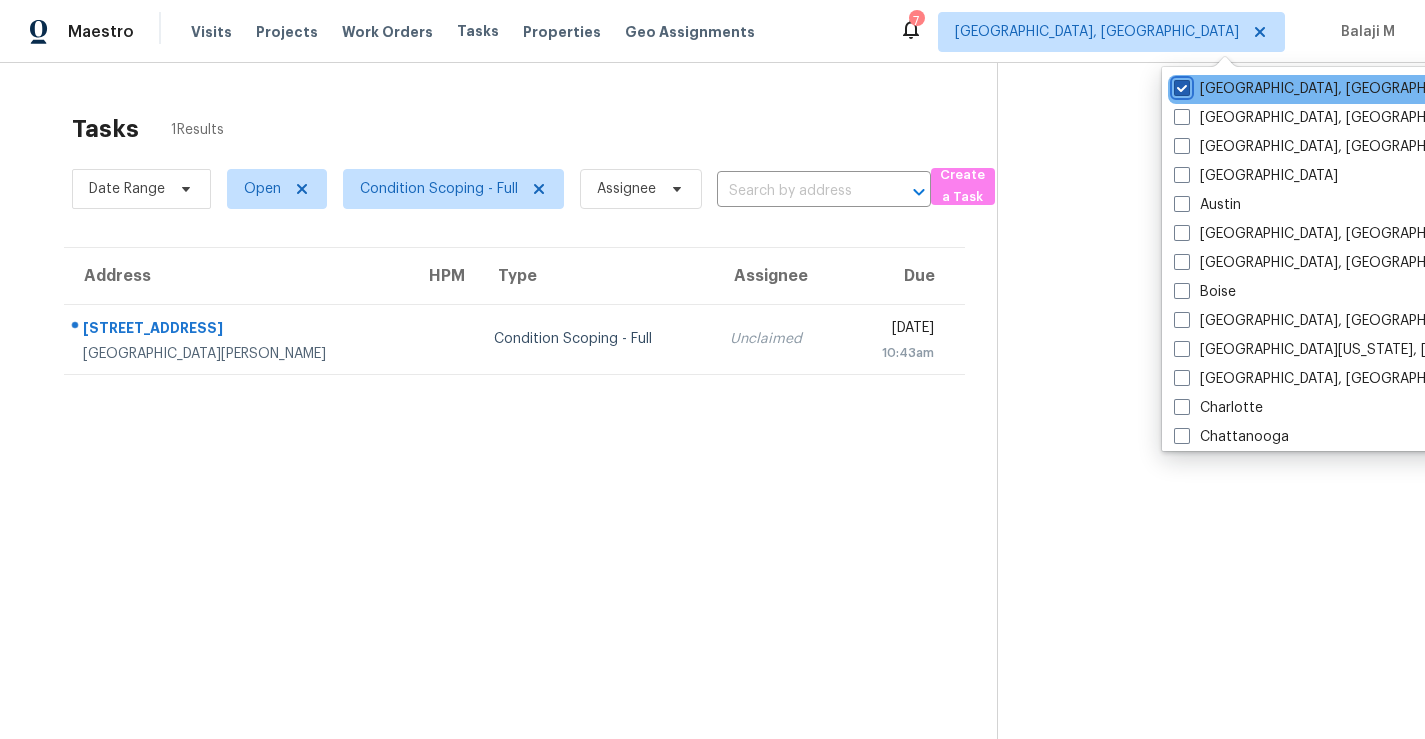 click on "[GEOGRAPHIC_DATA], [GEOGRAPHIC_DATA]" at bounding box center [1180, 85] 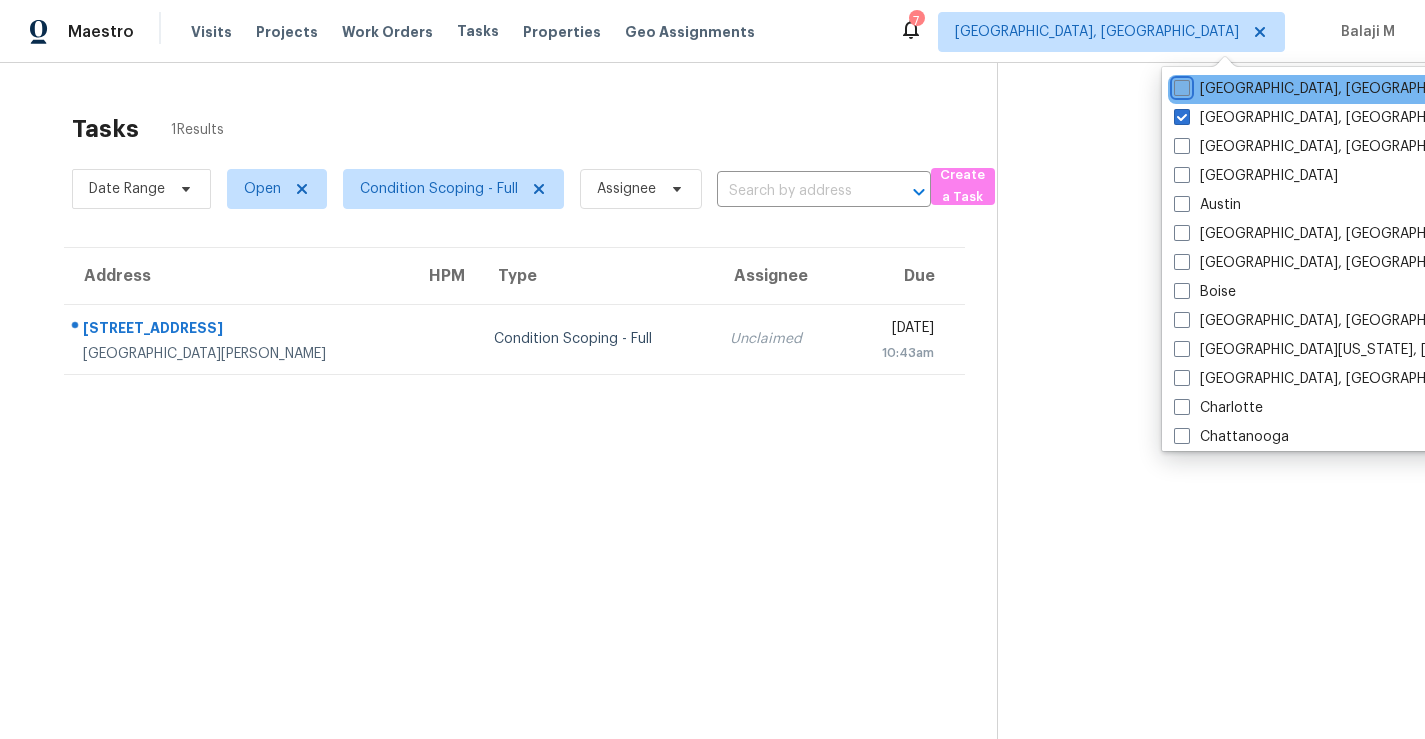 checkbox on "false" 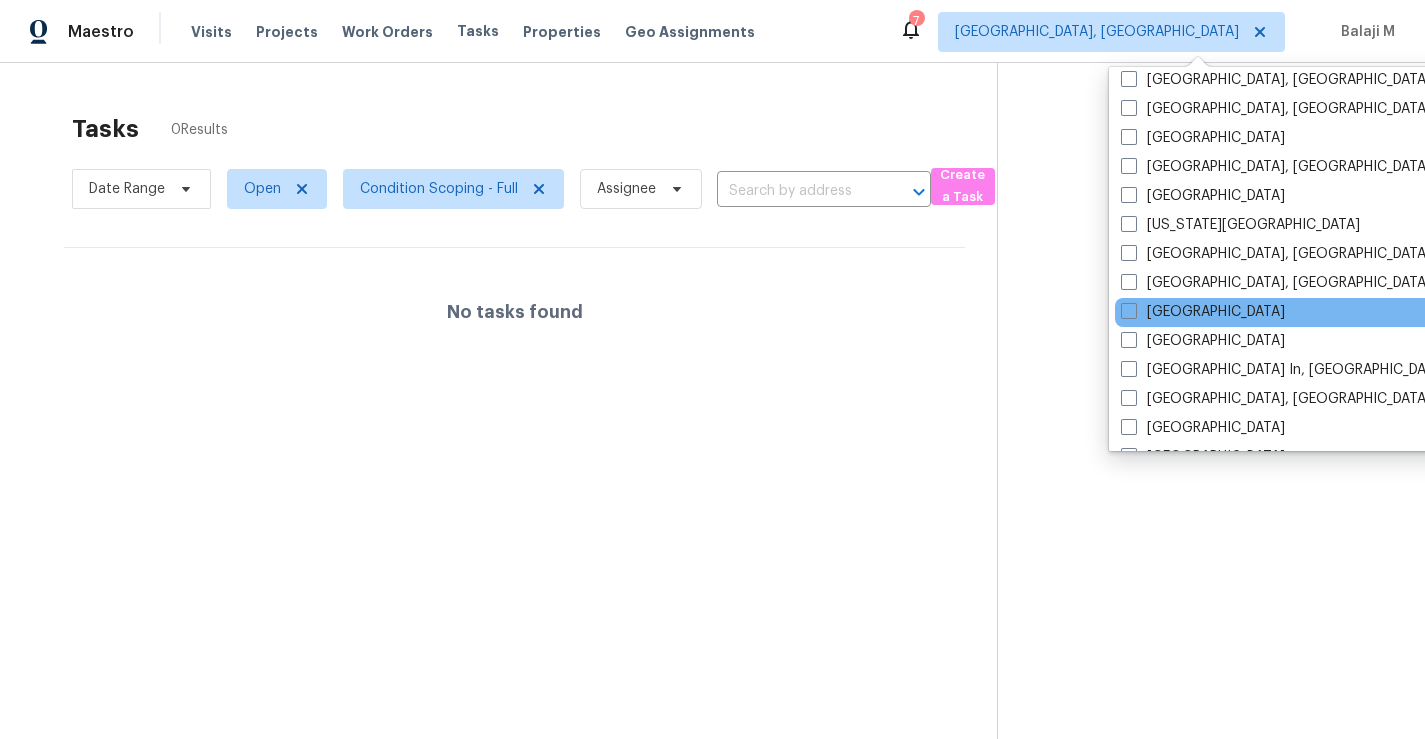scroll, scrollTop: 628, scrollLeft: 0, axis: vertical 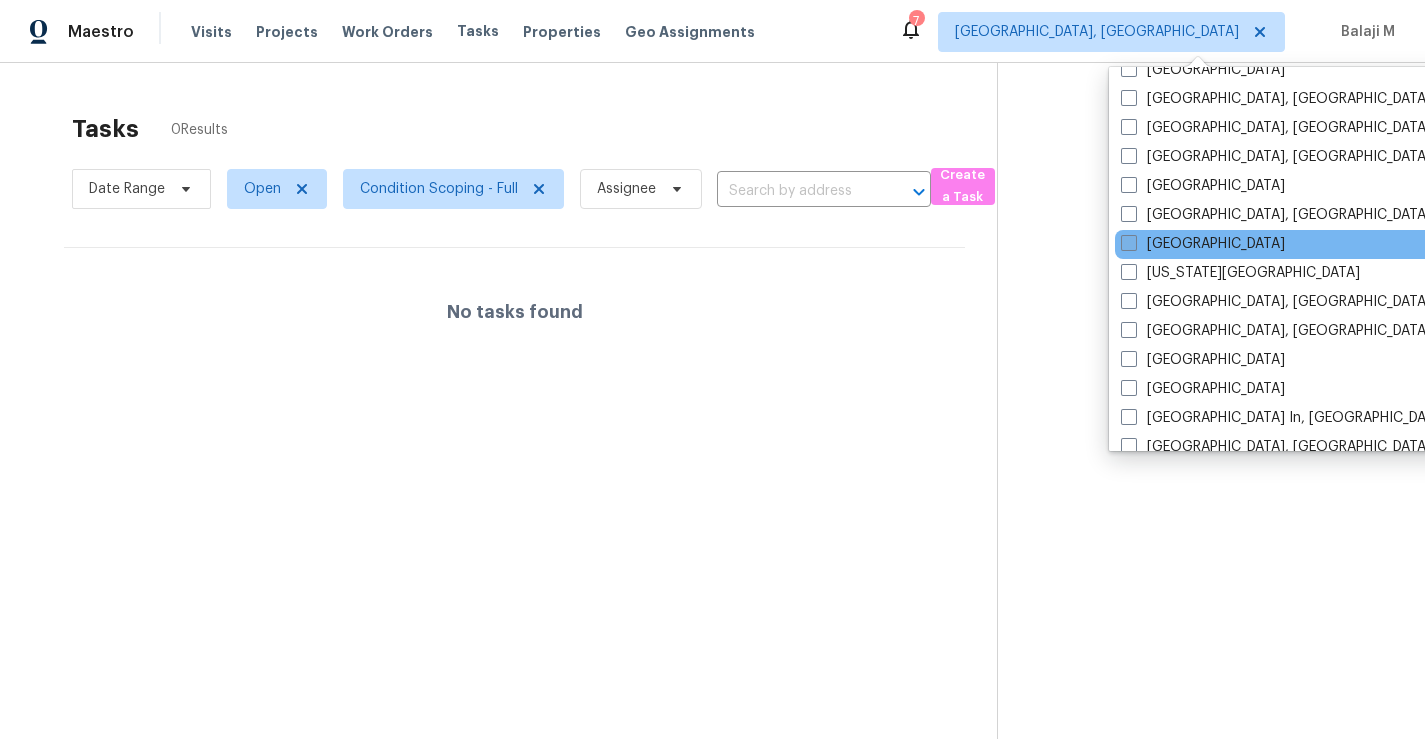 click on "[GEOGRAPHIC_DATA]" at bounding box center [1203, 244] 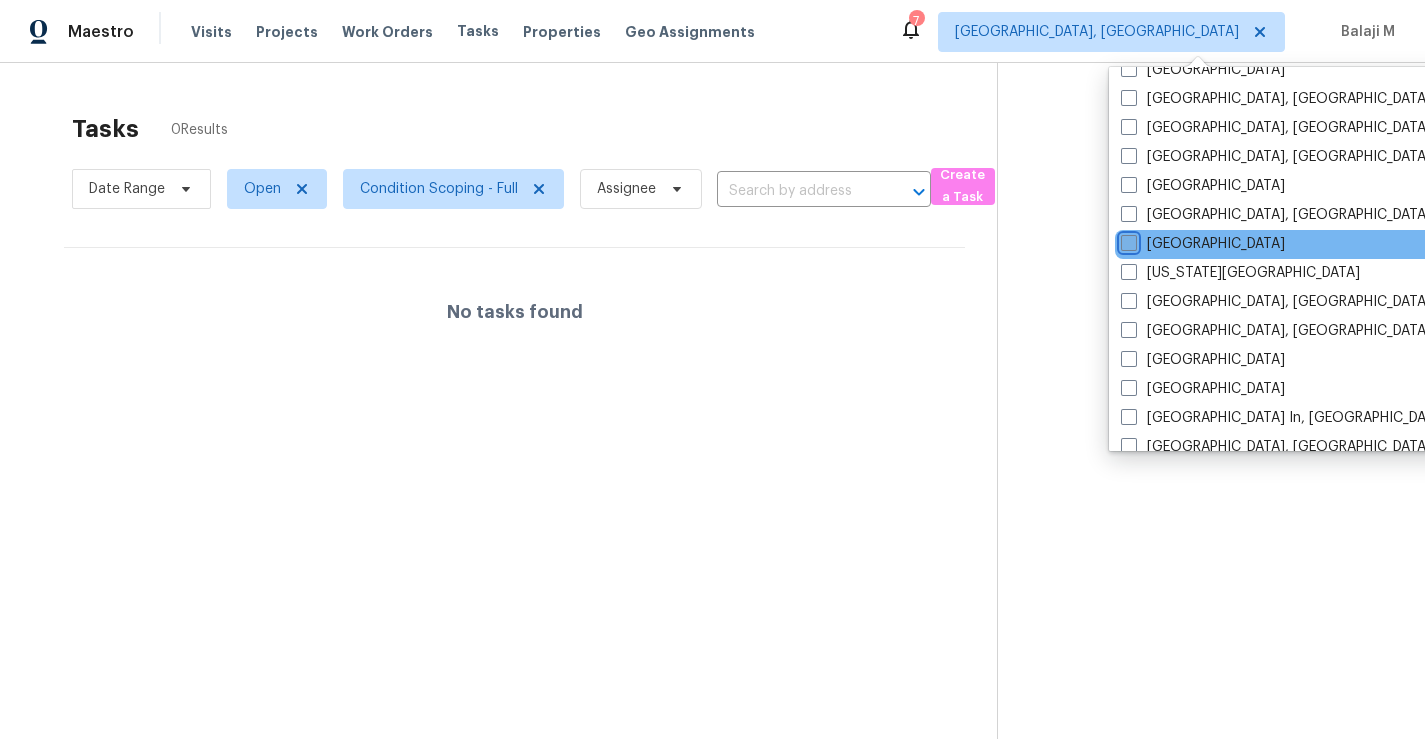 click on "[GEOGRAPHIC_DATA]" at bounding box center [1127, 240] 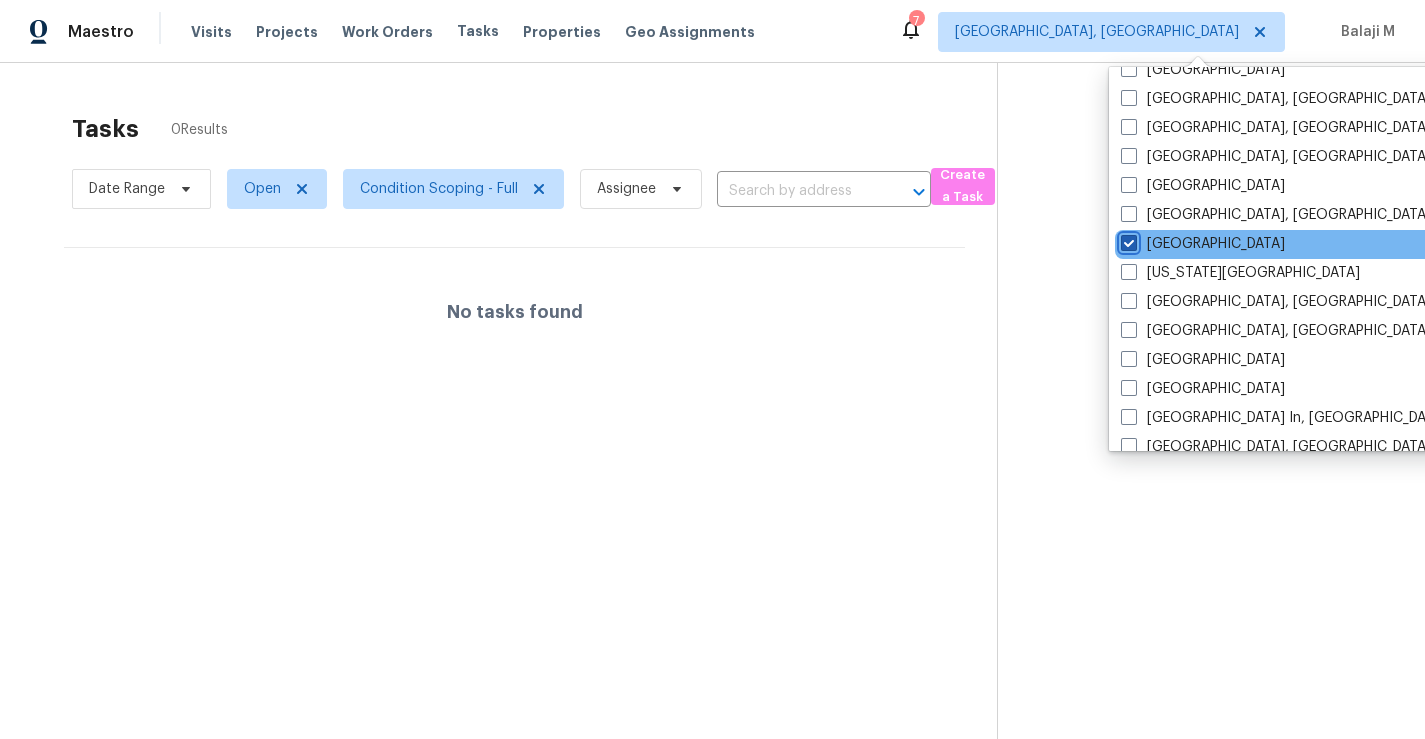 checkbox on "true" 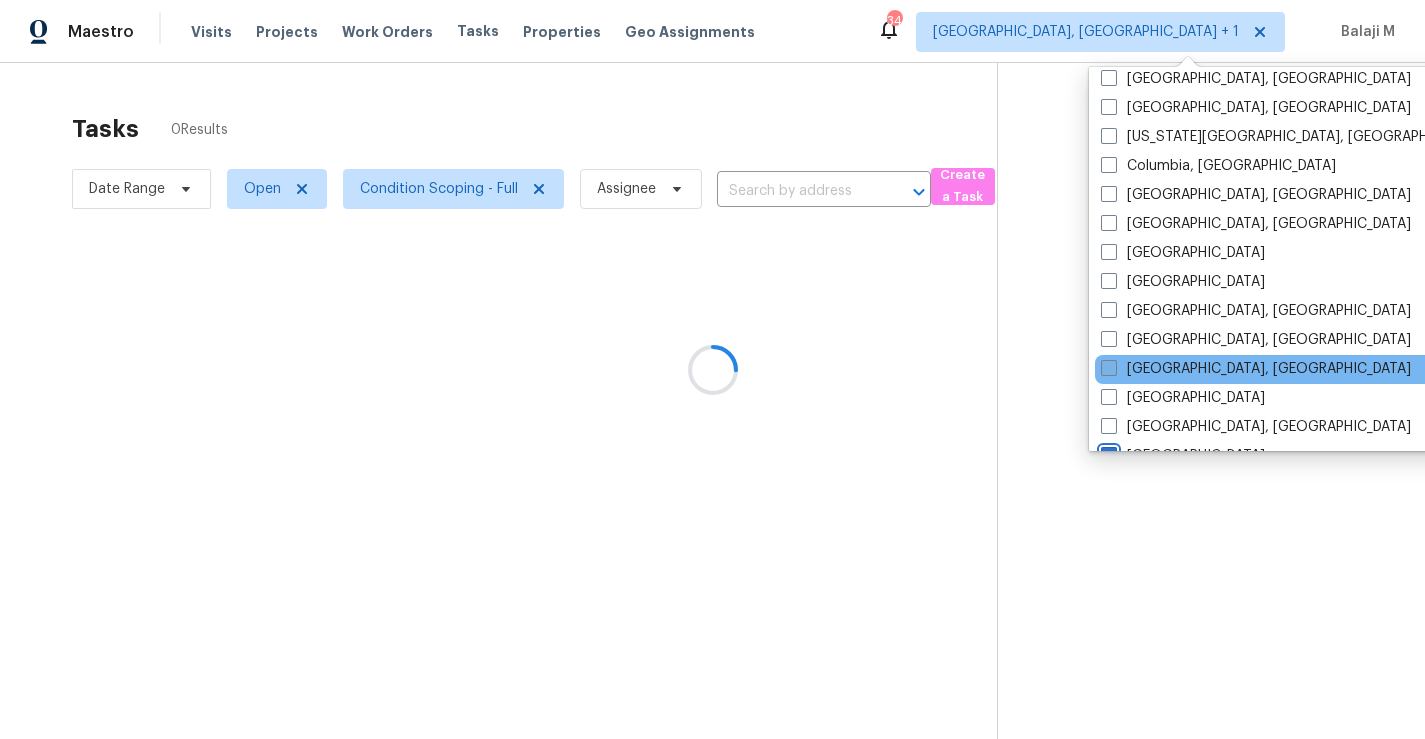 scroll, scrollTop: 0, scrollLeft: 0, axis: both 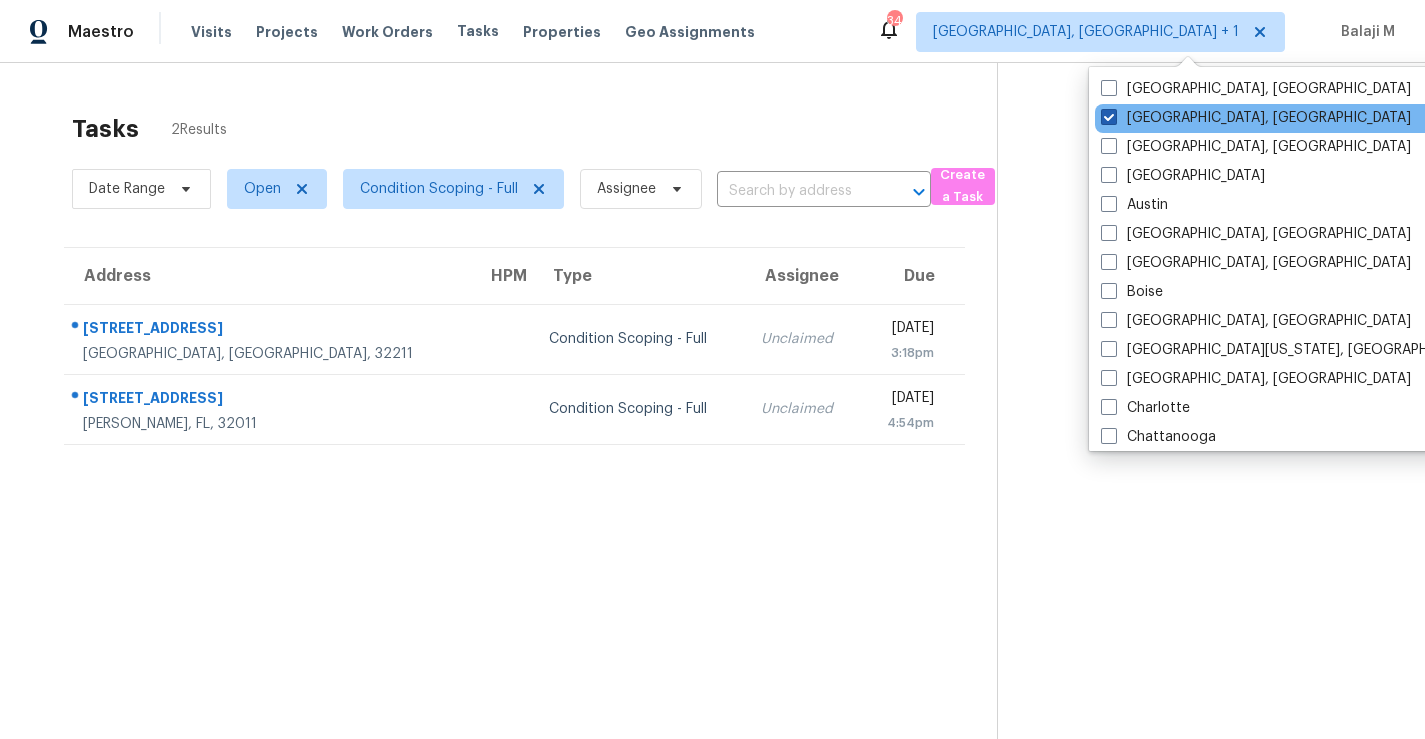 click on "[GEOGRAPHIC_DATA], [GEOGRAPHIC_DATA]" at bounding box center [1256, 118] 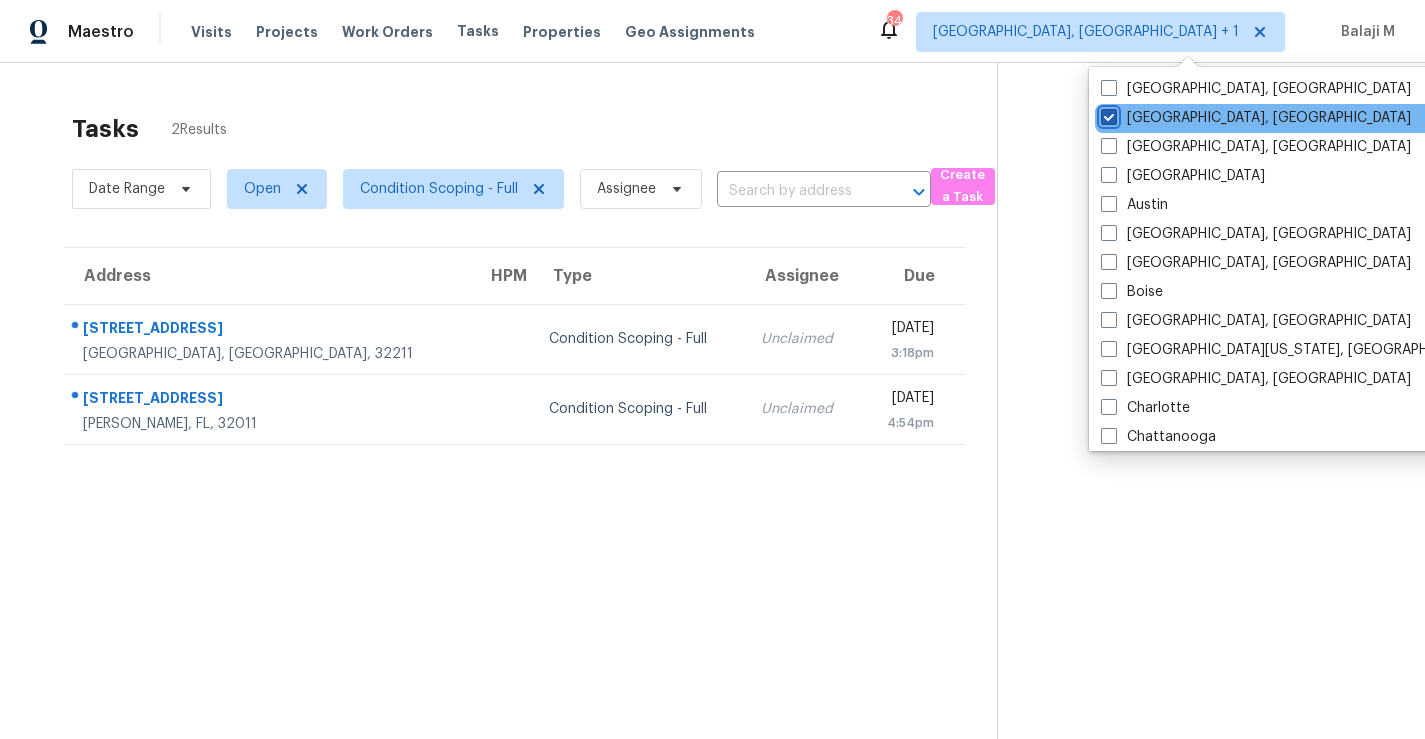 click on "[GEOGRAPHIC_DATA], [GEOGRAPHIC_DATA]" at bounding box center (1107, 114) 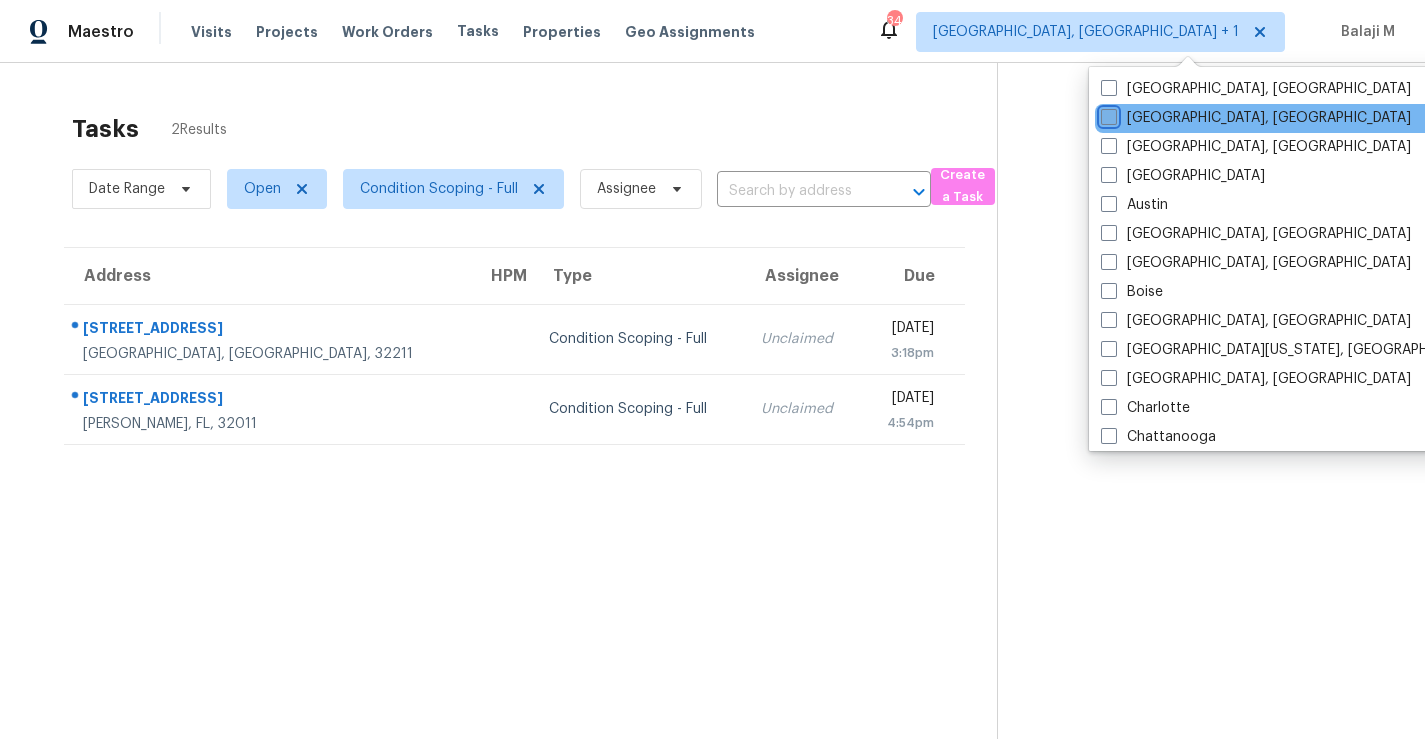 checkbox on "false" 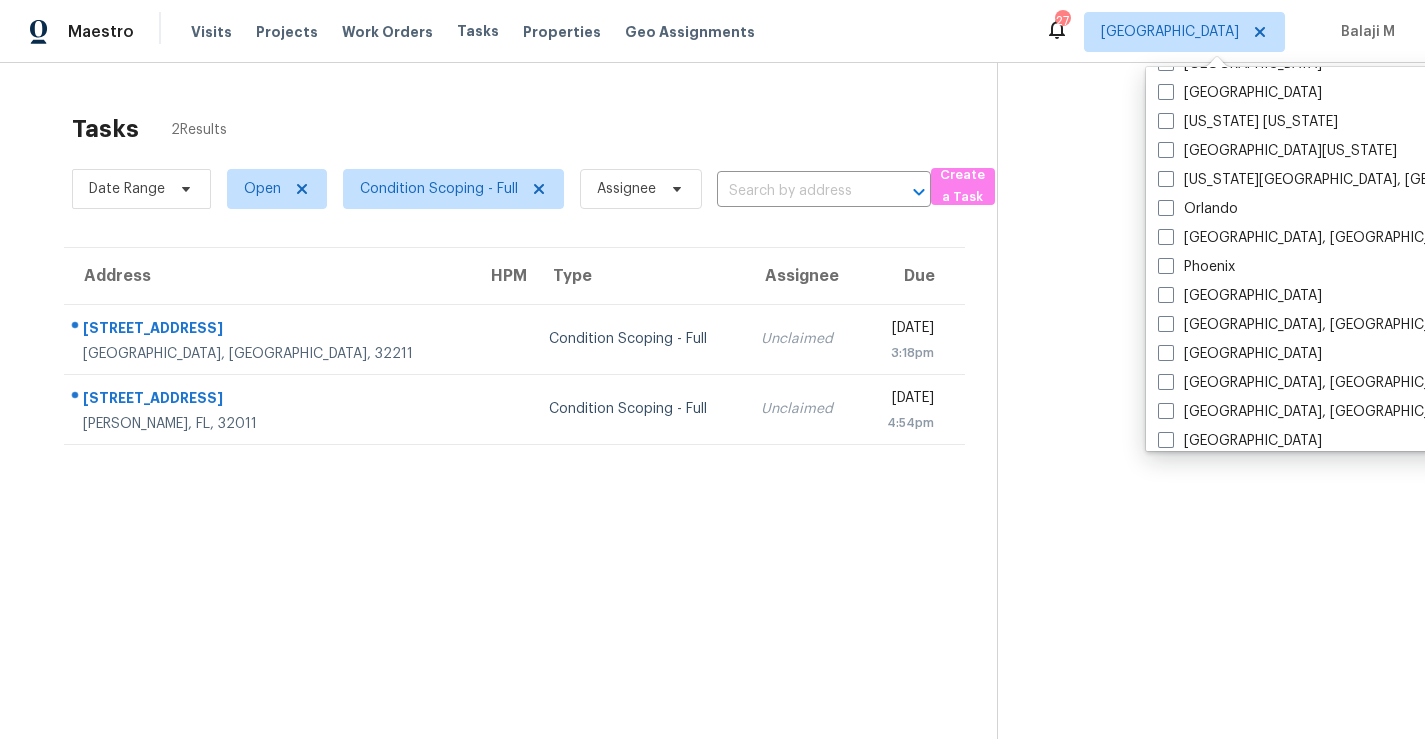 scroll, scrollTop: 1401, scrollLeft: 0, axis: vertical 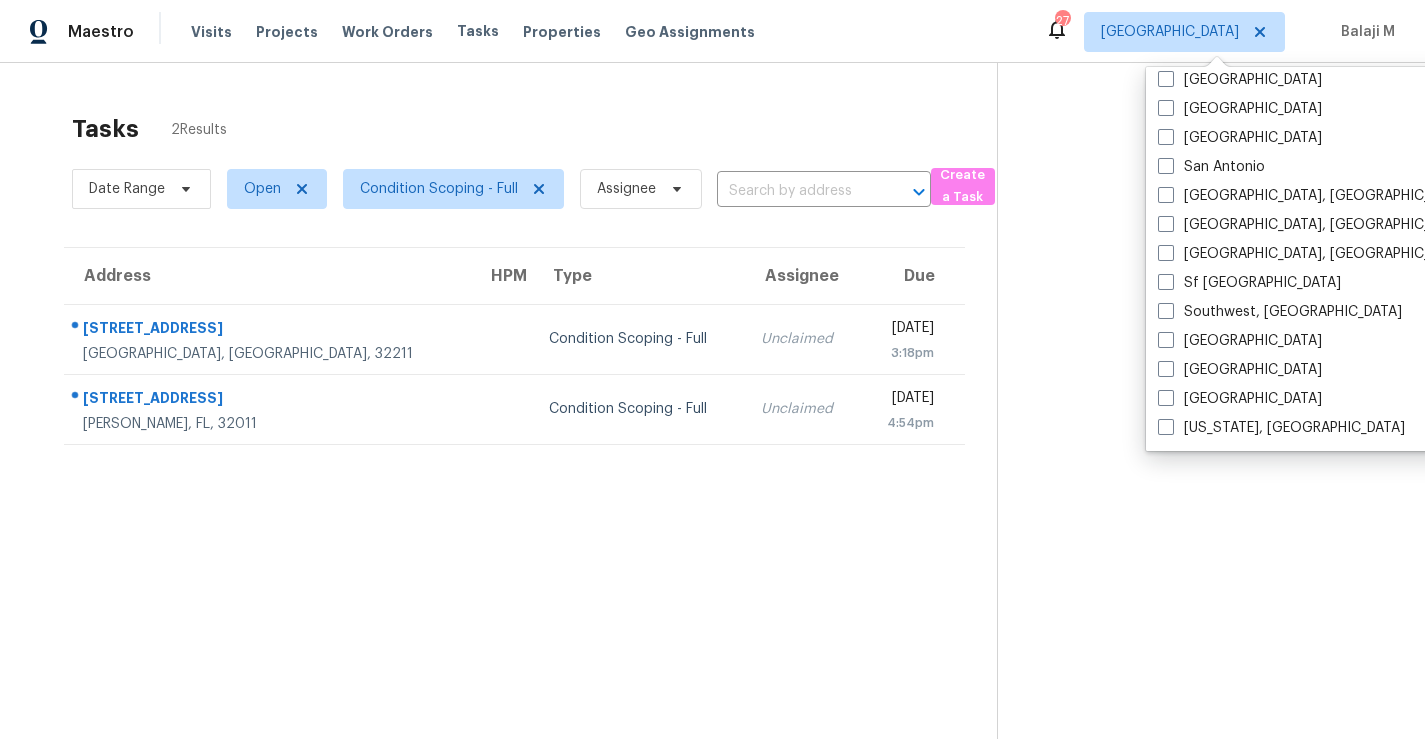 click on "Tasks 2  Results Date Range Open Condition Scoping - Full Assignee ​ Create a Task Address HPM Type Assignee Due [STREET_ADDRESS] Condition Scoping - Full Unclaimed [DATE] 3:18pm [STREET_ADDRESS][PERSON_NAME] Condition Scoping - Full Unclaimed [DATE] 4:54pm" at bounding box center [514, 448] 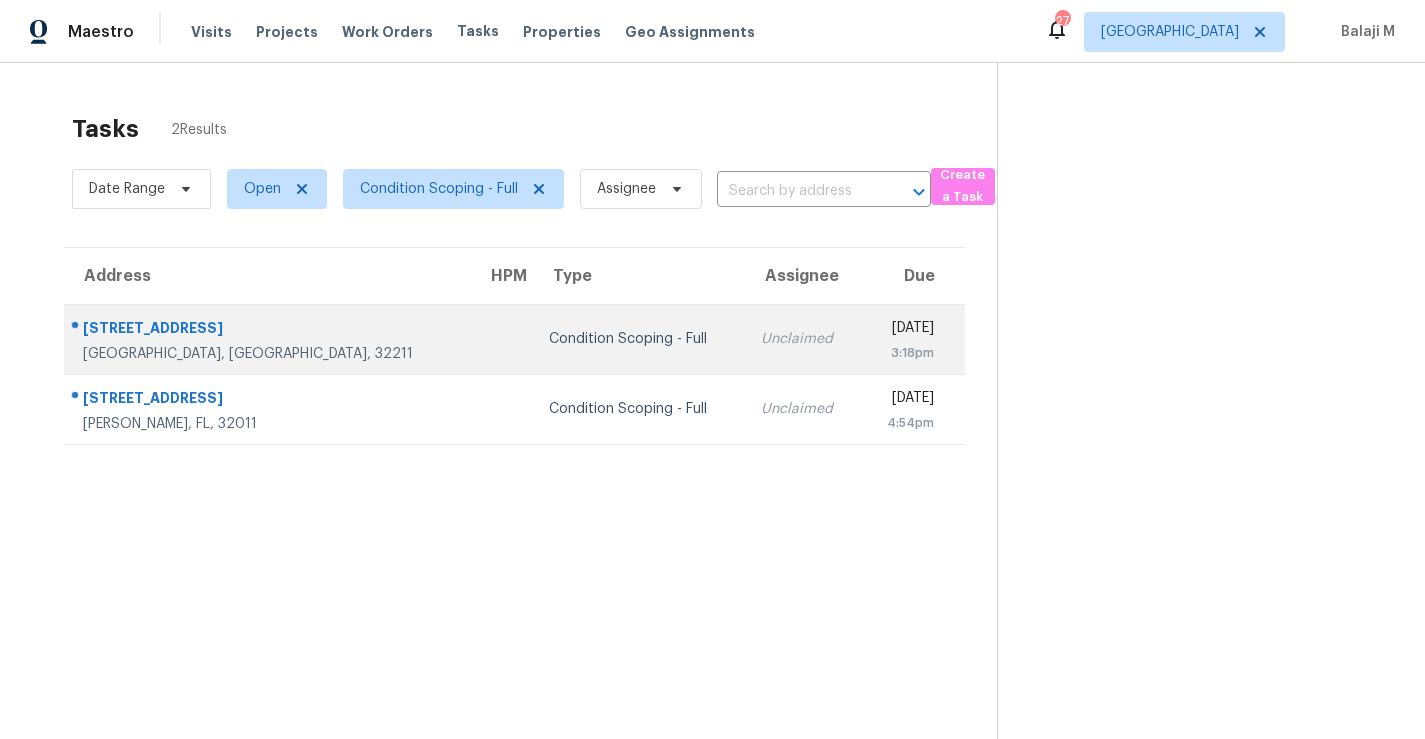 click on "Condition Scoping - Full" at bounding box center (639, 339) 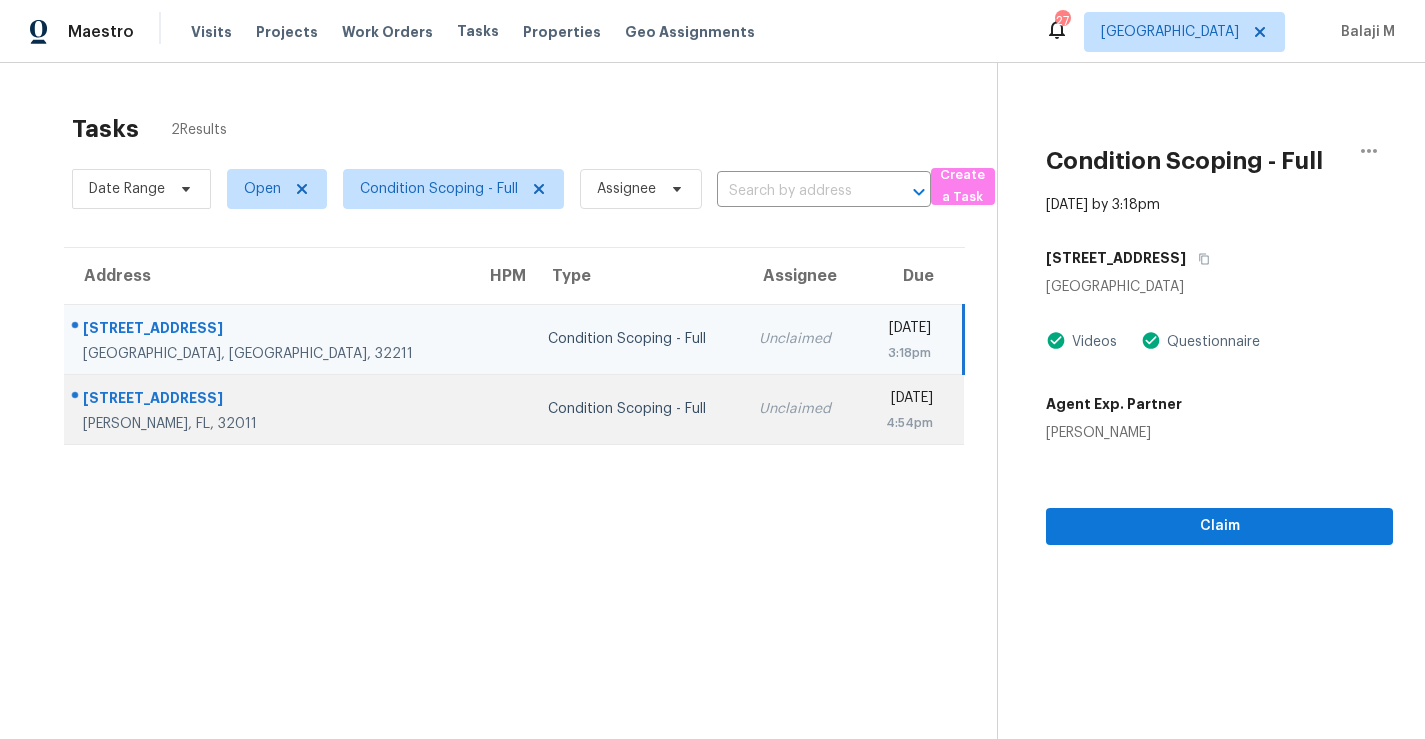 click on "Condition Scoping - Full" at bounding box center [637, 409] 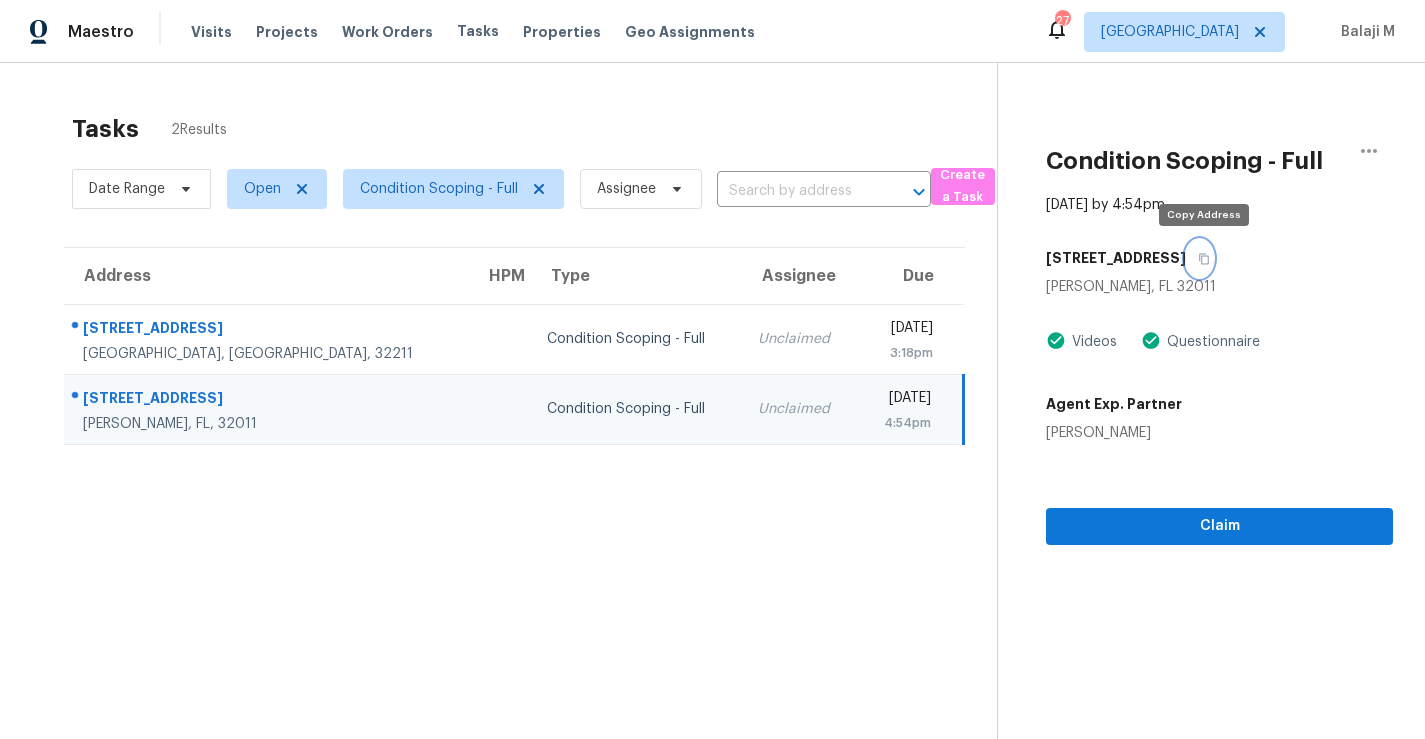 click 